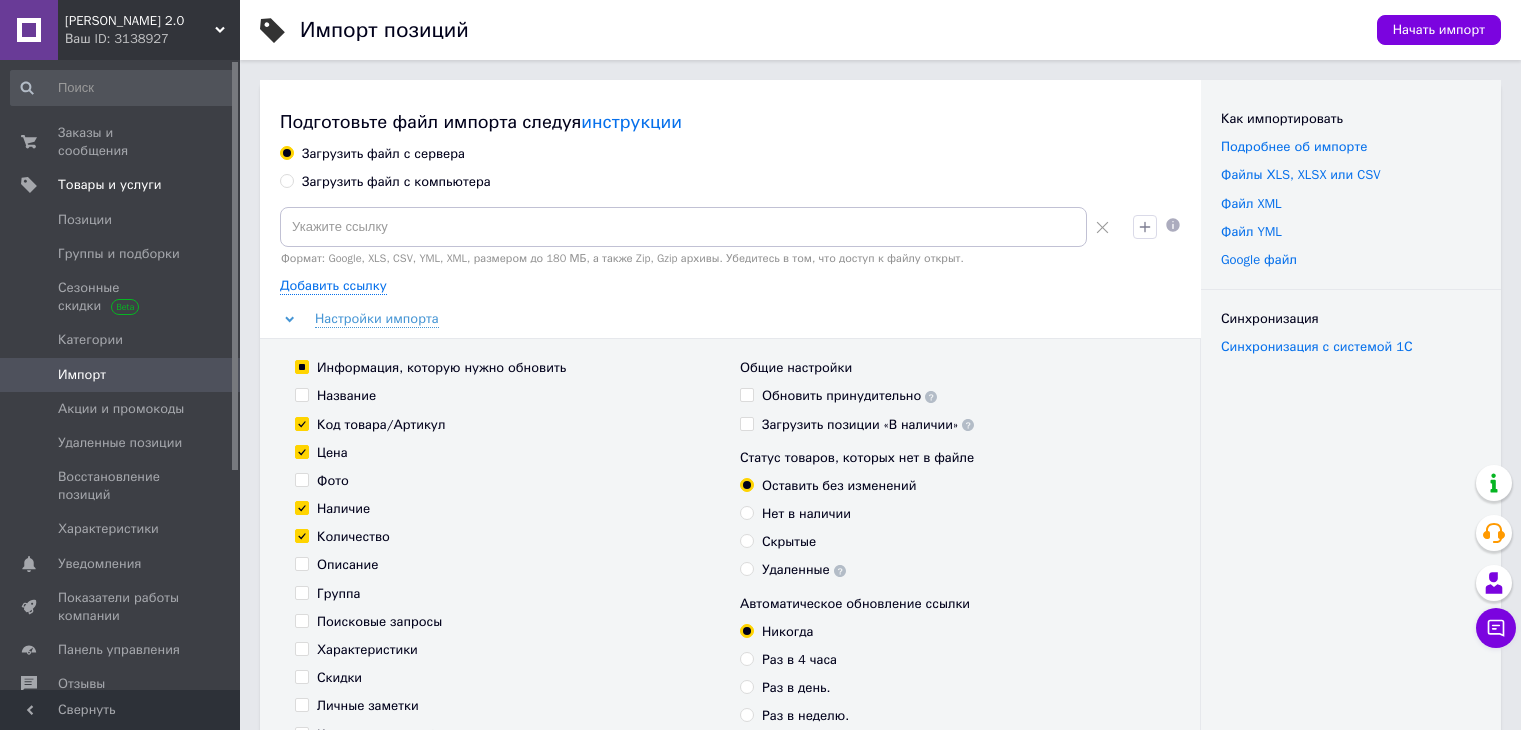 scroll, scrollTop: 607, scrollLeft: 0, axis: vertical 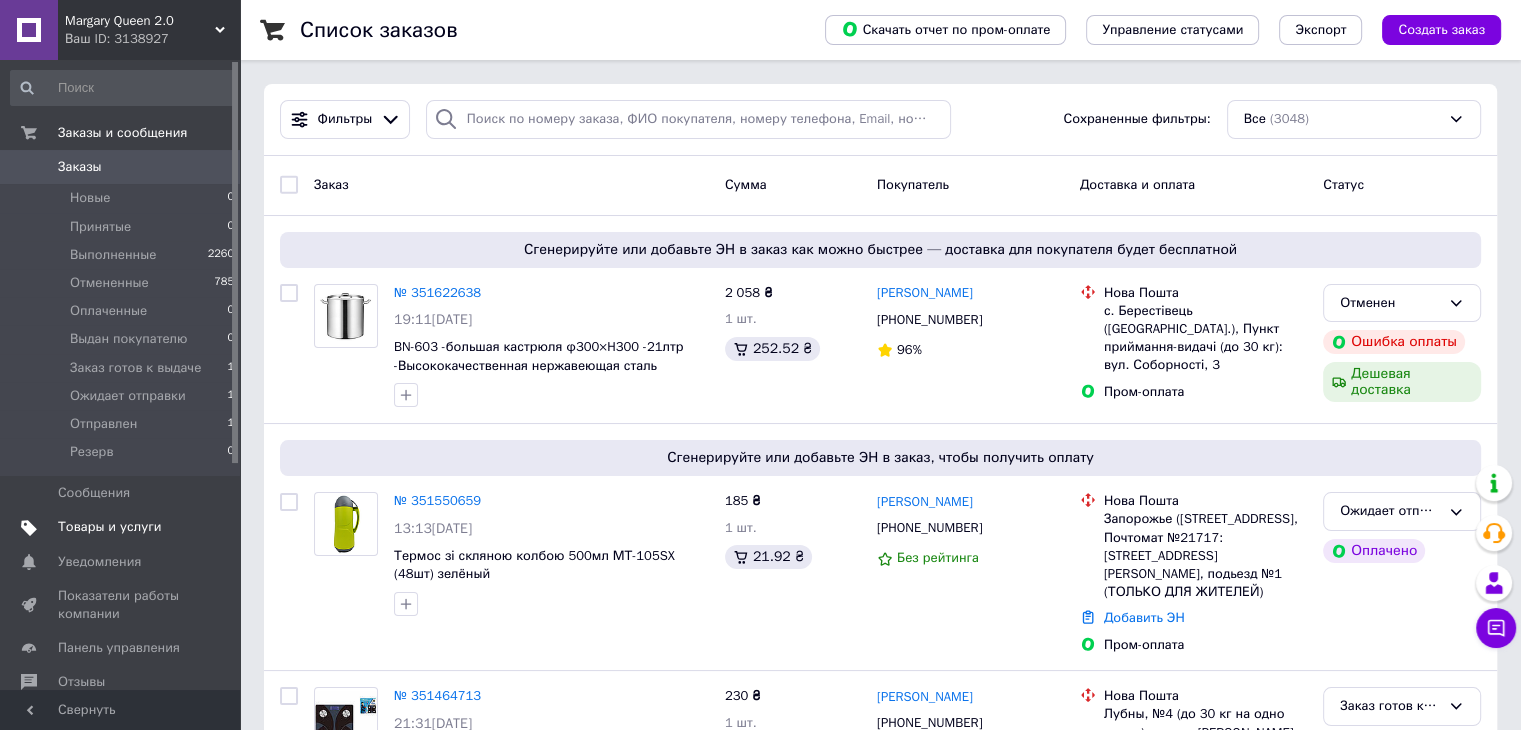click on "Товары и услуги" at bounding box center [110, 527] 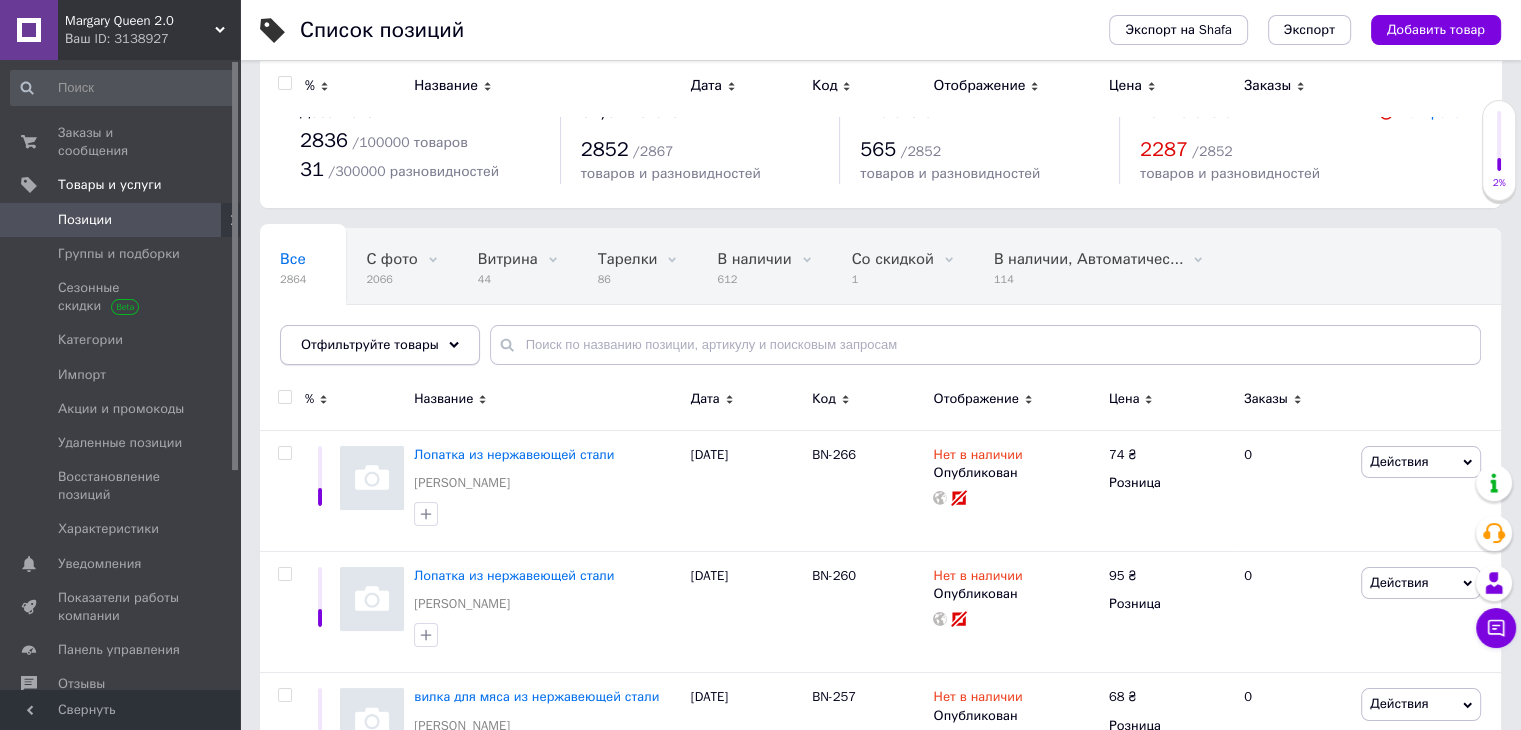scroll, scrollTop: 0, scrollLeft: 0, axis: both 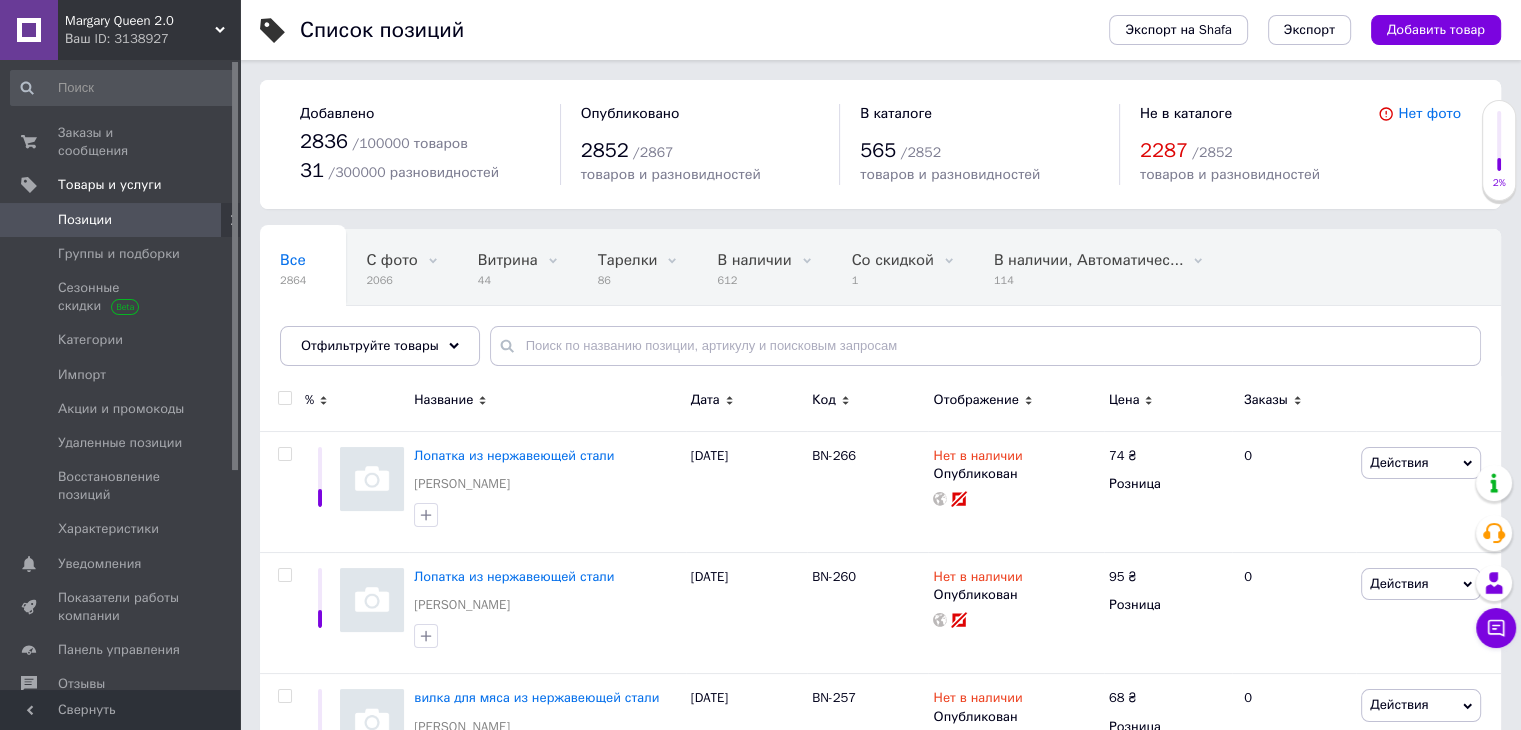 click at bounding box center (284, 398) 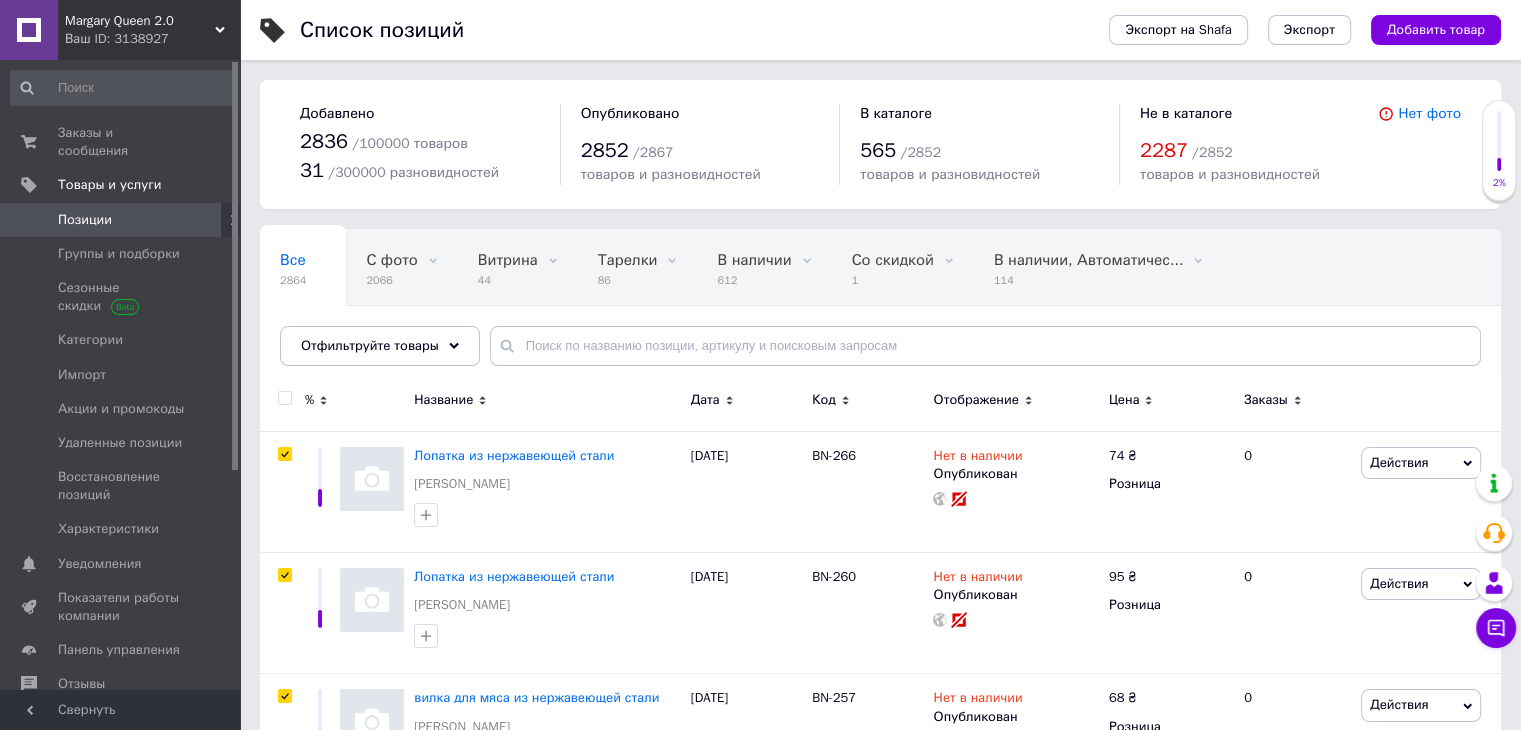 checkbox on "true" 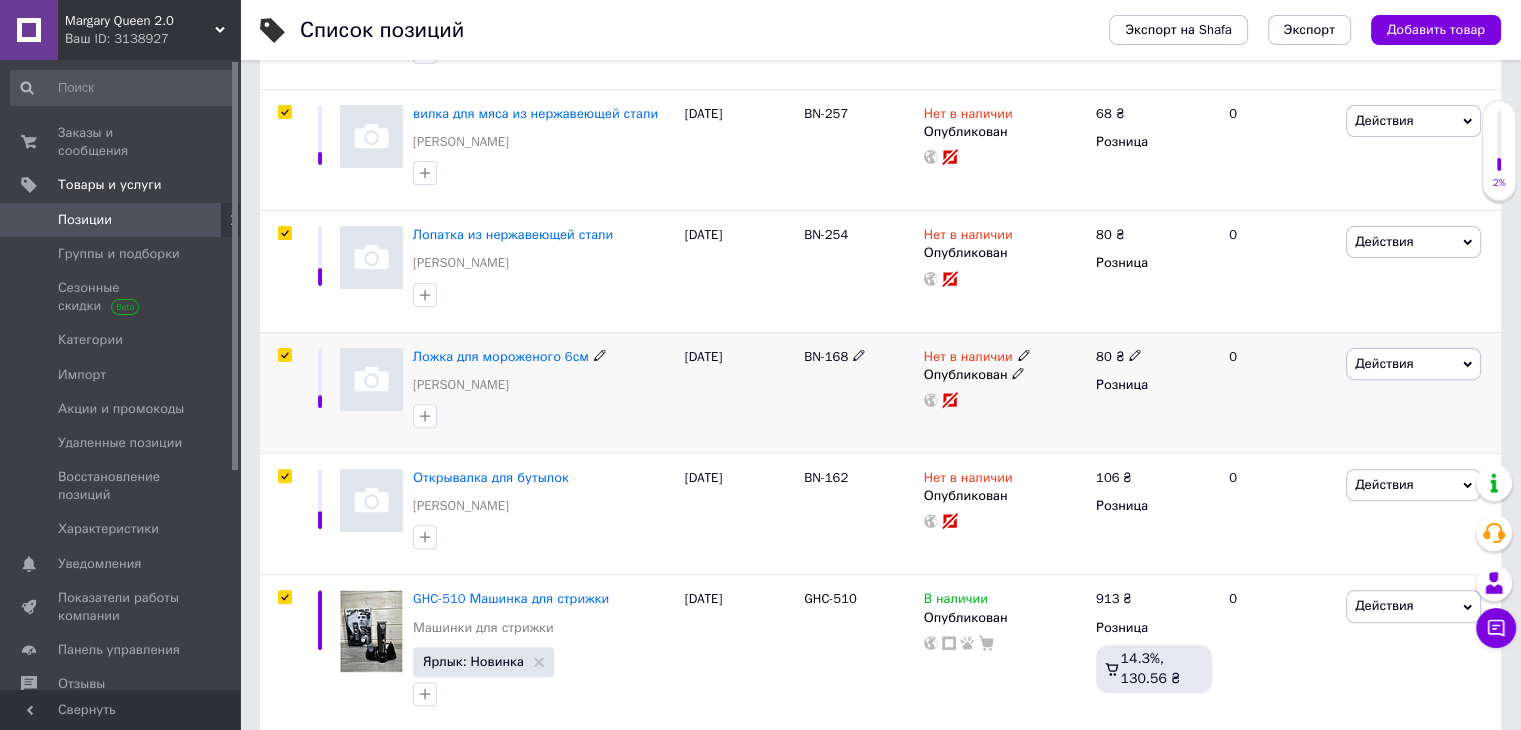 scroll, scrollTop: 600, scrollLeft: 0, axis: vertical 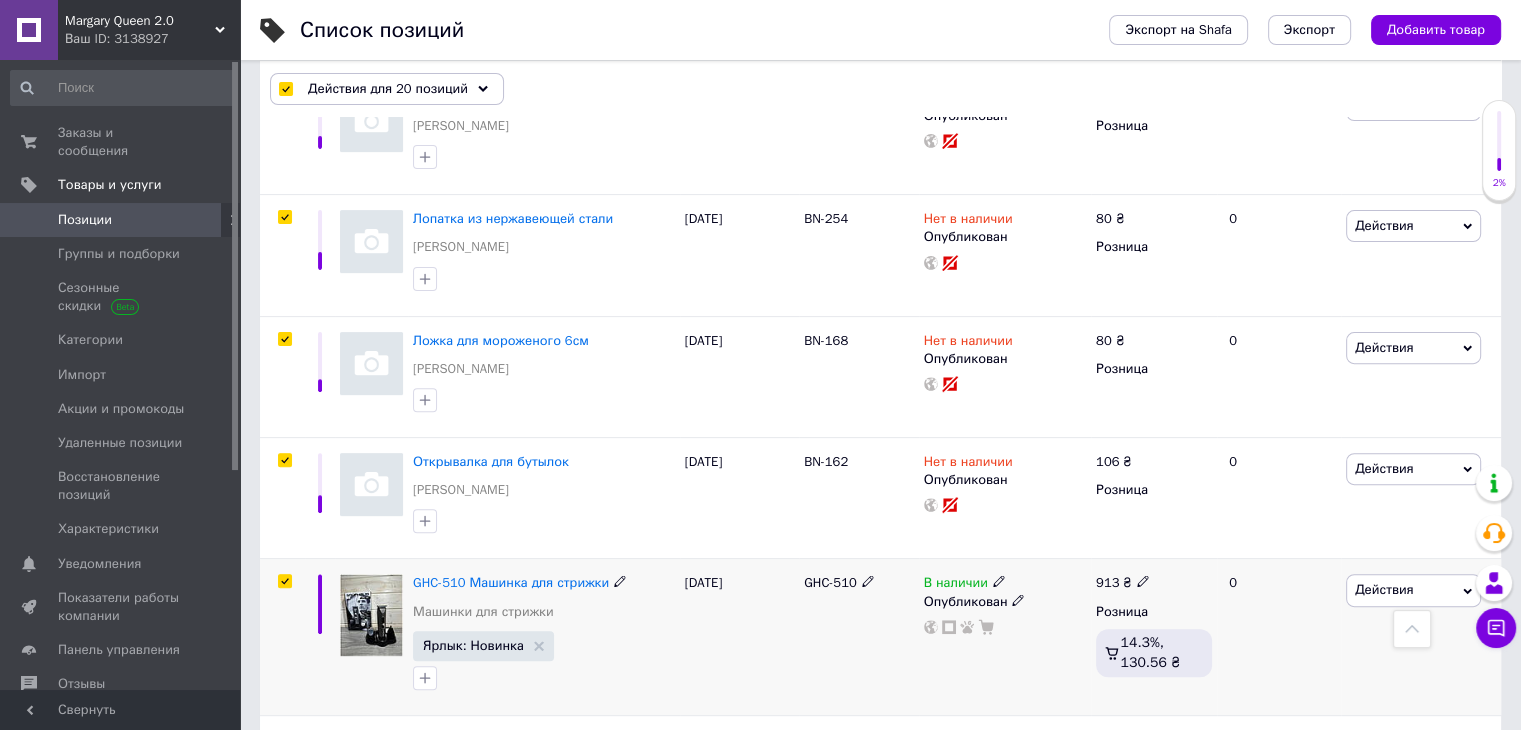 click at bounding box center (285, 581) 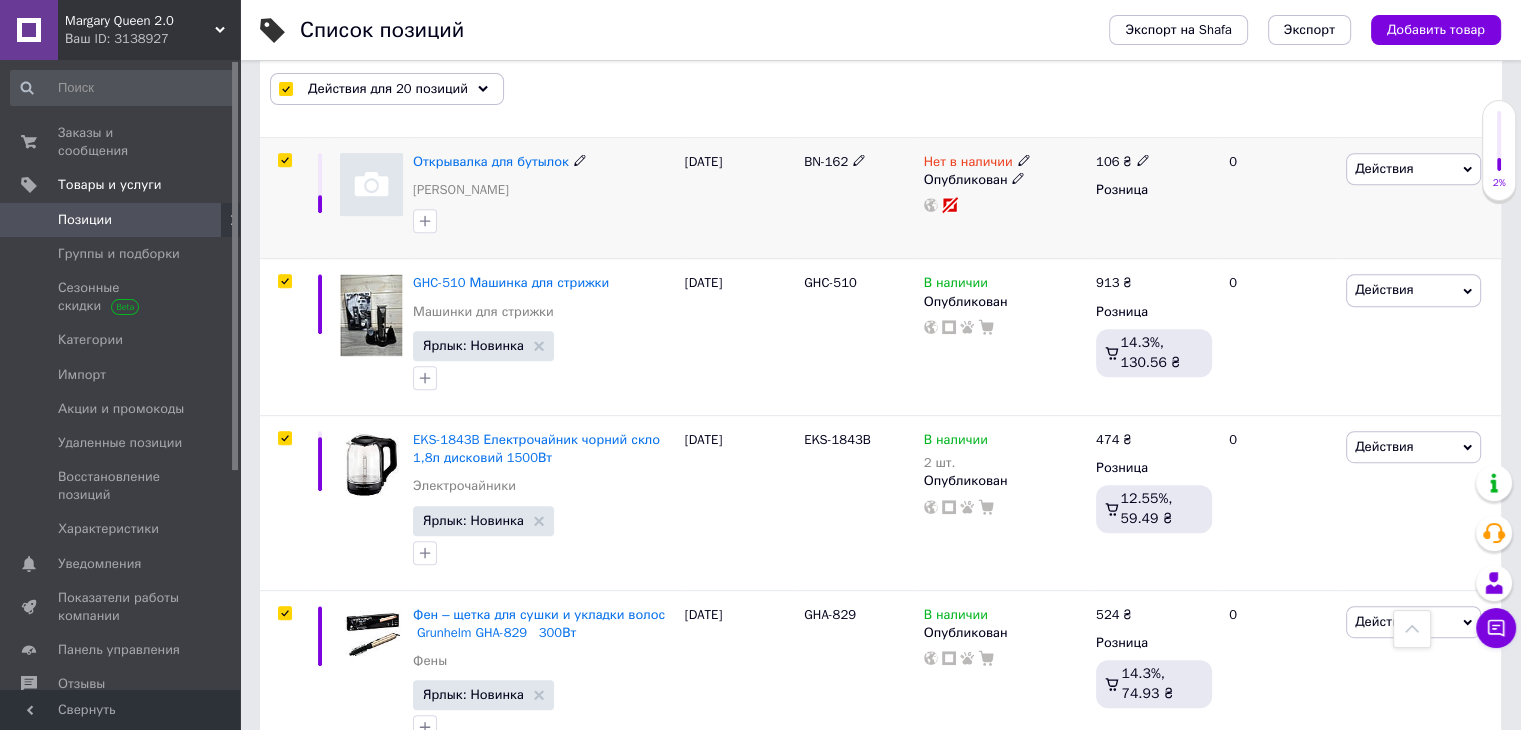 scroll, scrollTop: 800, scrollLeft: 0, axis: vertical 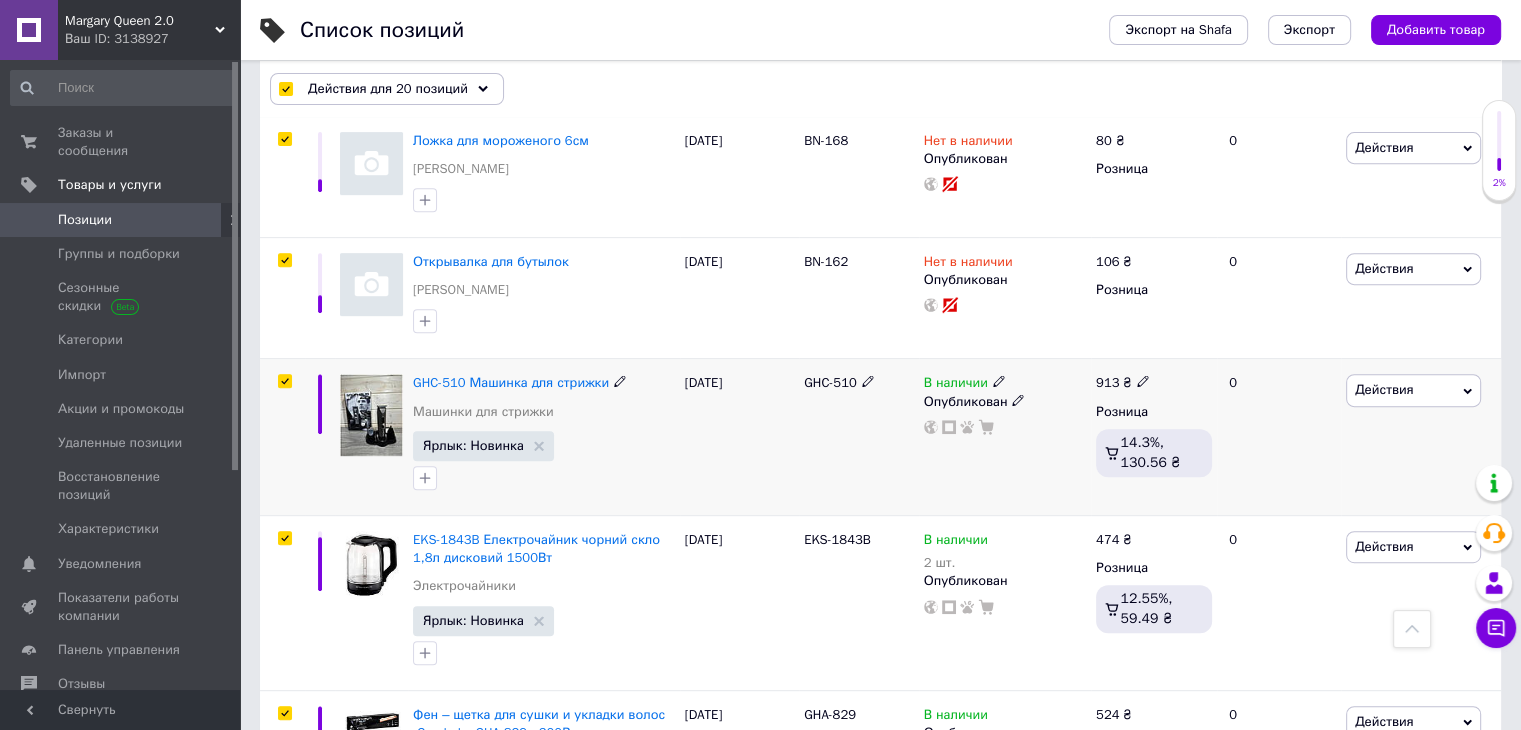click at bounding box center [284, 381] 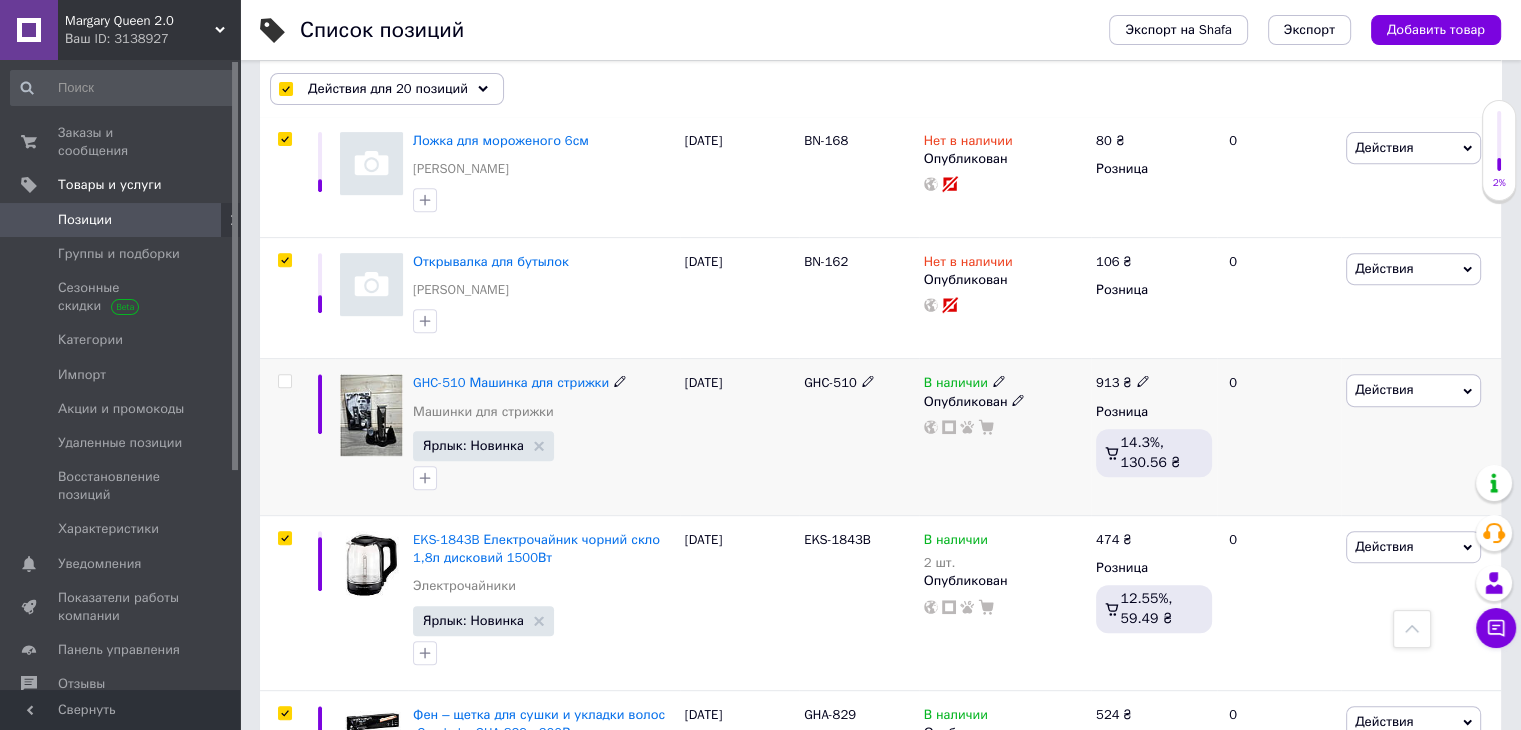 checkbox on "false" 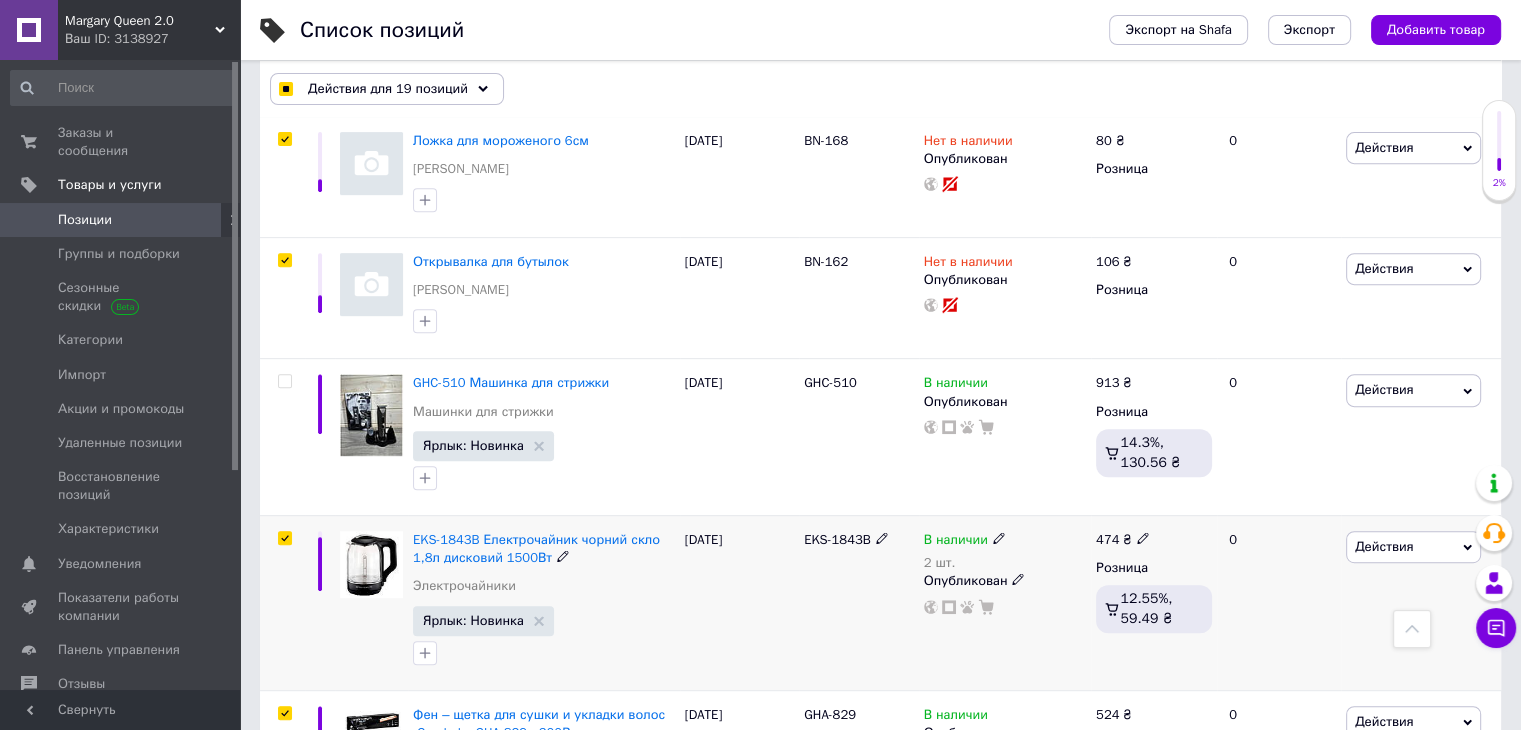 click at bounding box center (284, 538) 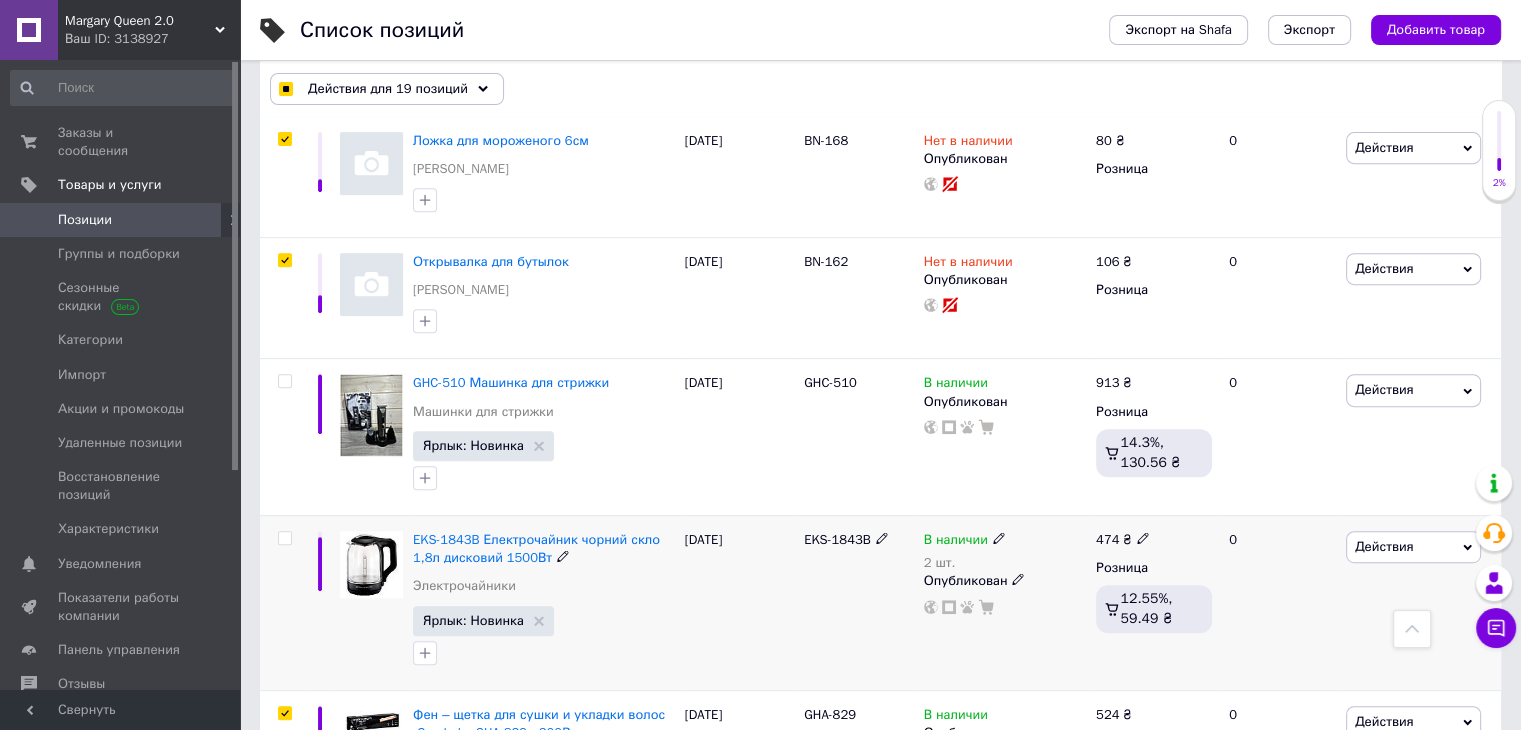 checkbox on "false" 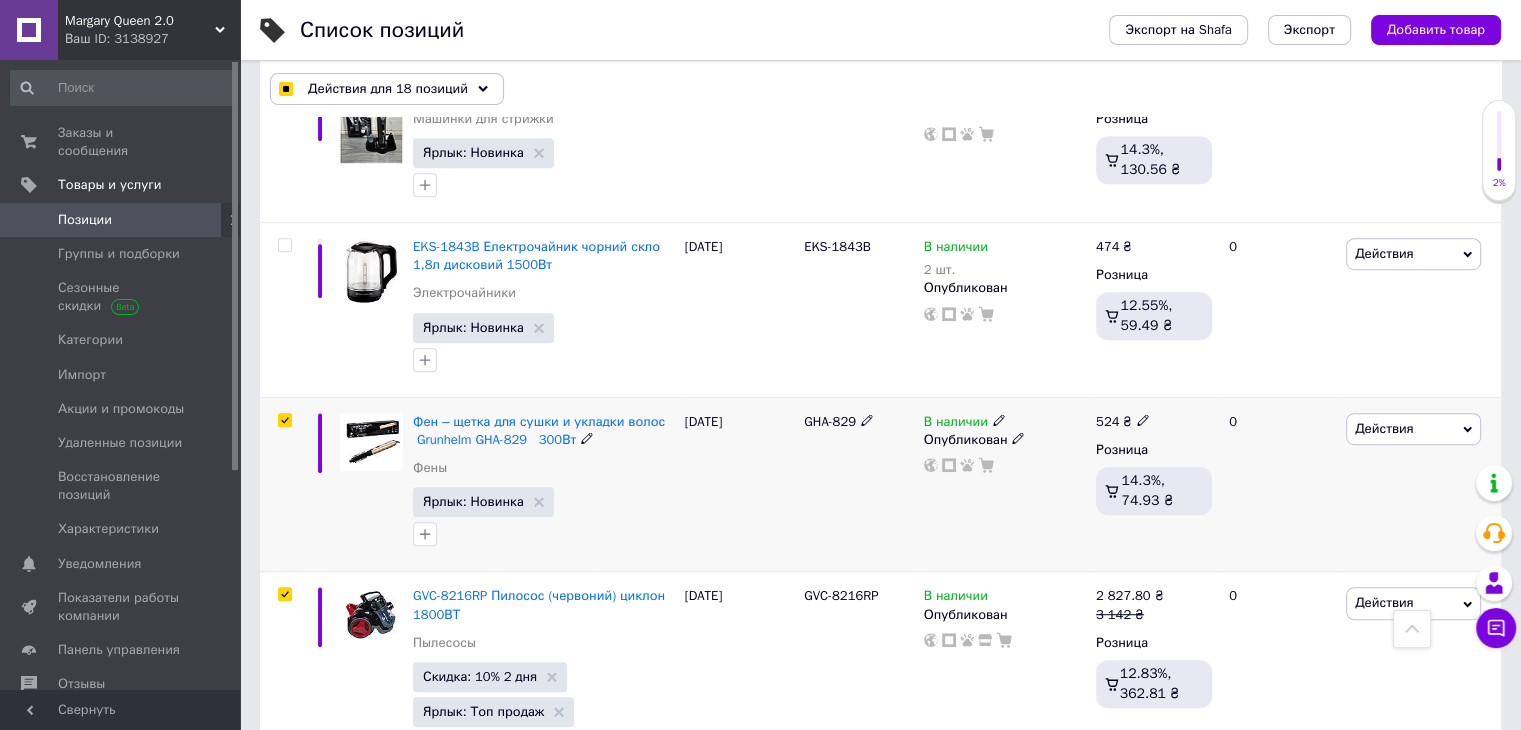 scroll, scrollTop: 1100, scrollLeft: 0, axis: vertical 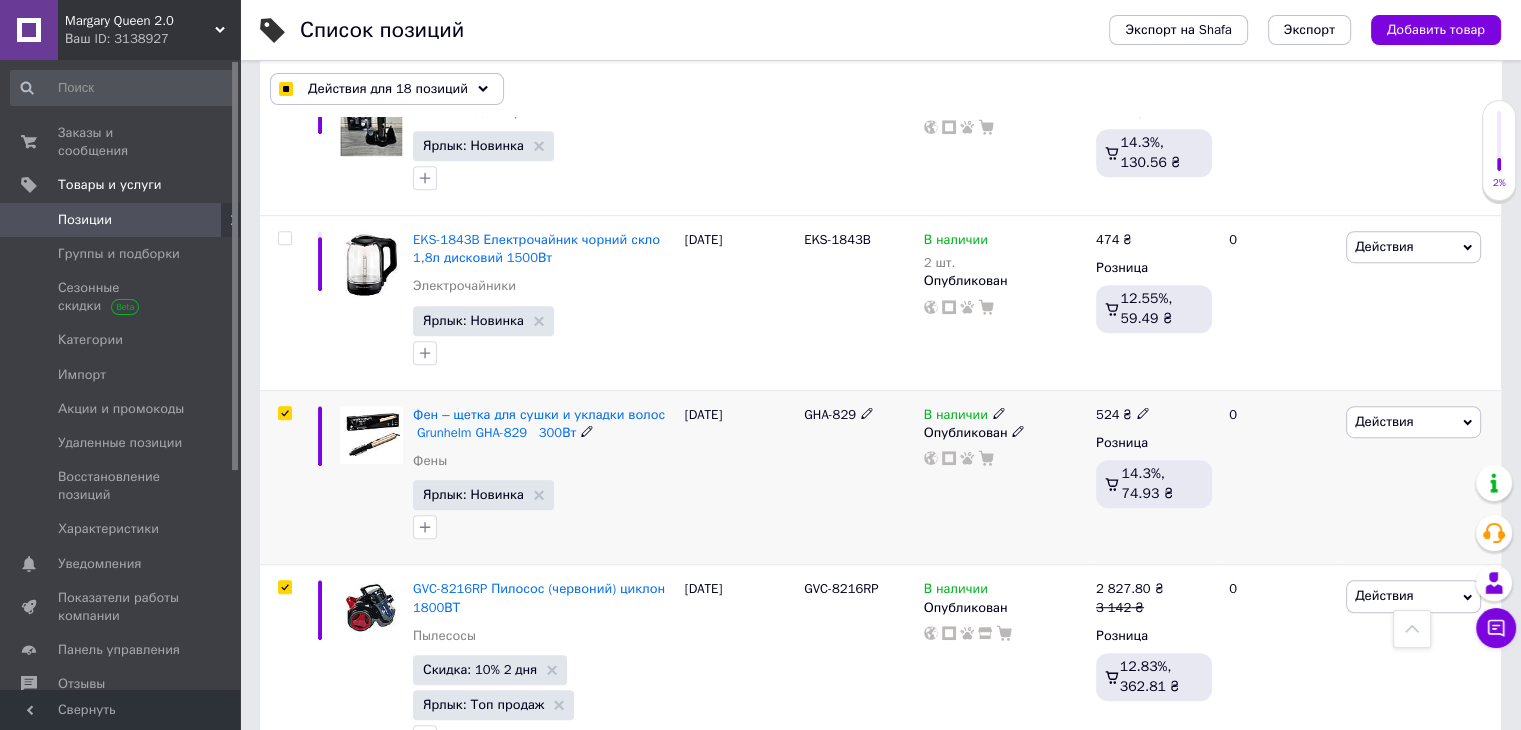 click at bounding box center [284, 413] 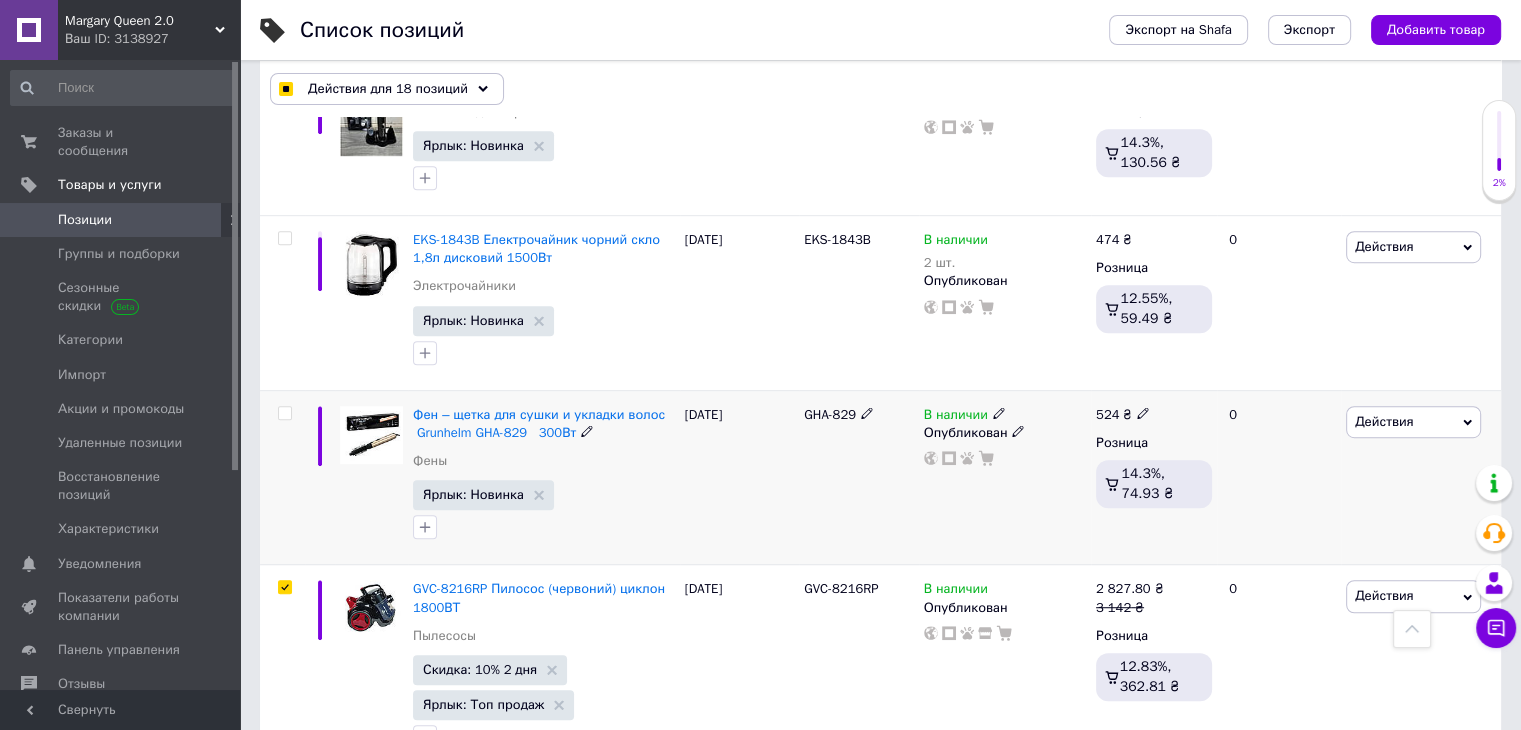checkbox on "false" 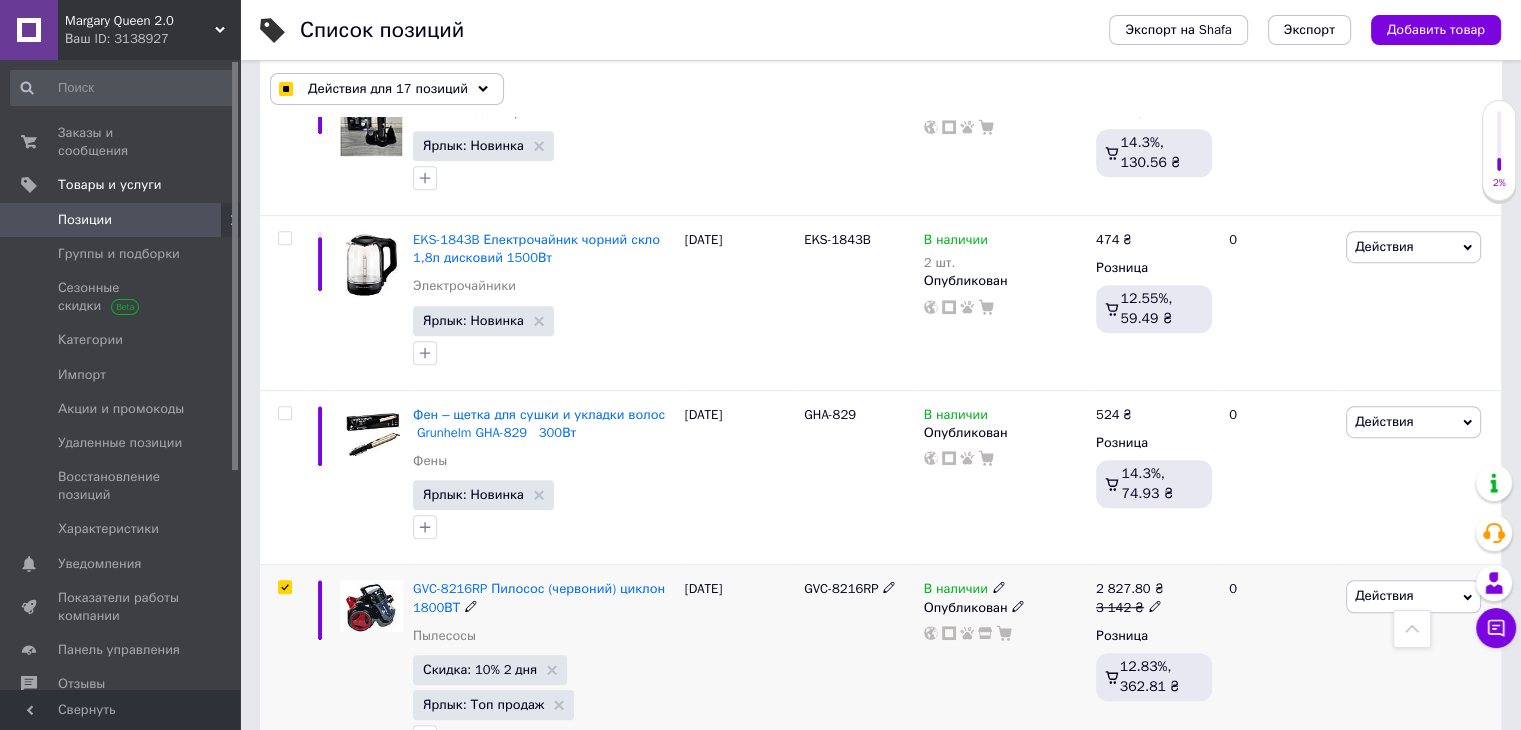 click at bounding box center [284, 587] 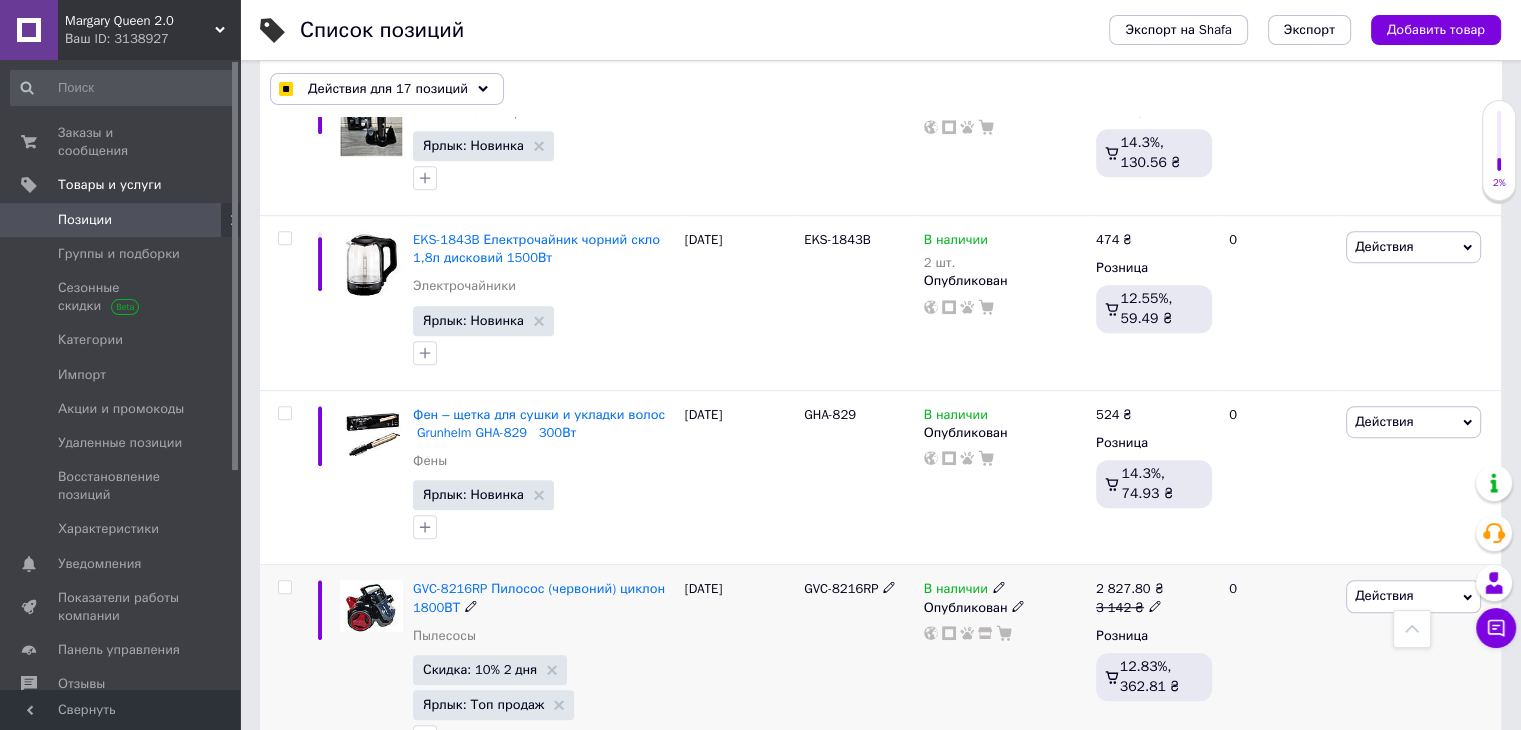 checkbox on "false" 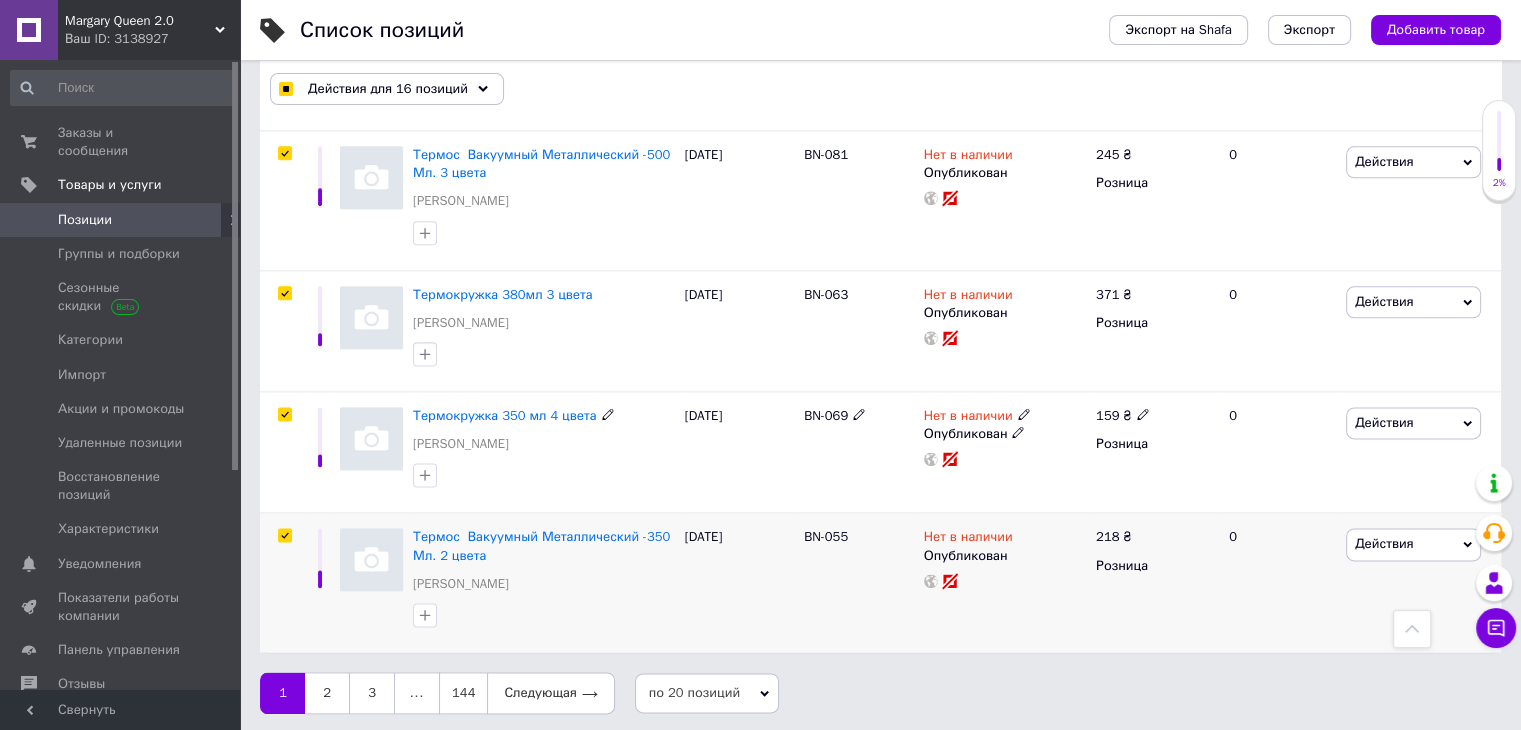 scroll, scrollTop: 2510, scrollLeft: 0, axis: vertical 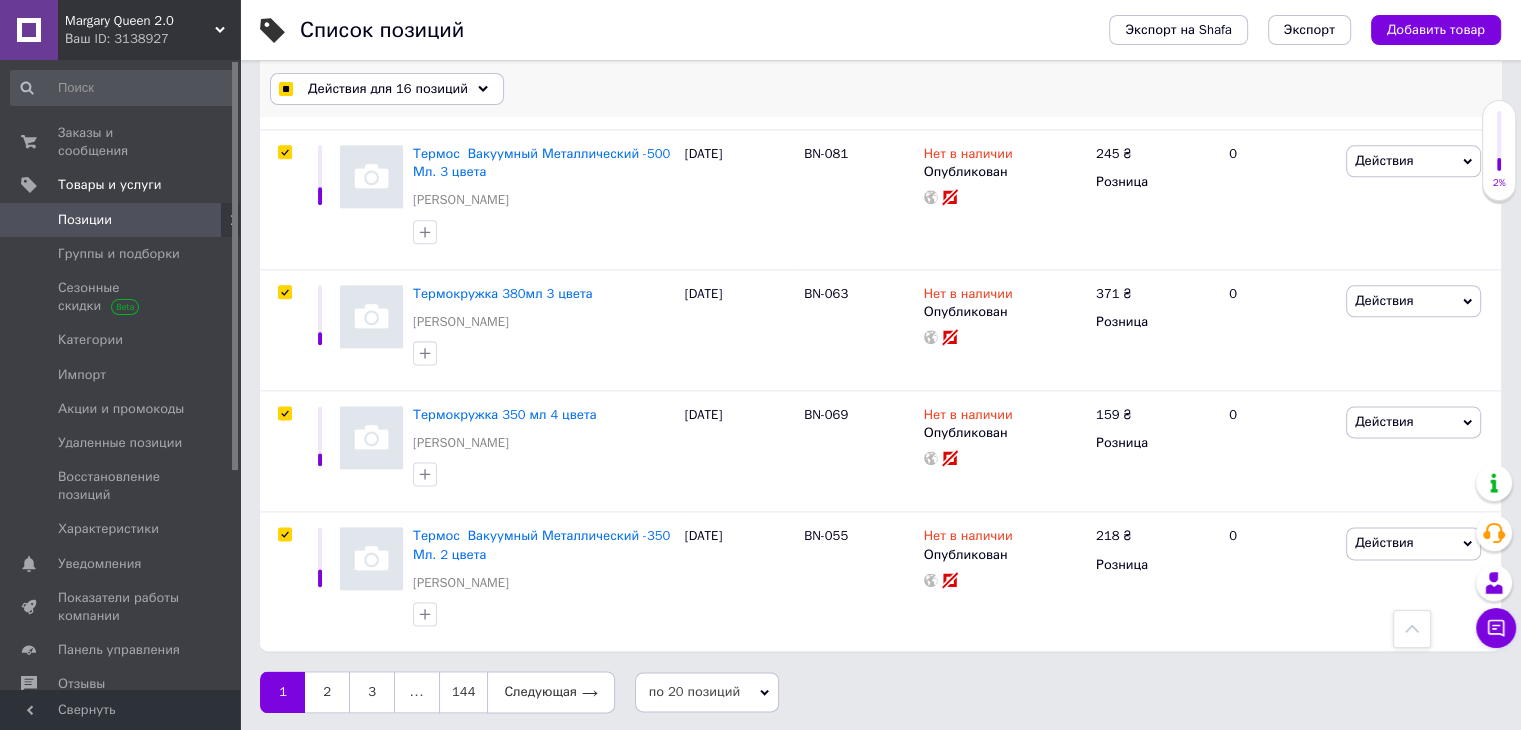 click on "Действия для 16 позиций" at bounding box center [388, 89] 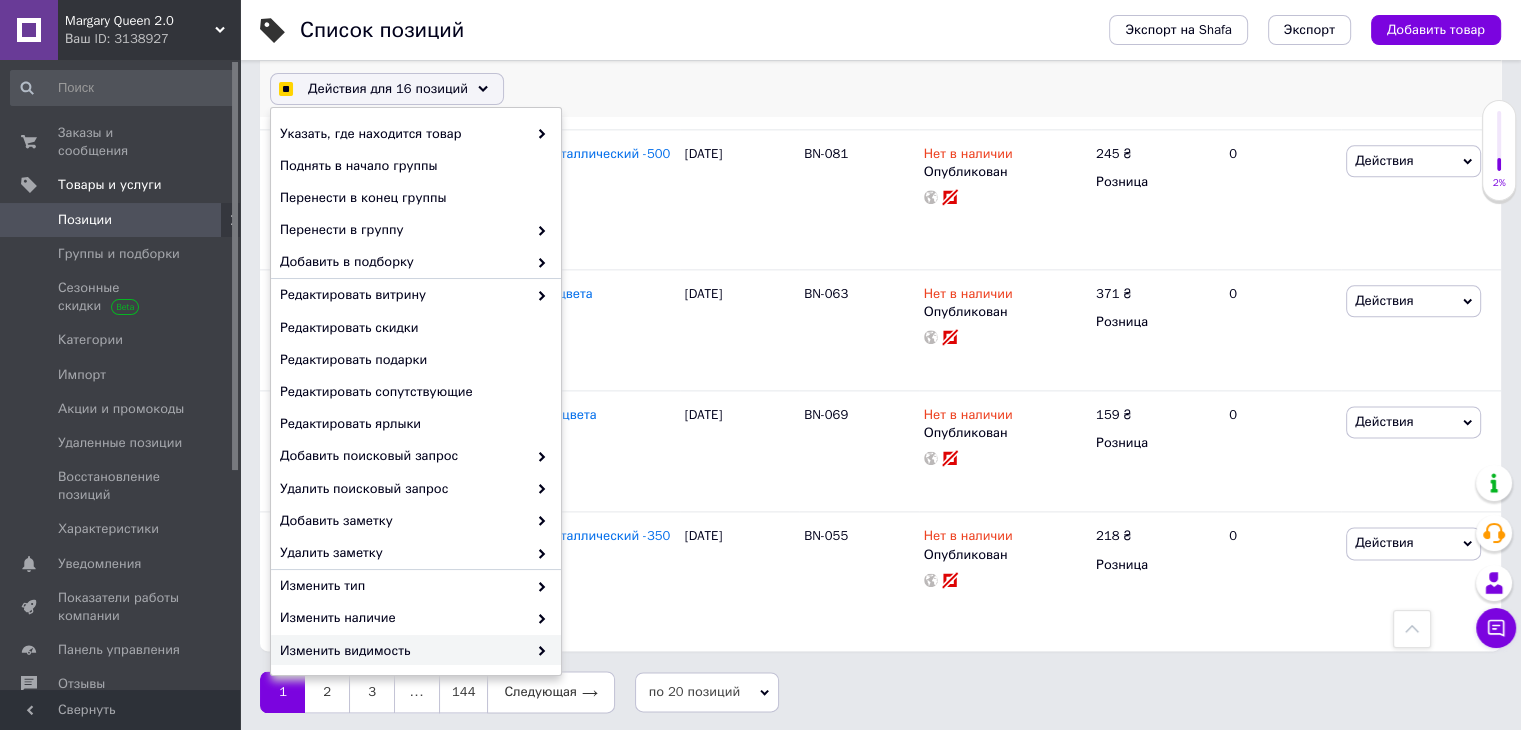 checkbox on "true" 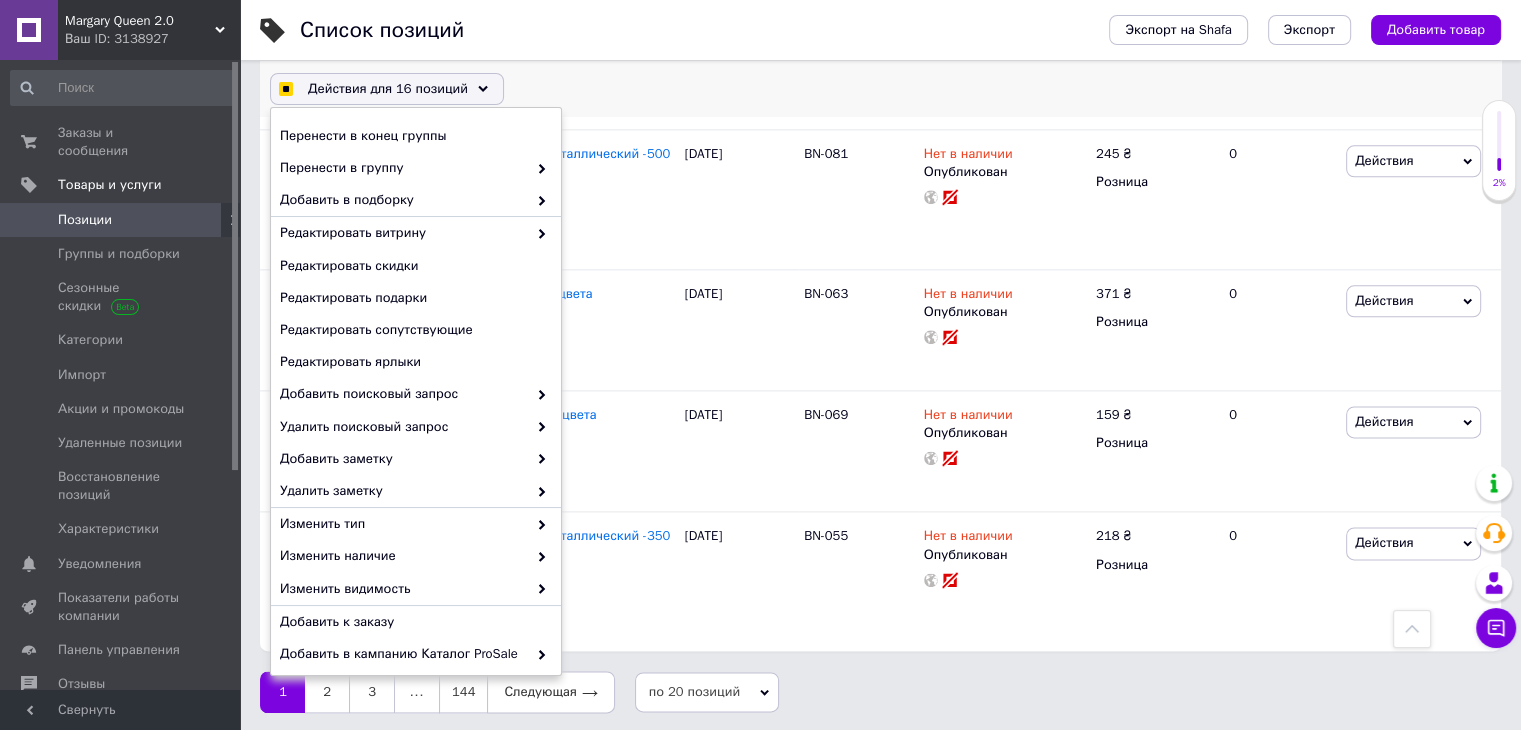 checkbox on "true" 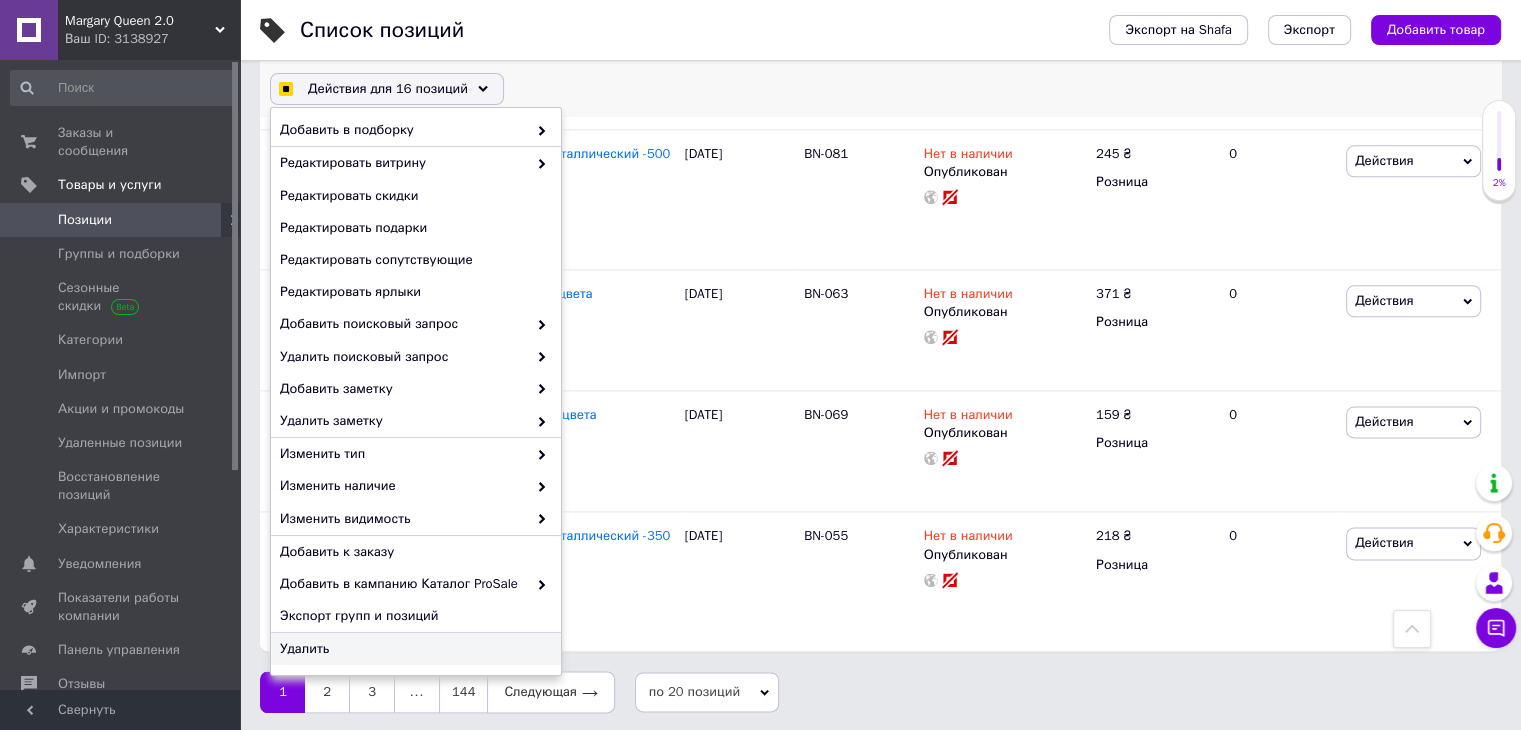 checkbox on "true" 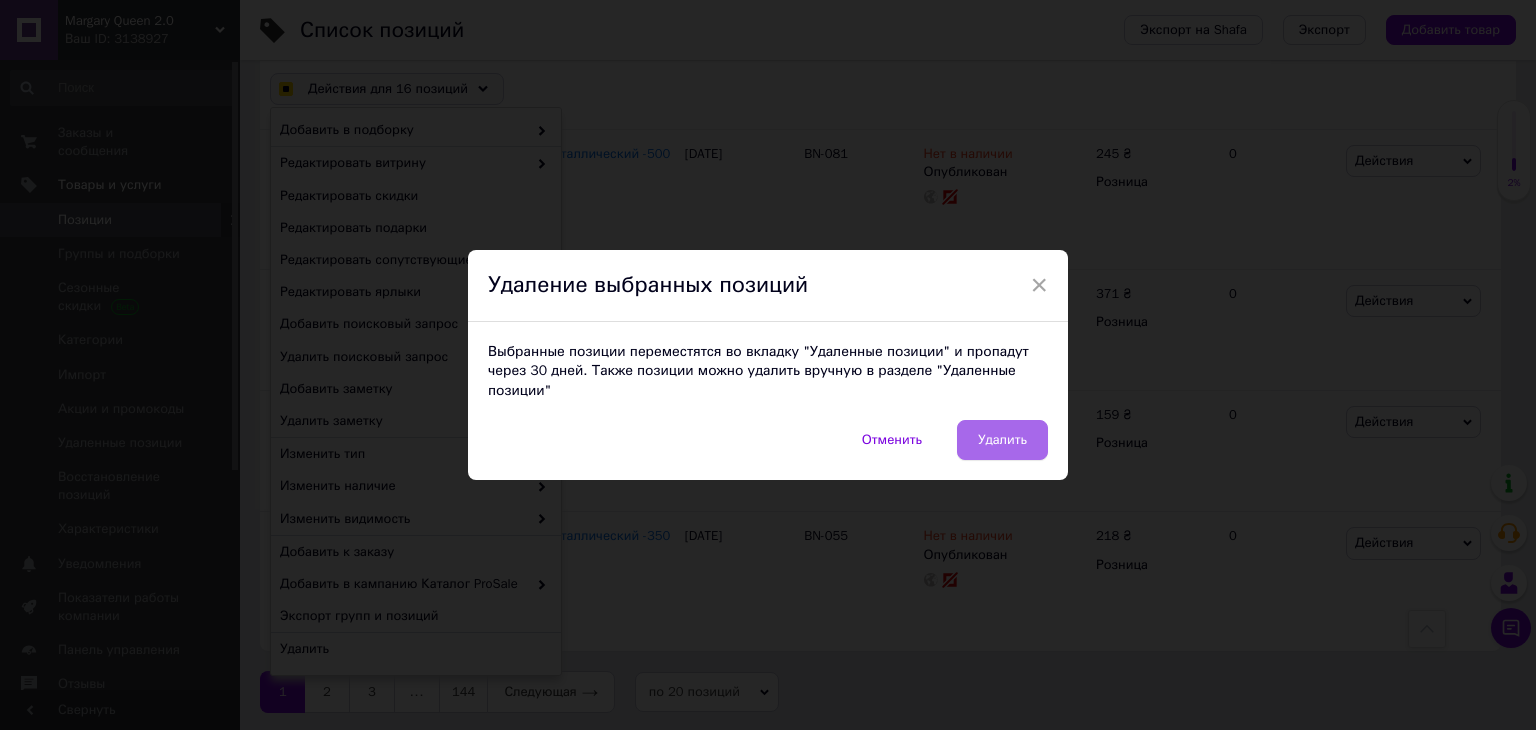 click on "Удалить" at bounding box center [1002, 440] 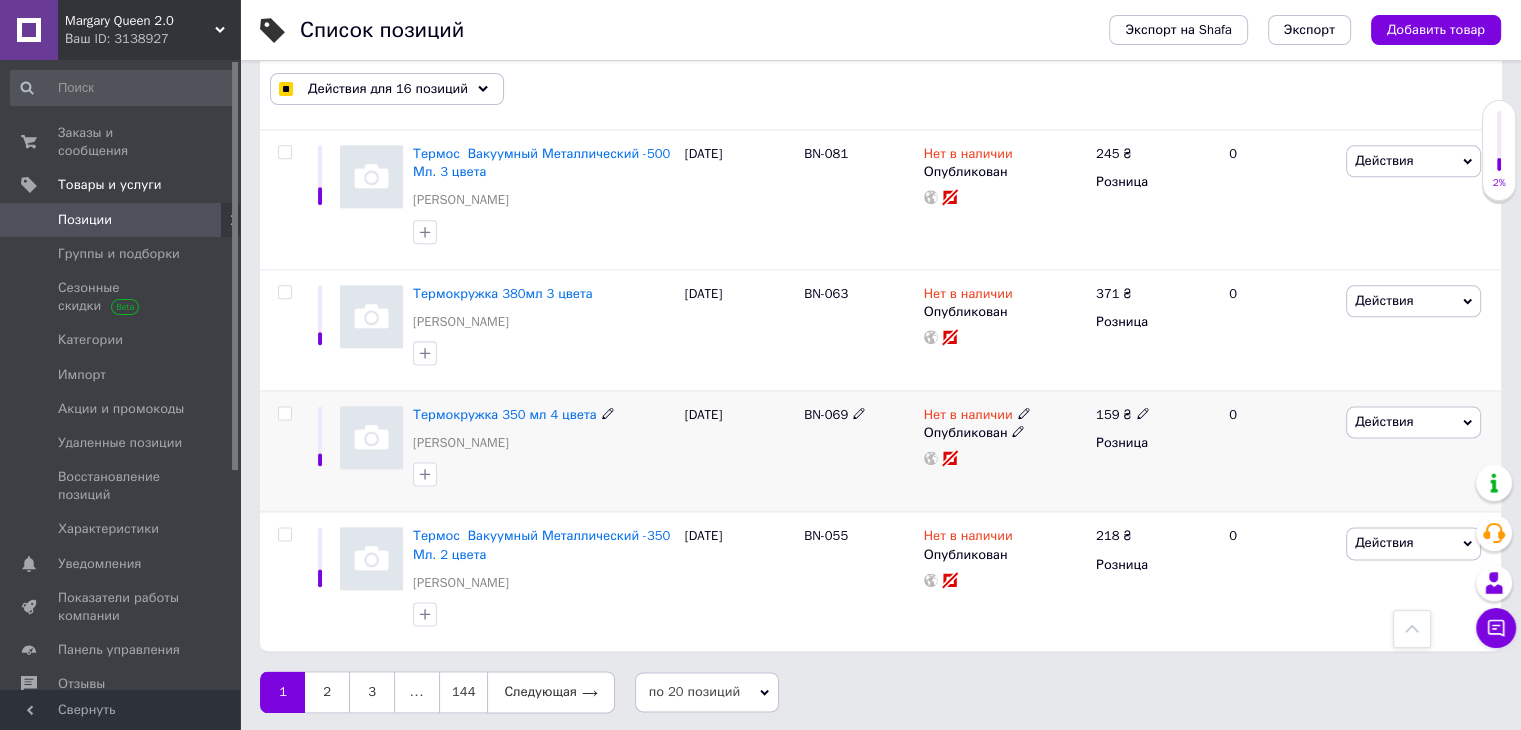 checkbox on "false" 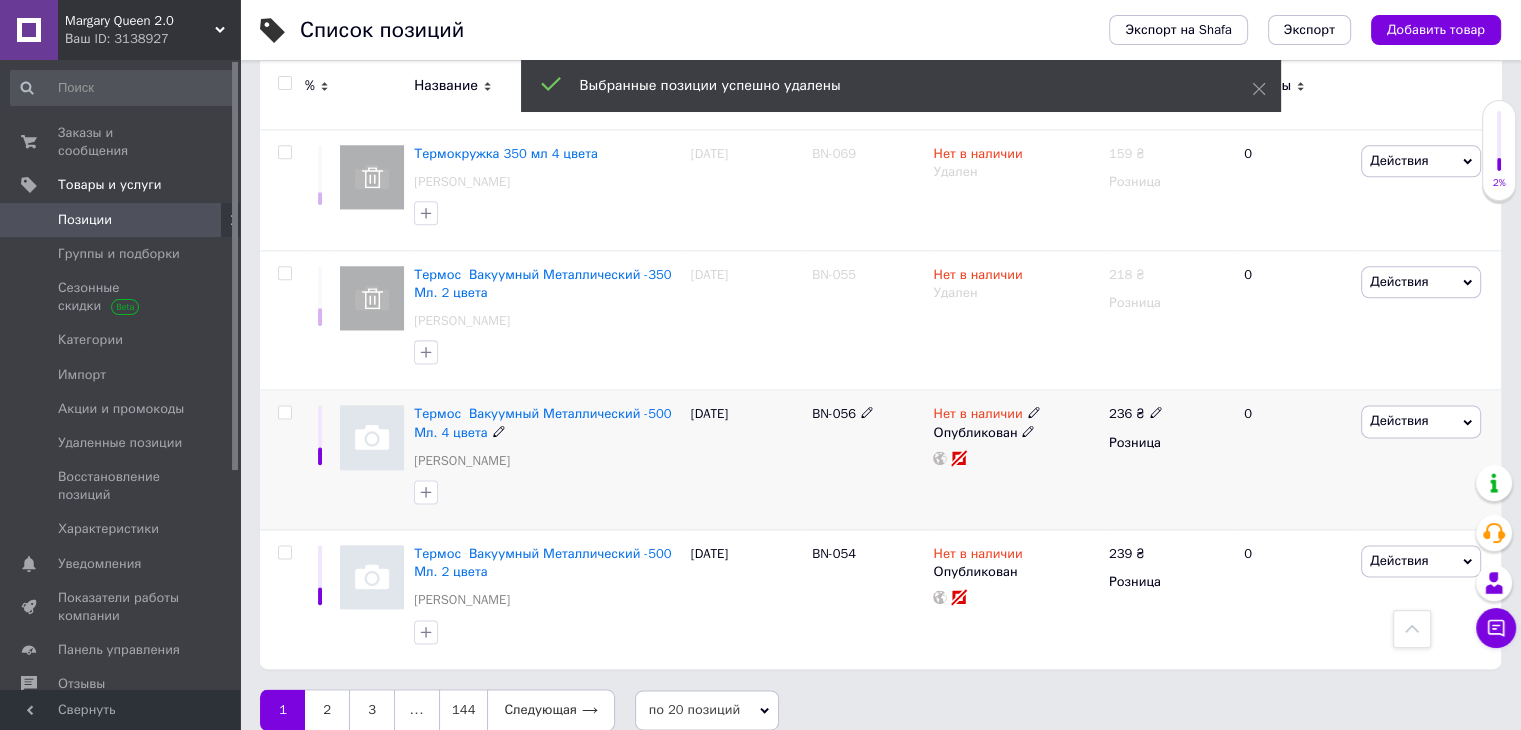 click at bounding box center (284, 412) 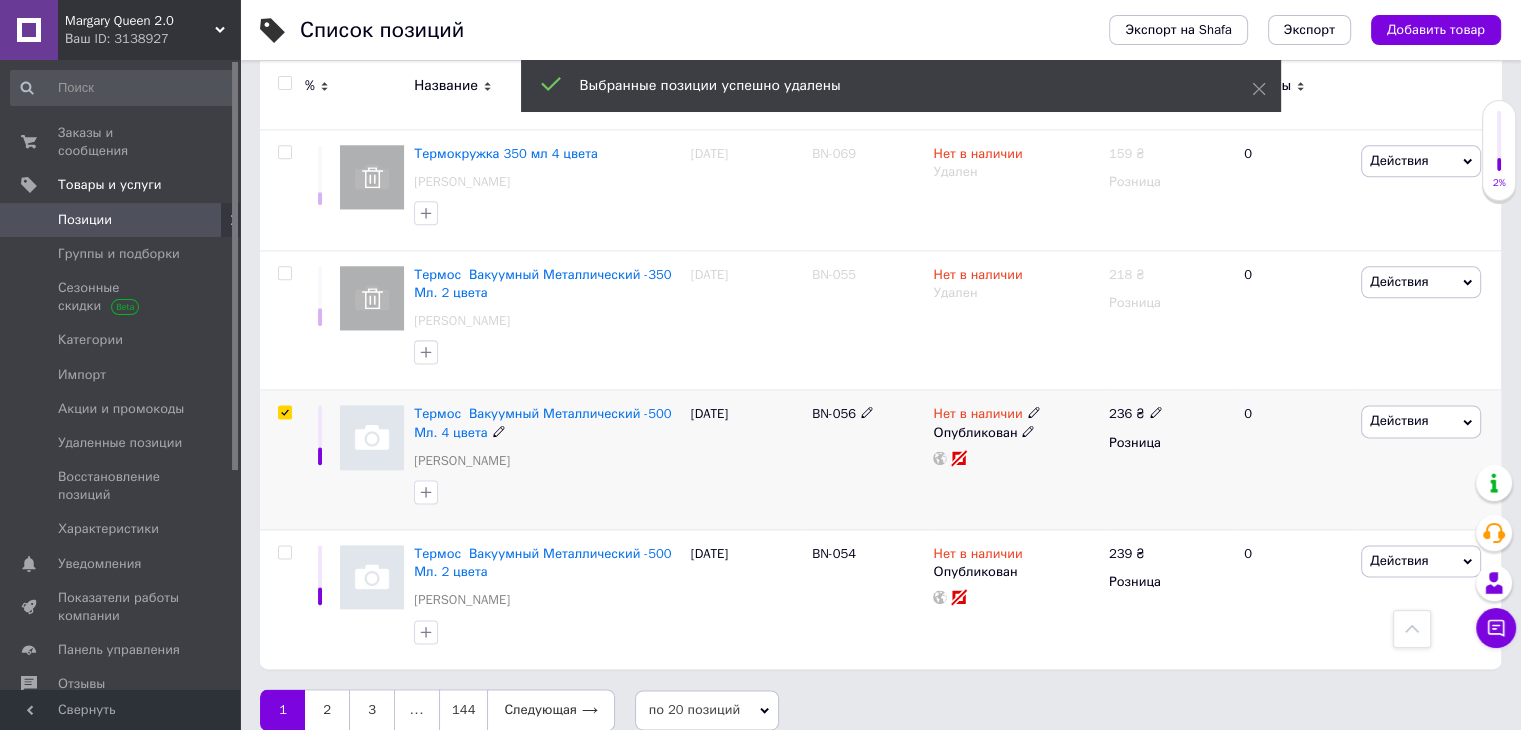 checkbox on "true" 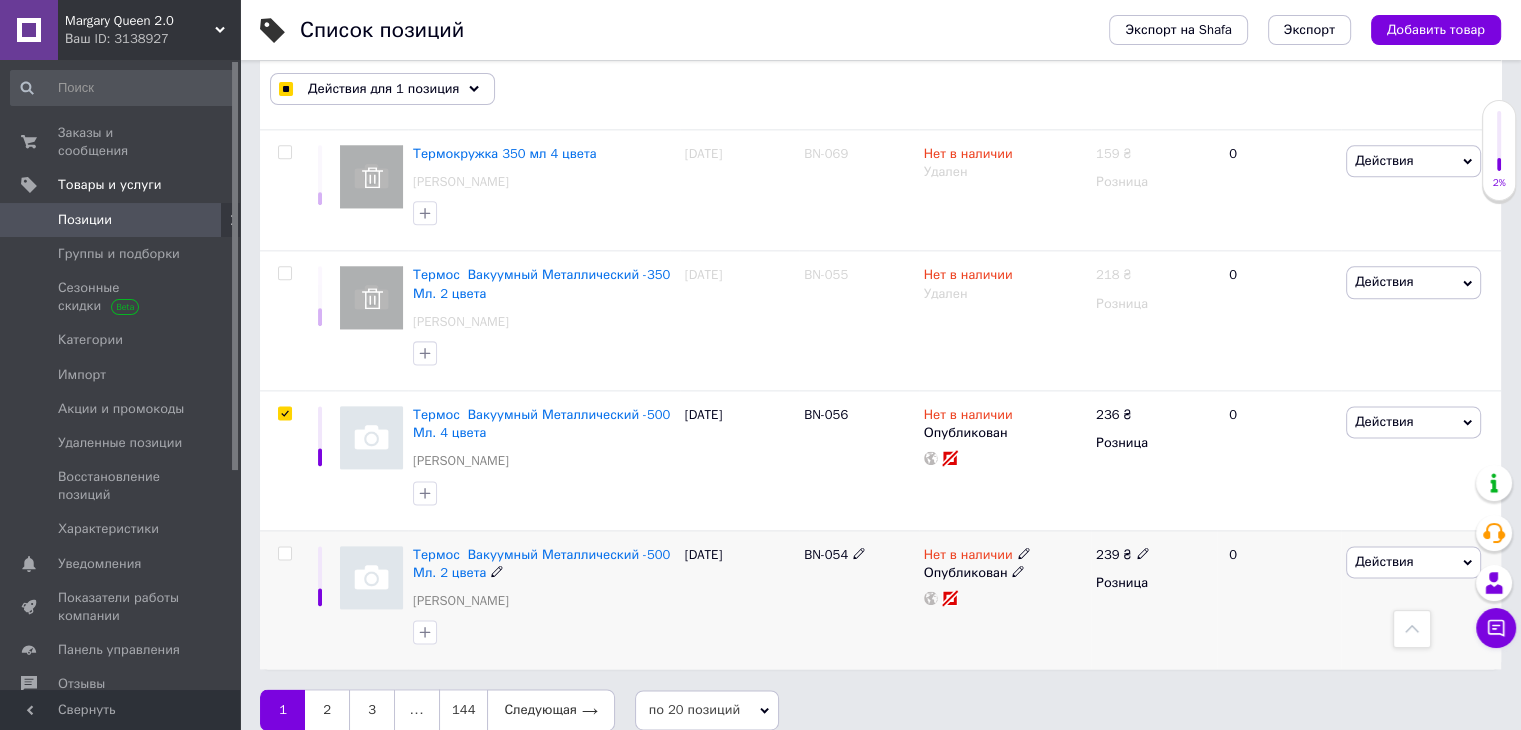 click at bounding box center [285, 553] 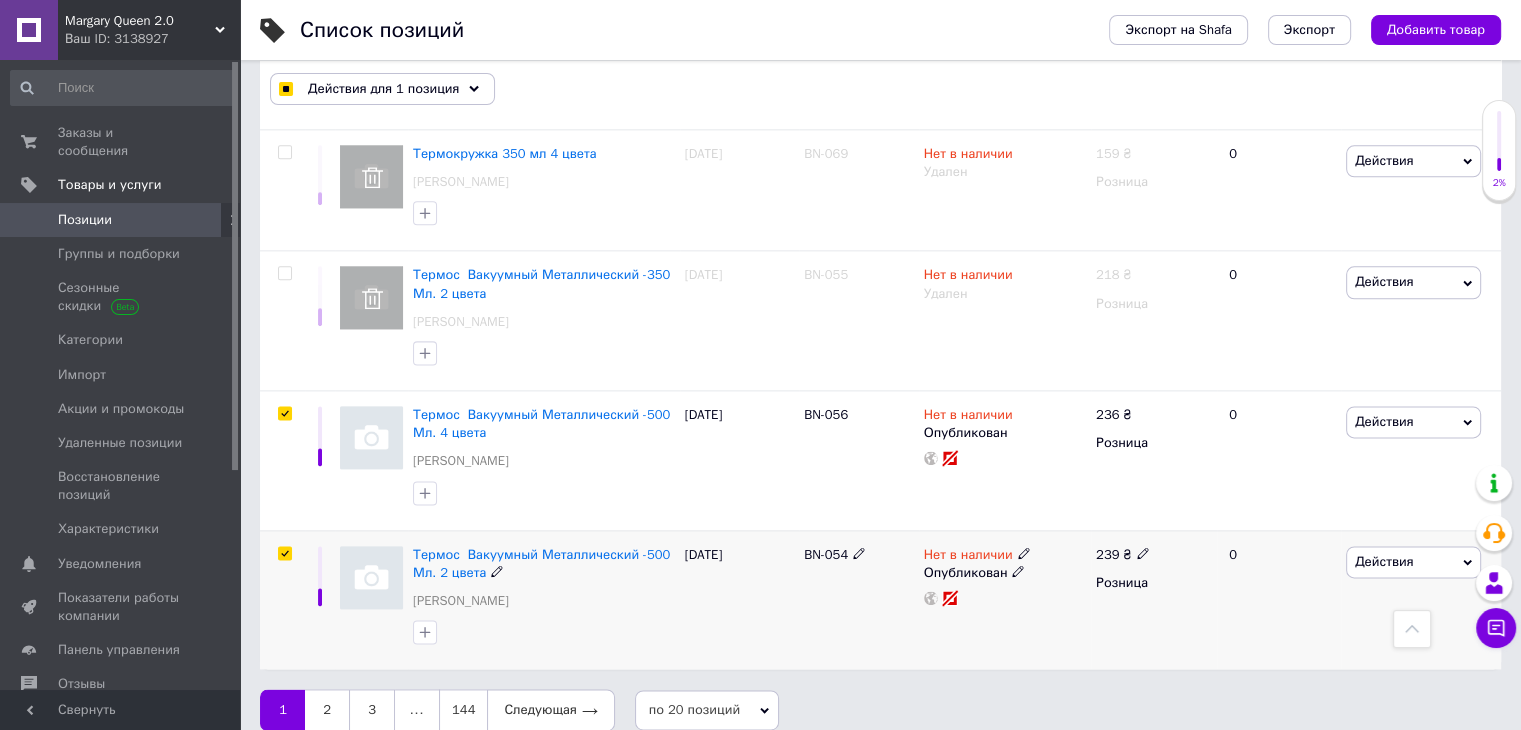 checkbox on "true" 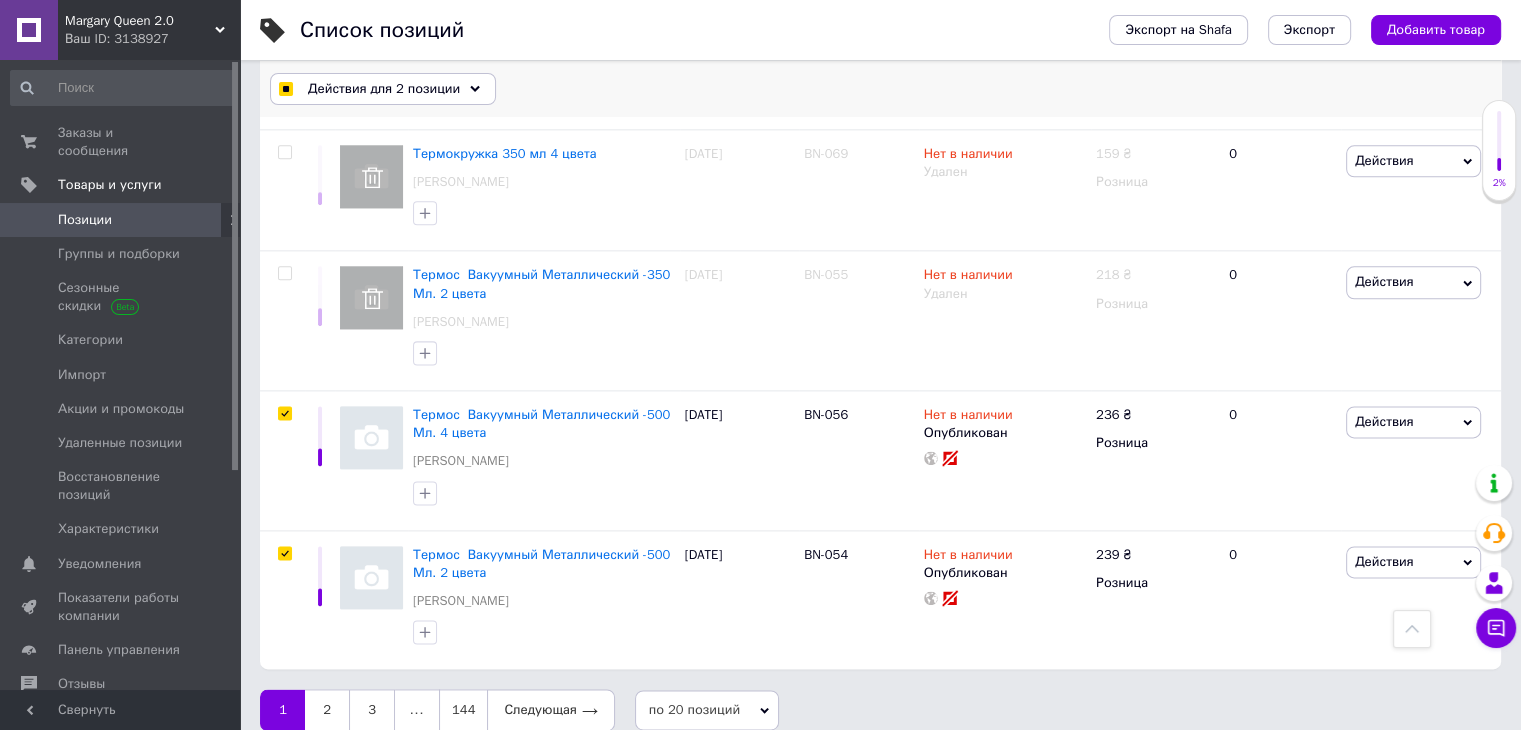 click on "Действия для 2 позиции" at bounding box center [384, 89] 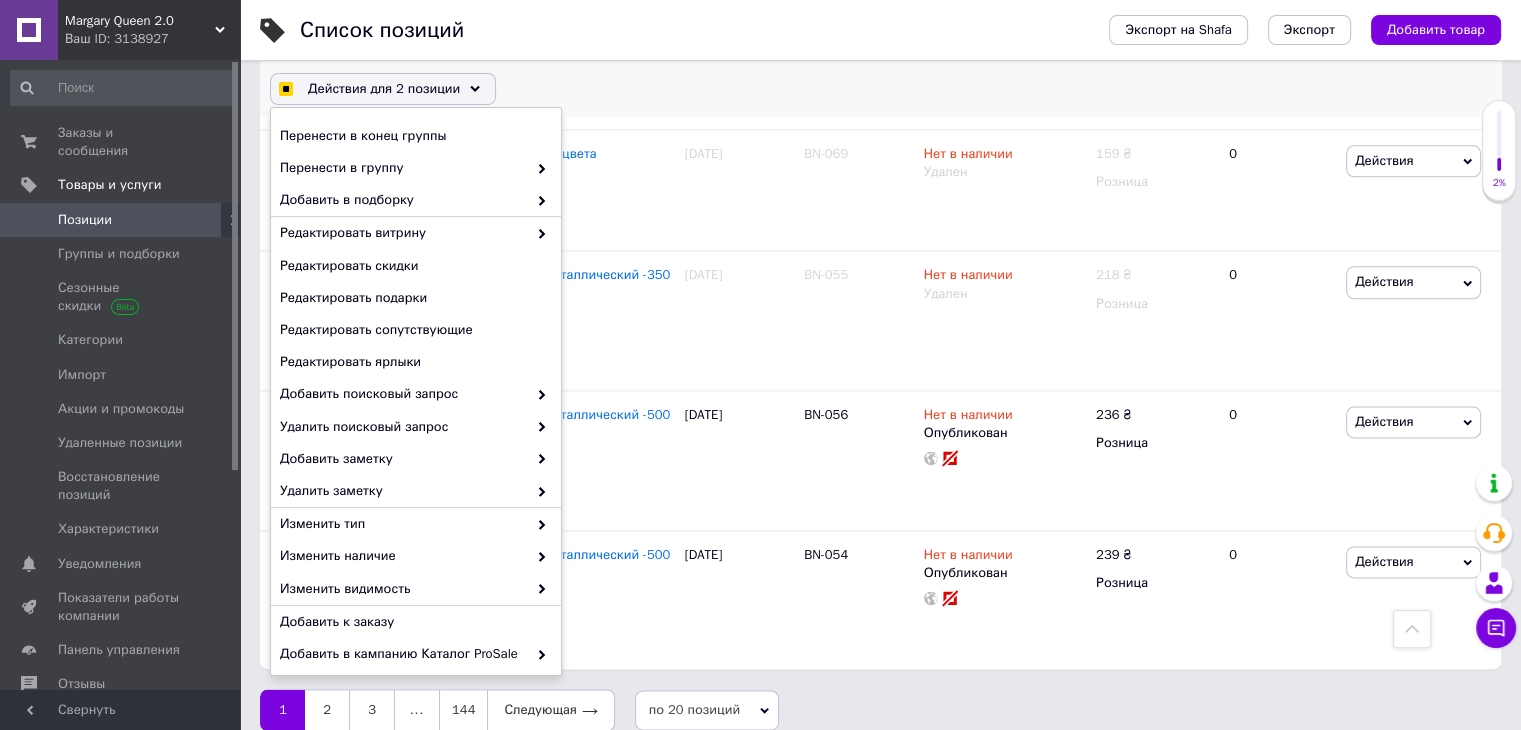 scroll, scrollTop: 132, scrollLeft: 0, axis: vertical 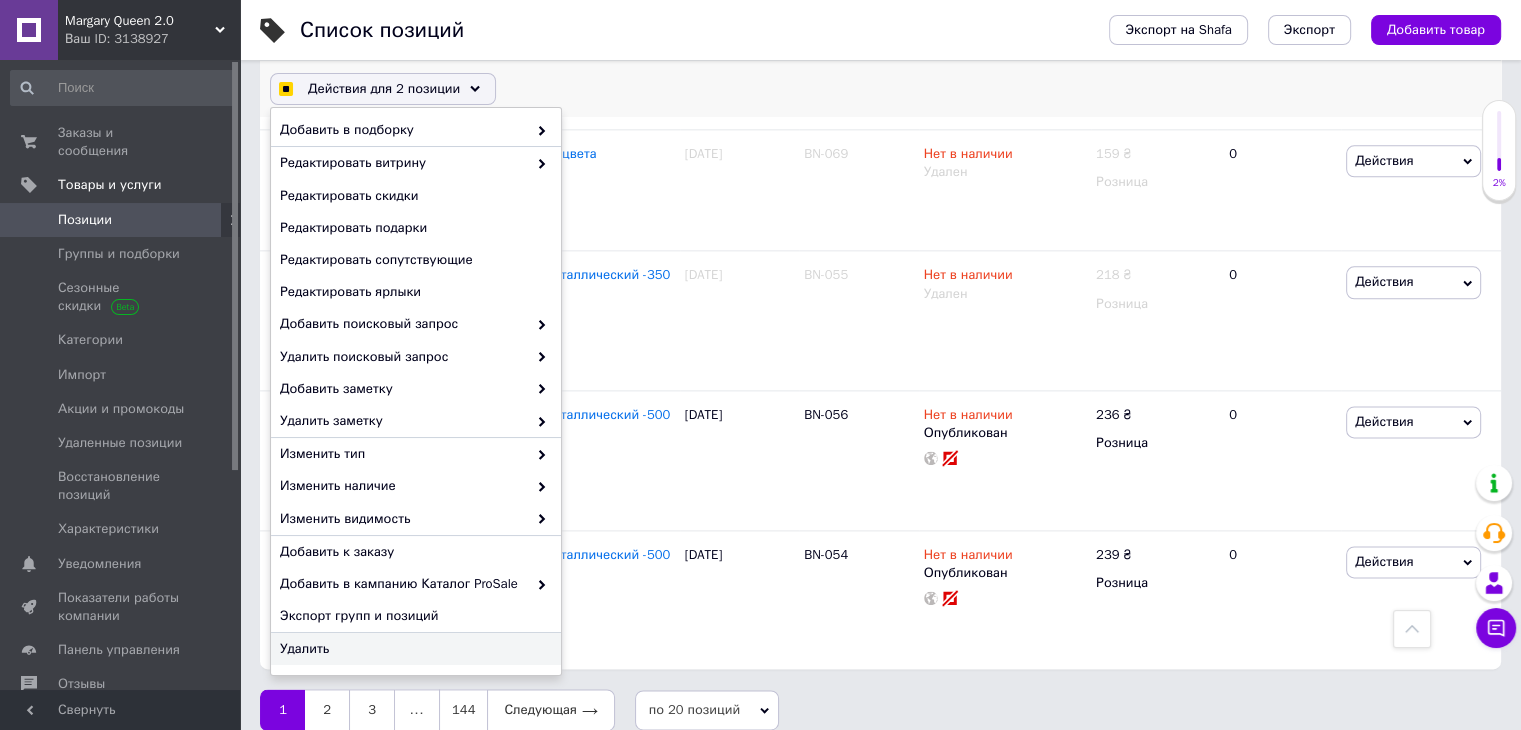 checkbox on "true" 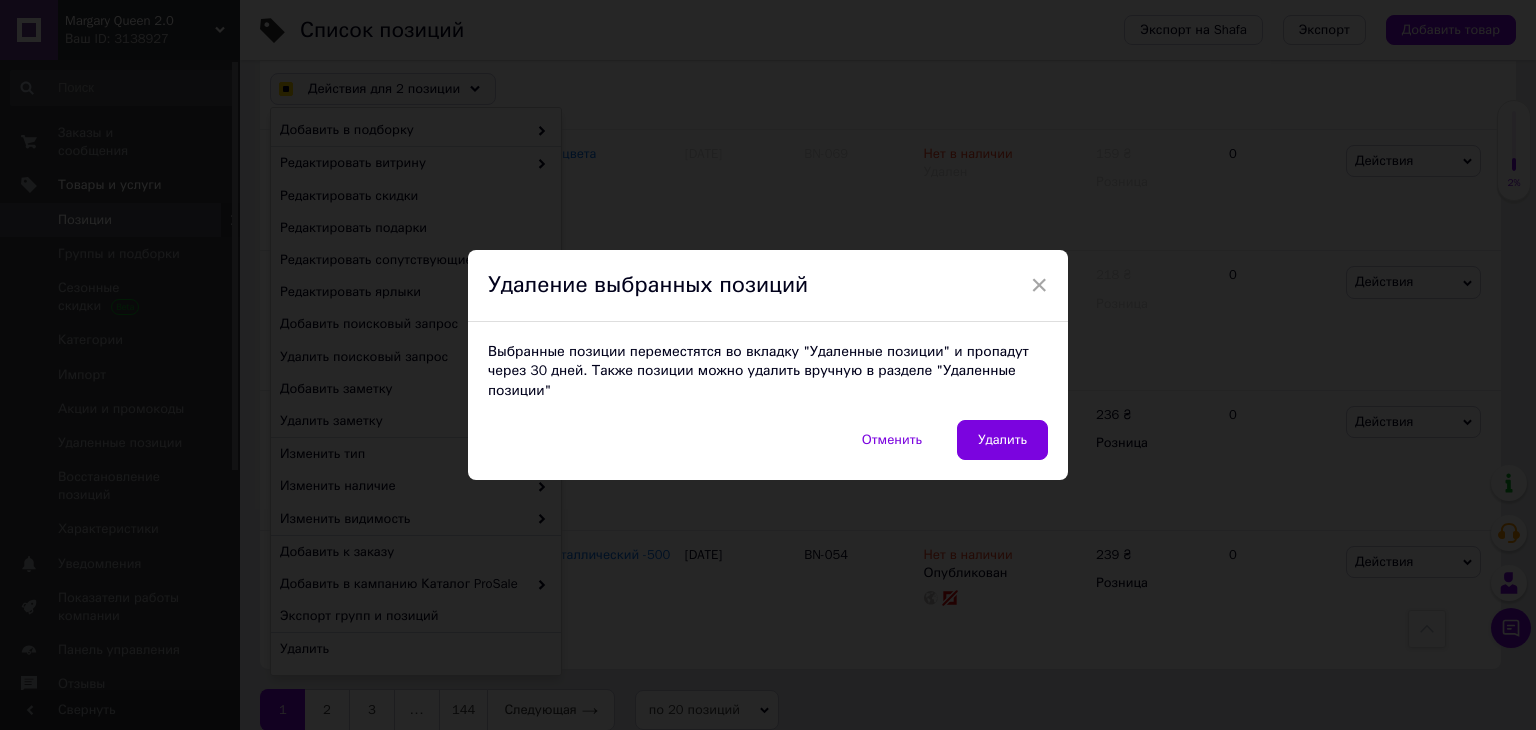 checkbox on "true" 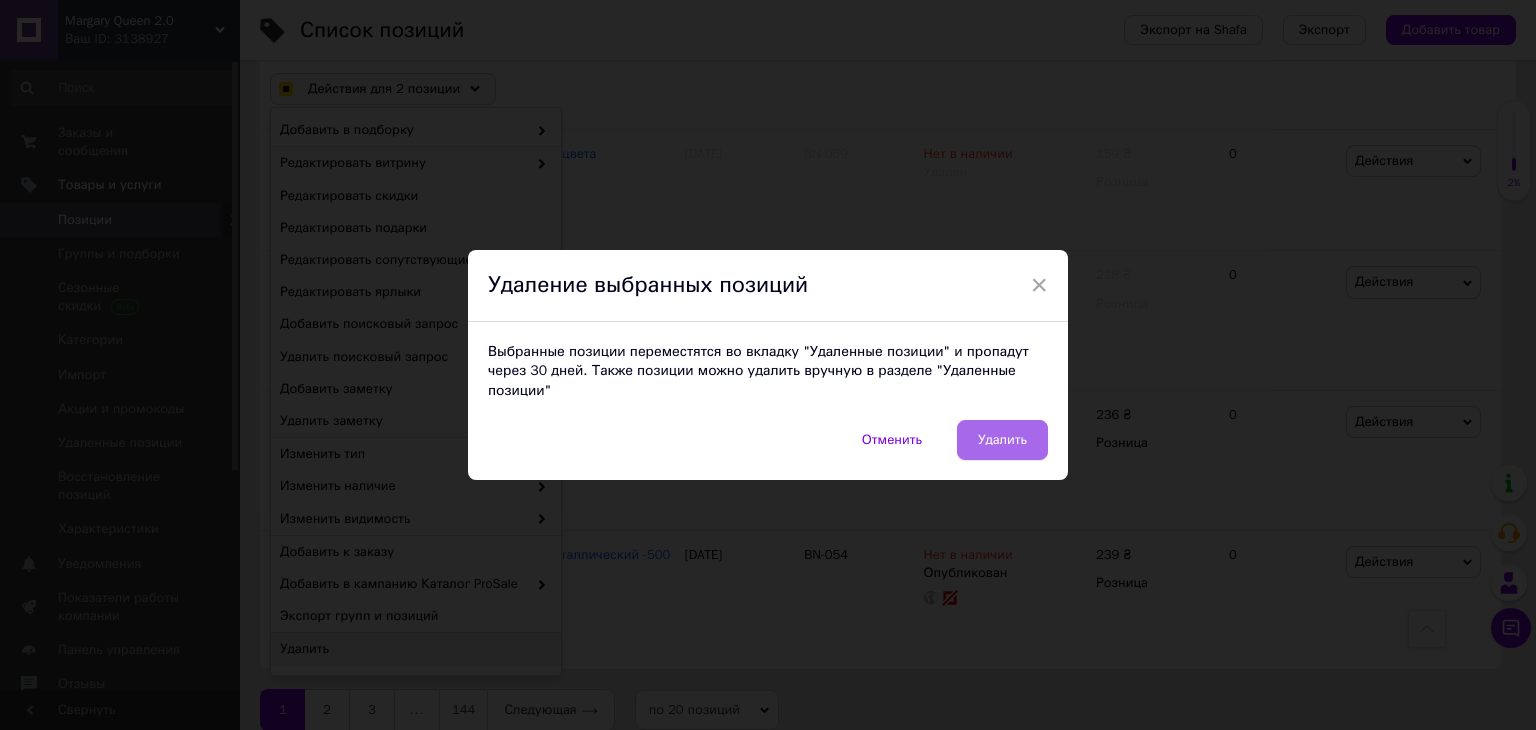 click on "Удалить" at bounding box center (1002, 440) 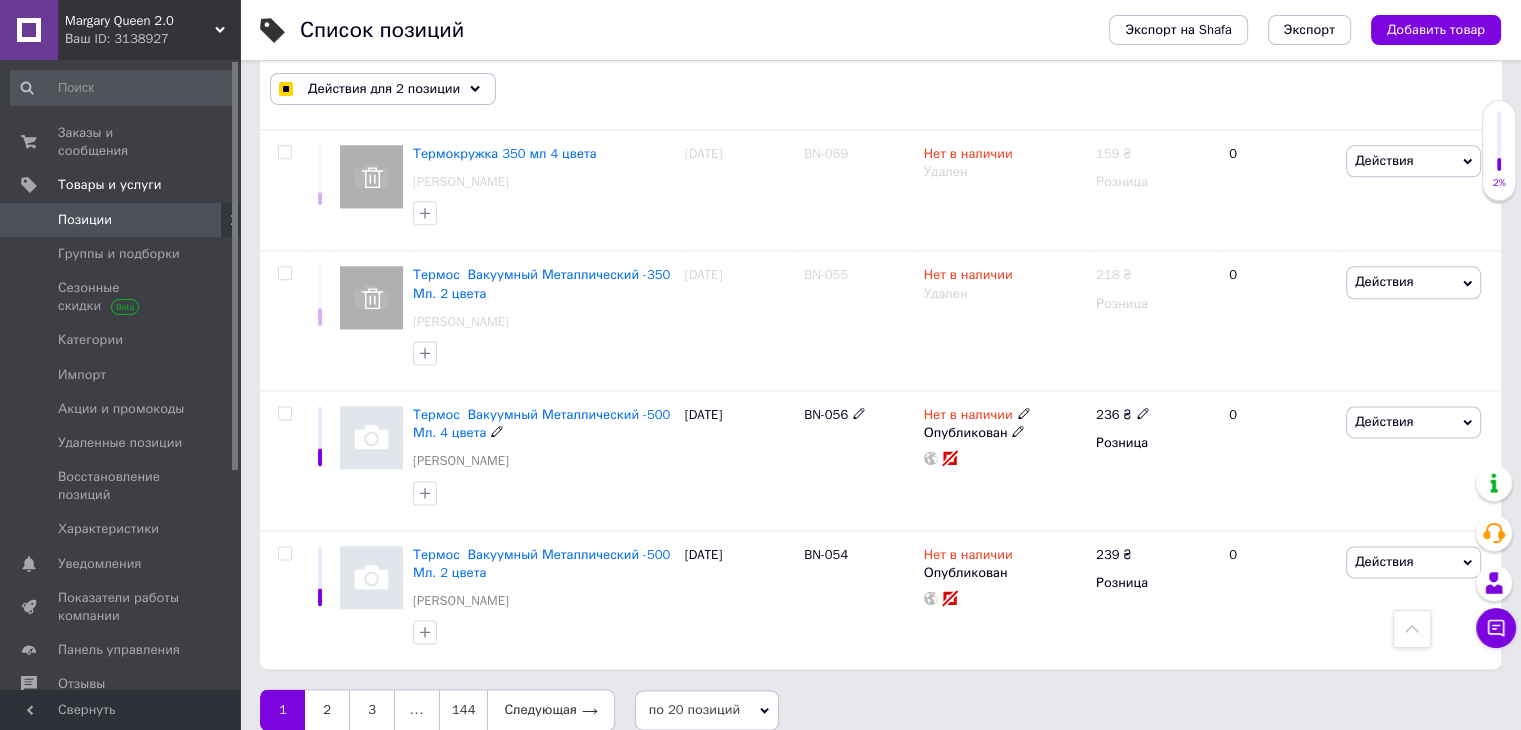 checkbox on "false" 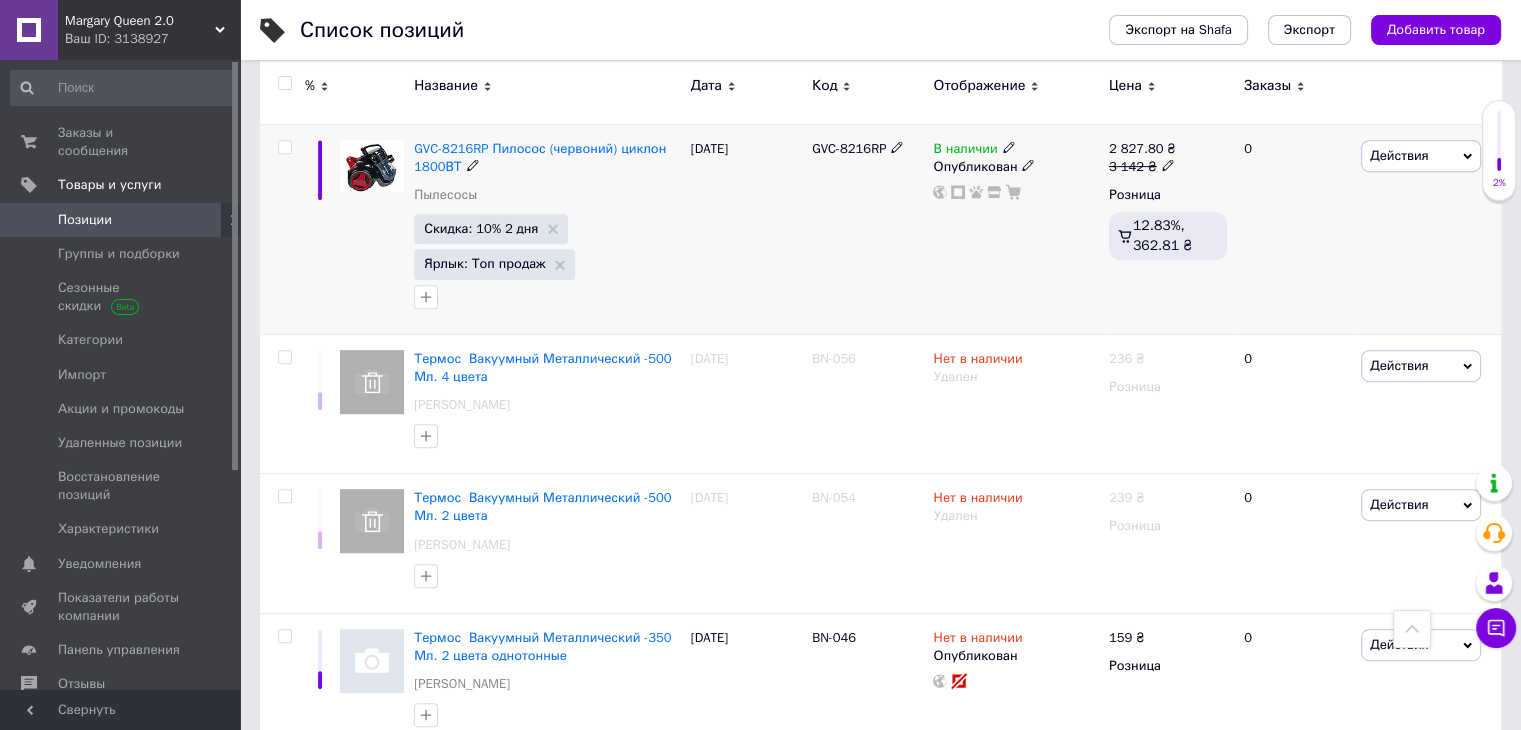scroll, scrollTop: 1075, scrollLeft: 0, axis: vertical 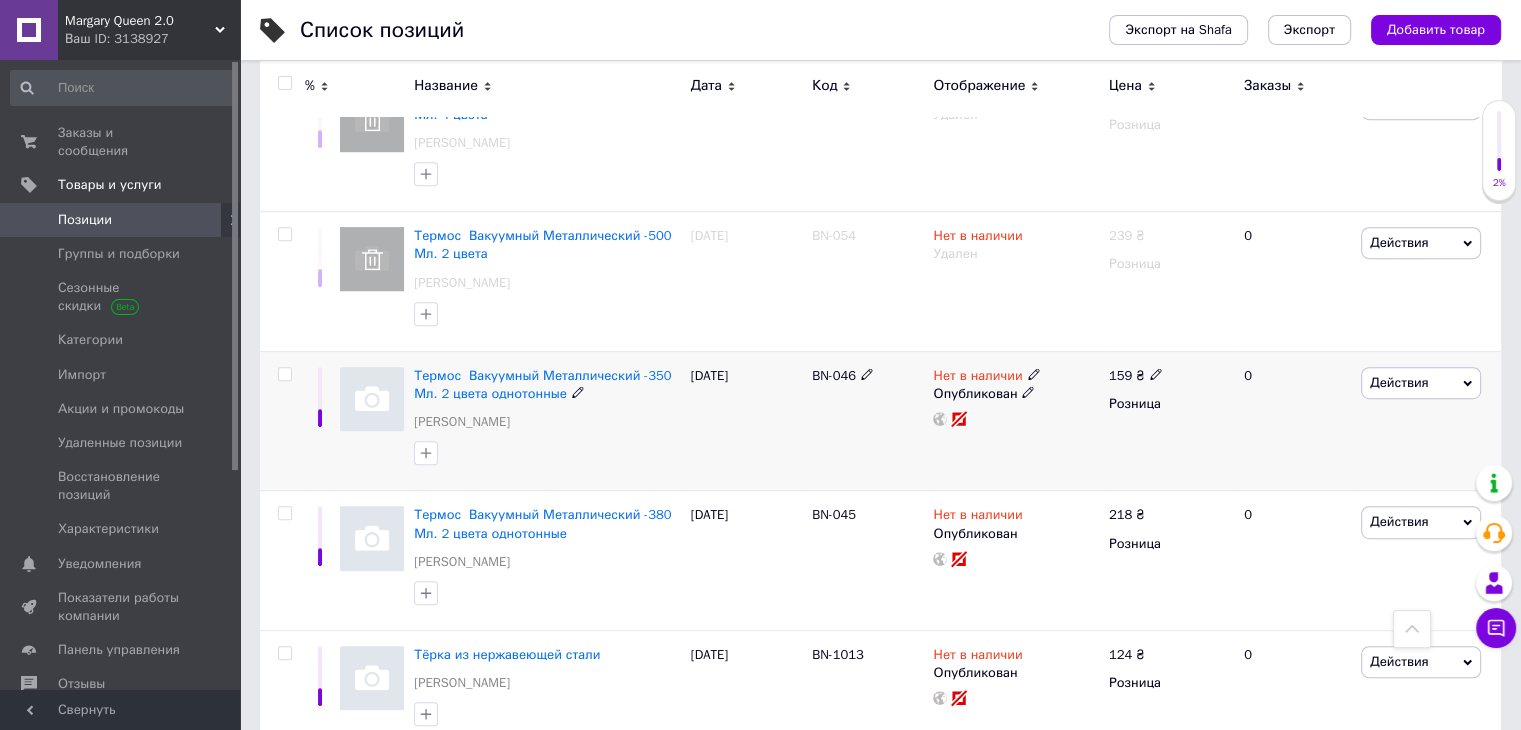 click at bounding box center [284, 374] 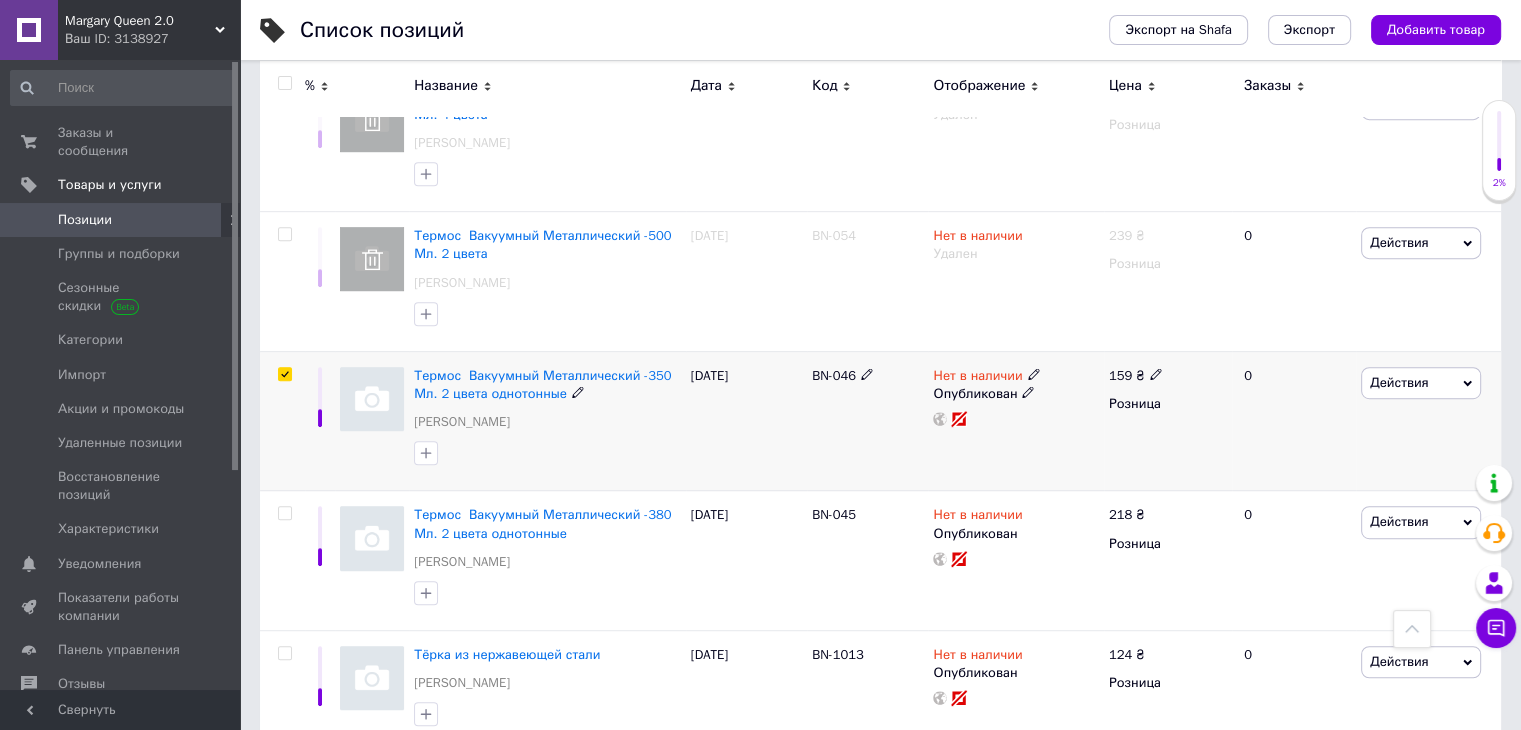 checkbox on "true" 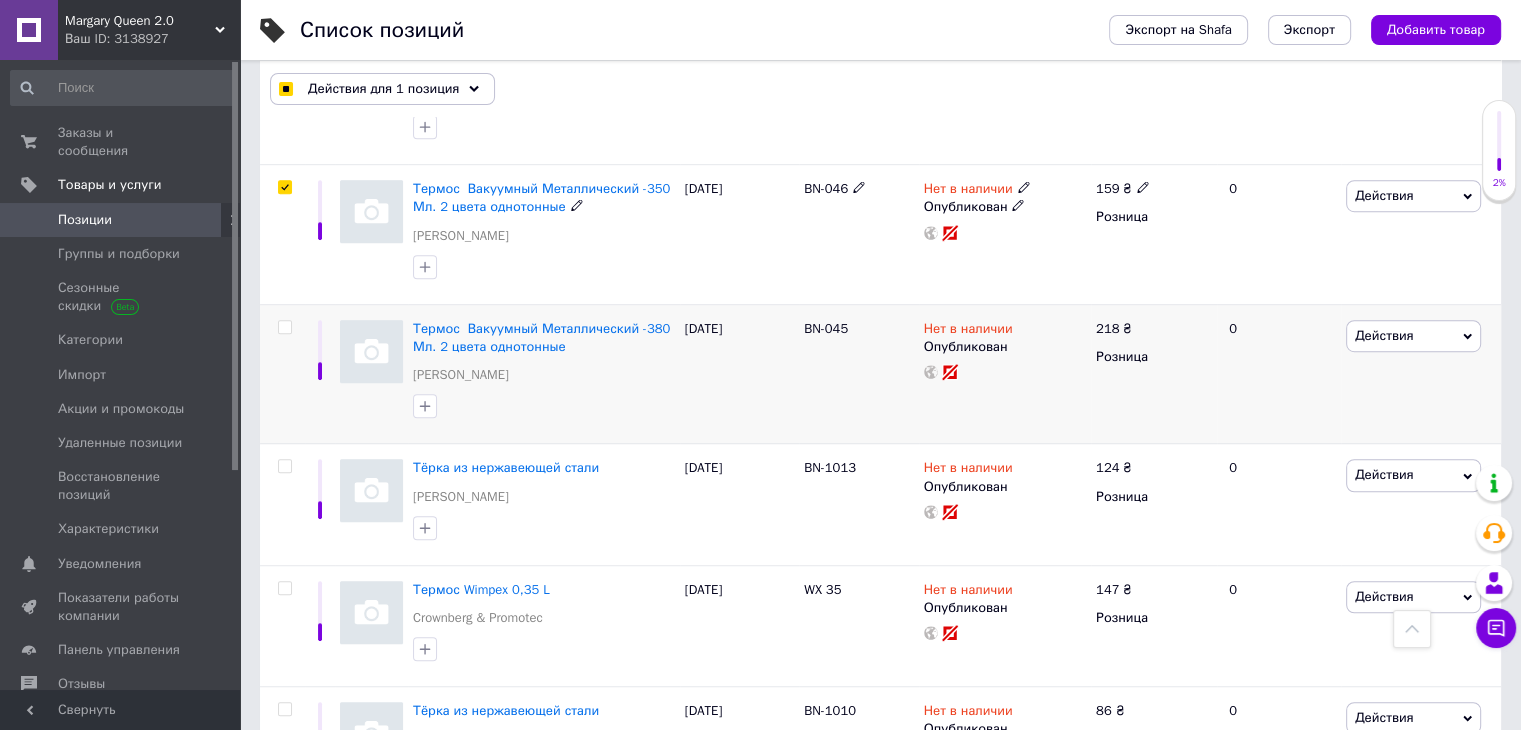 scroll, scrollTop: 1274, scrollLeft: 0, axis: vertical 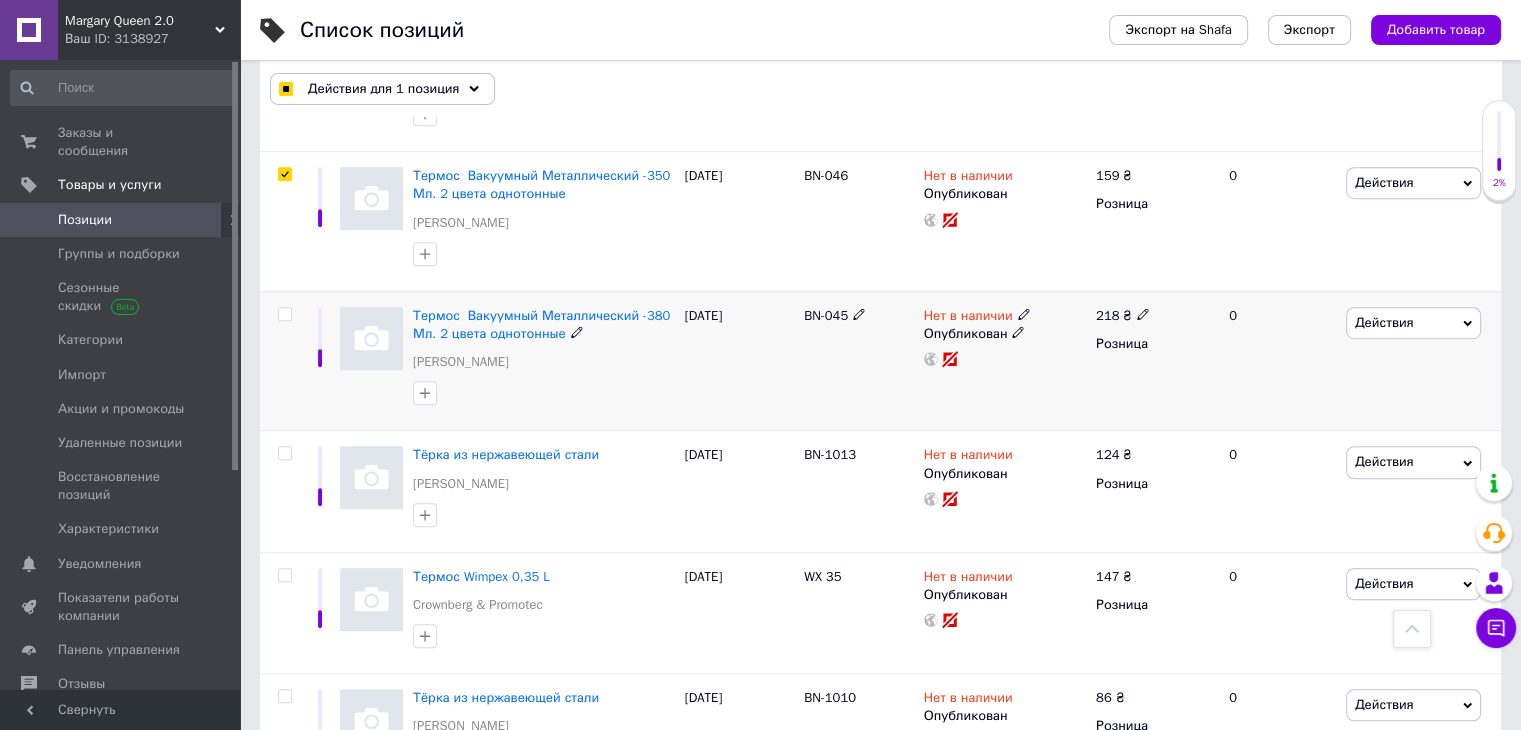click at bounding box center [284, 314] 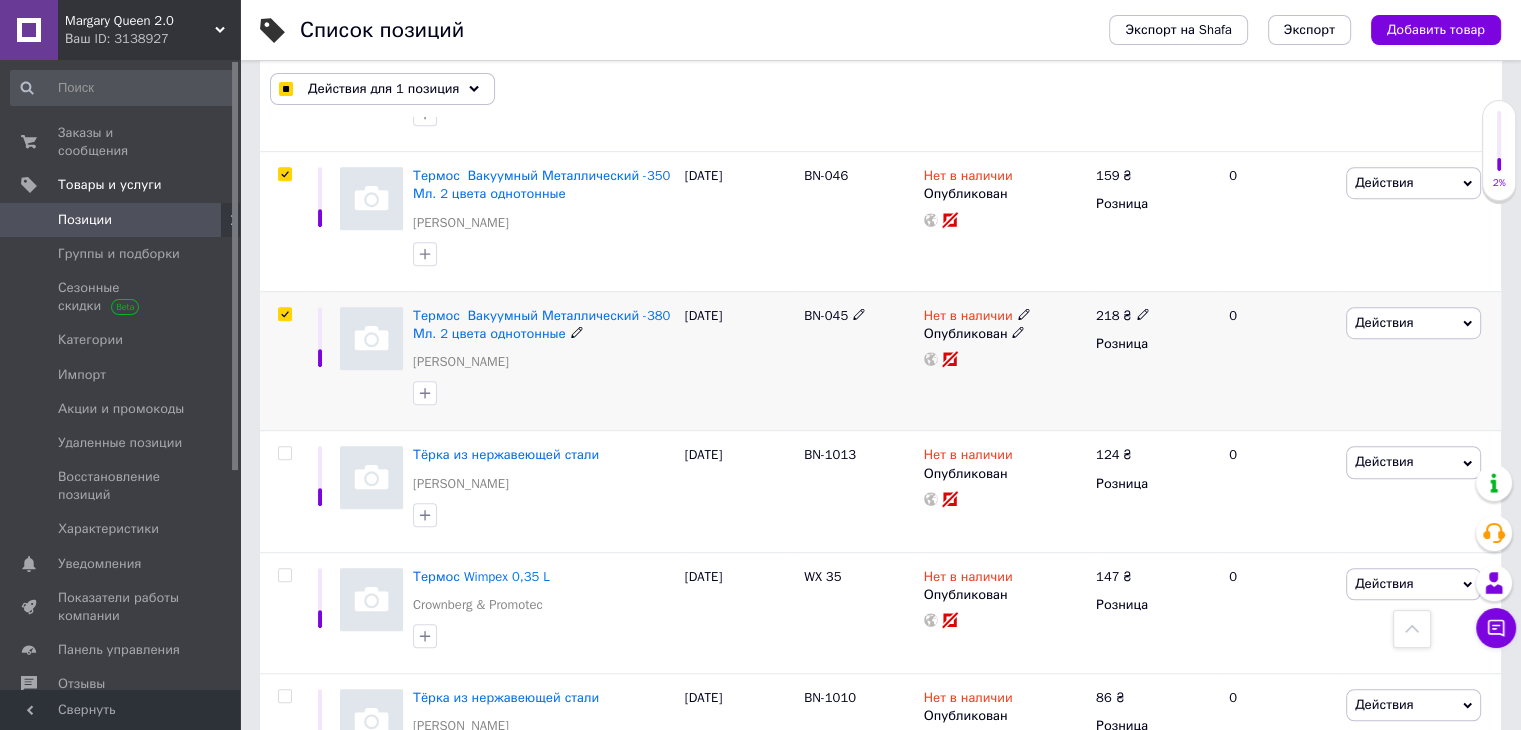 checkbox on "true" 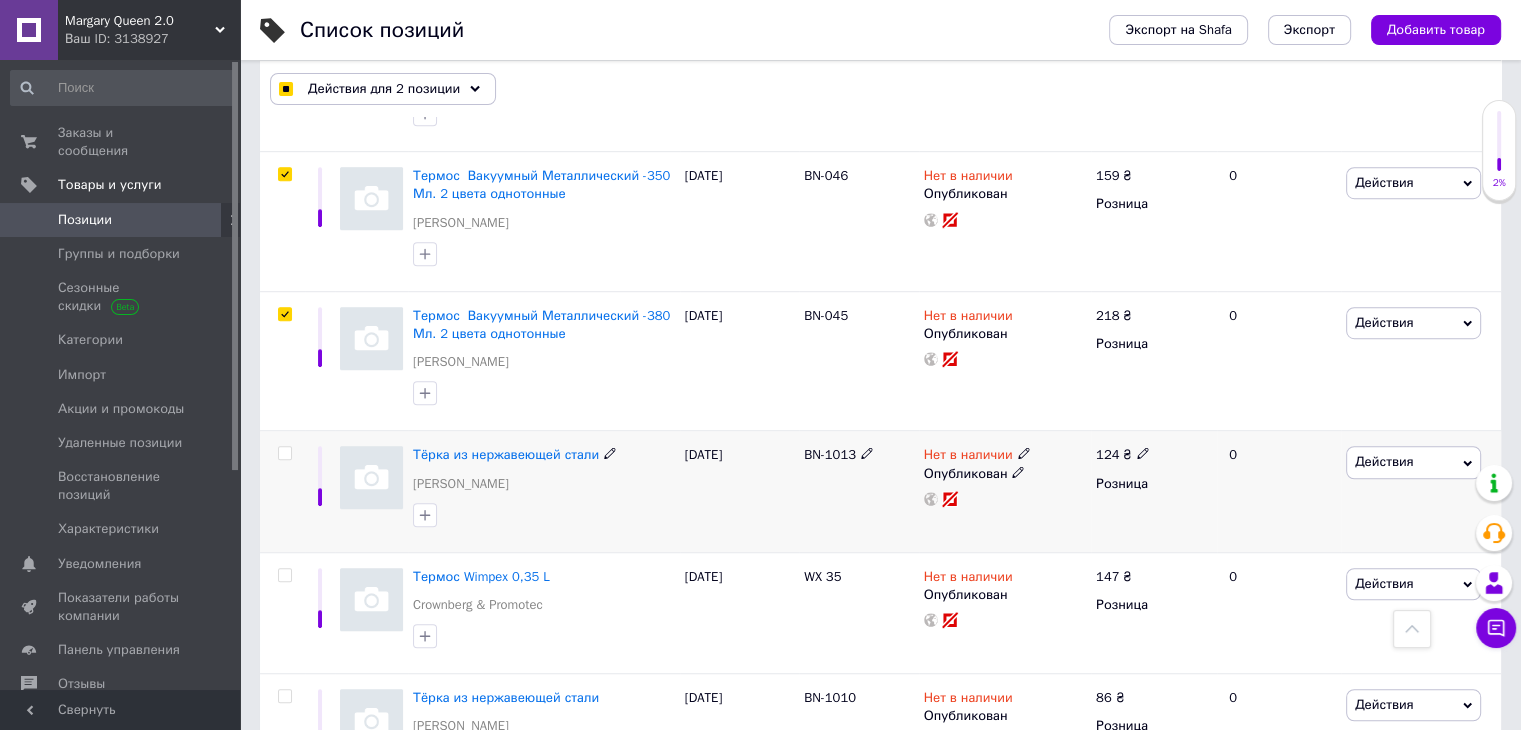 click at bounding box center (284, 453) 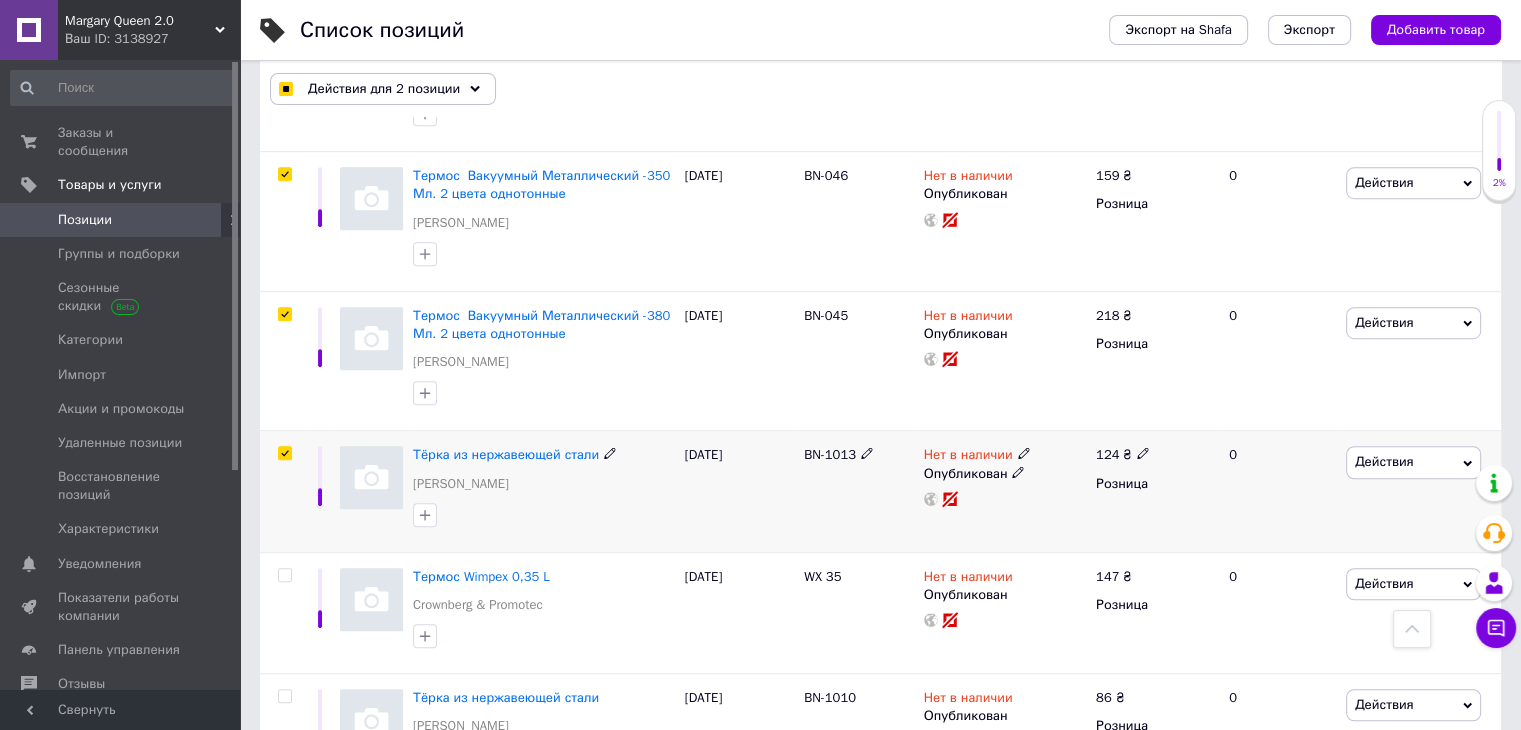 checkbox on "true" 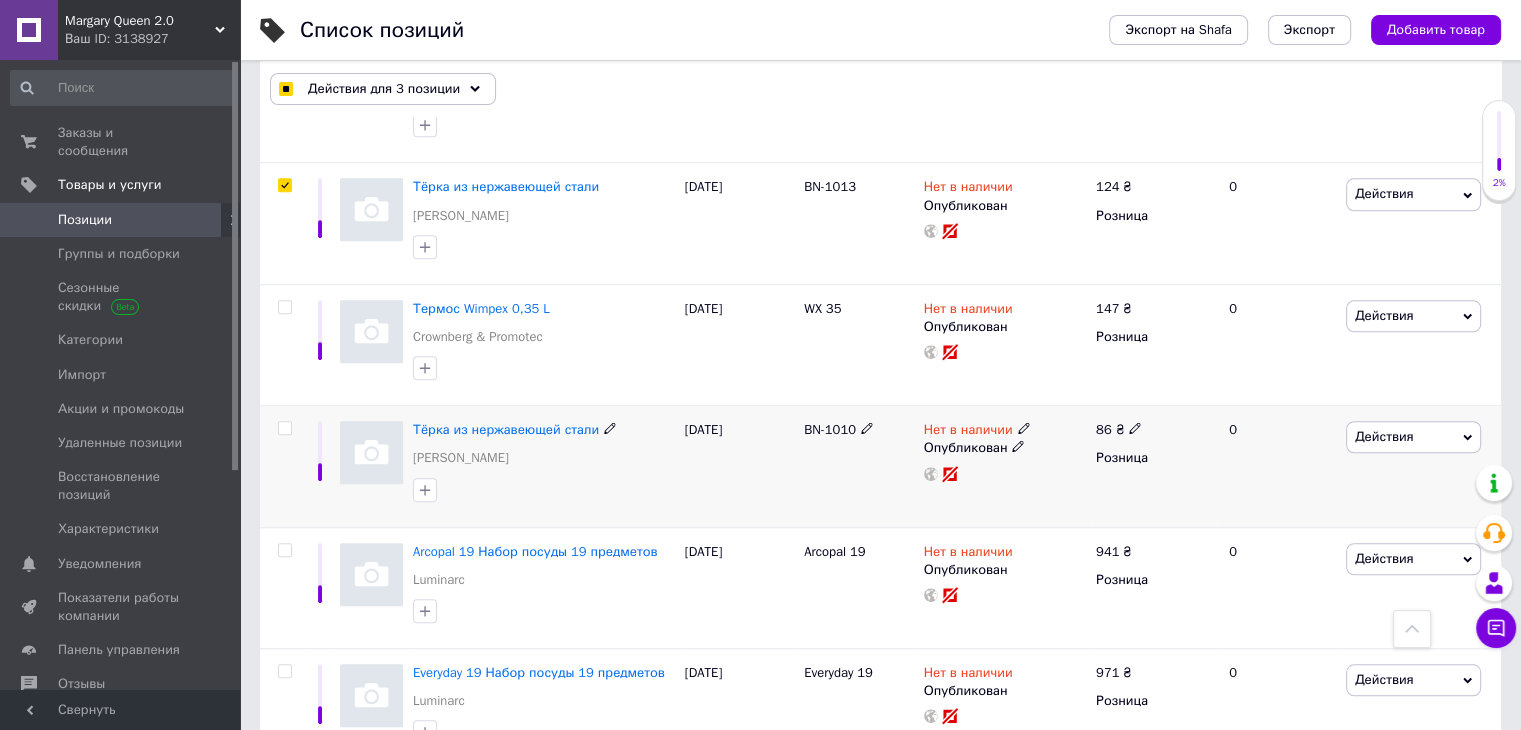 scroll, scrollTop: 1574, scrollLeft: 0, axis: vertical 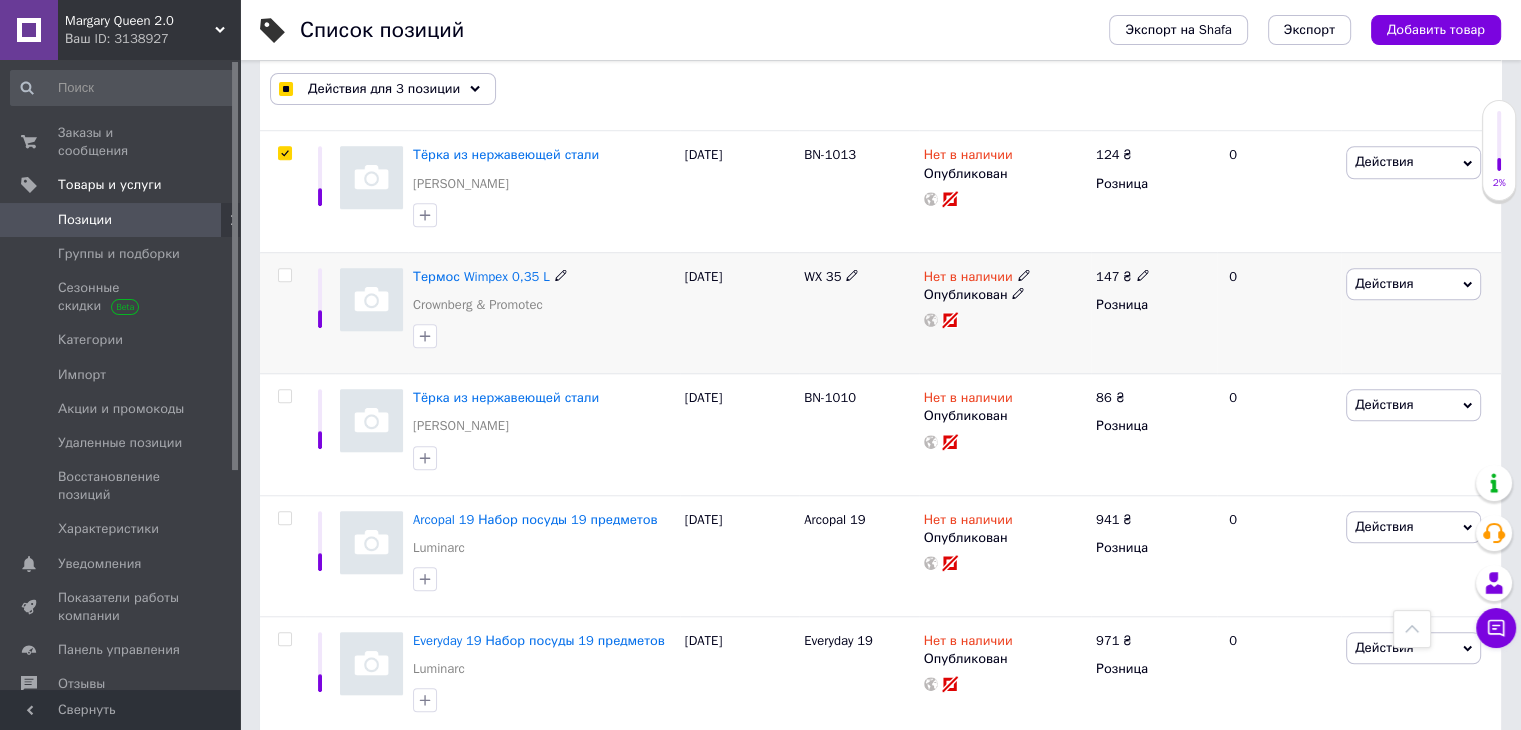 click at bounding box center [284, 275] 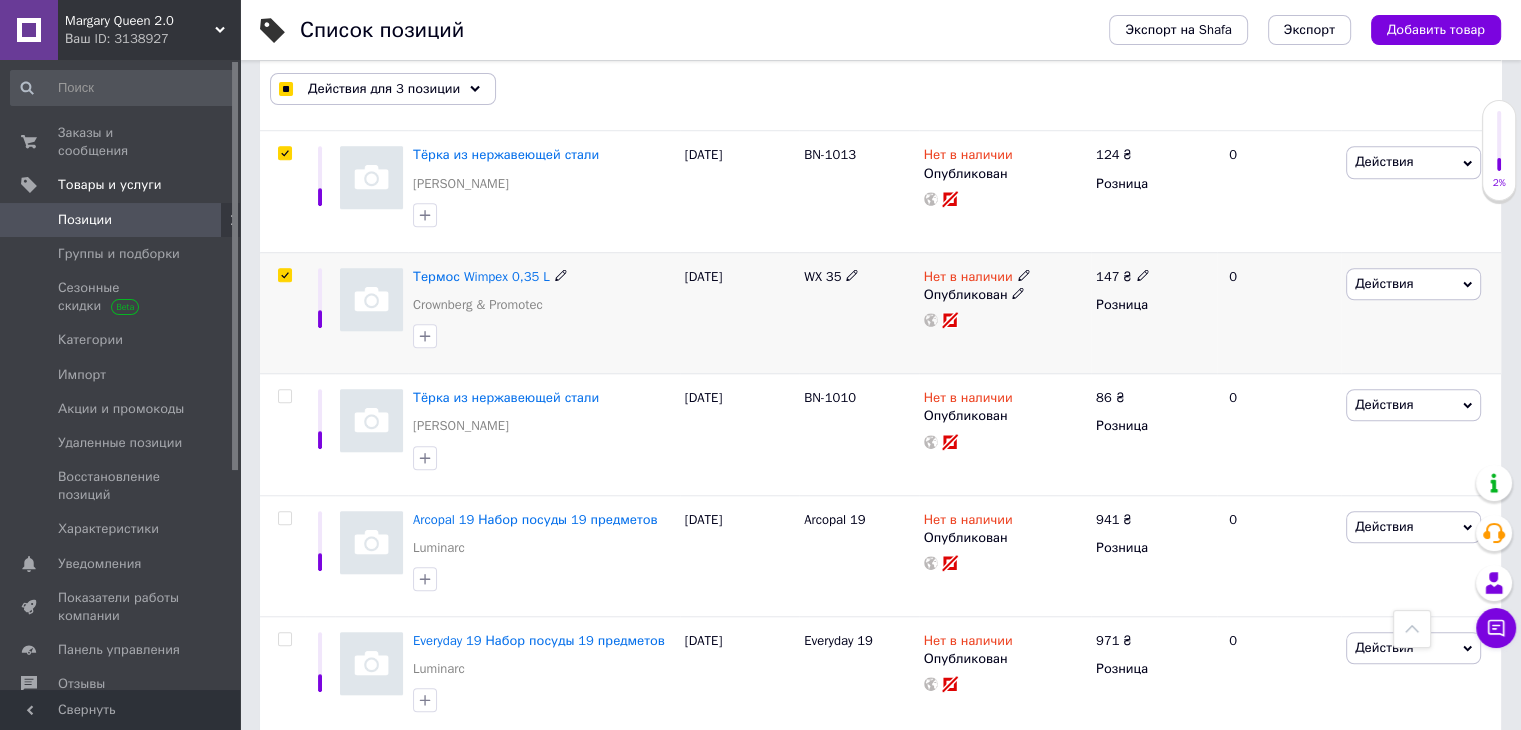 checkbox on "true" 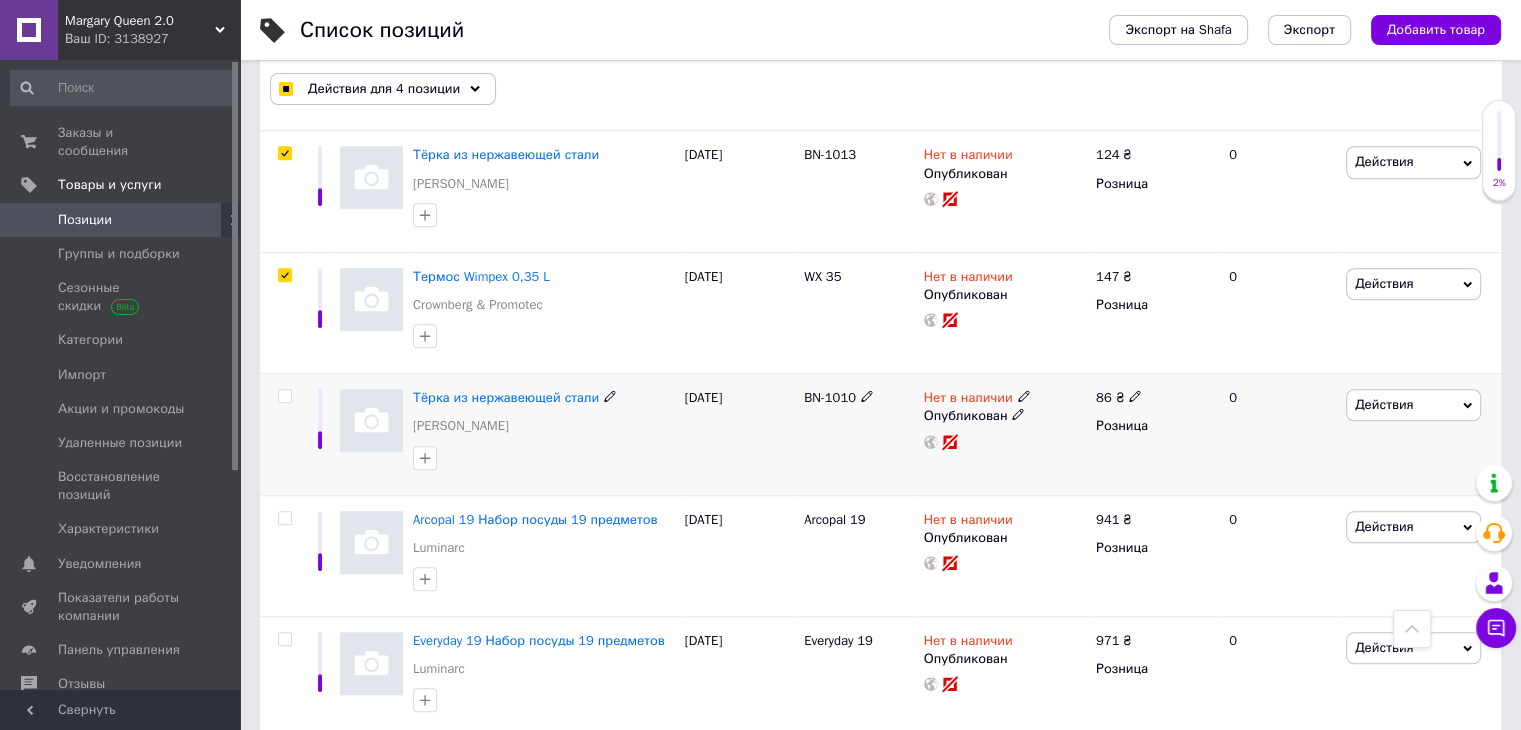 click at bounding box center (284, 396) 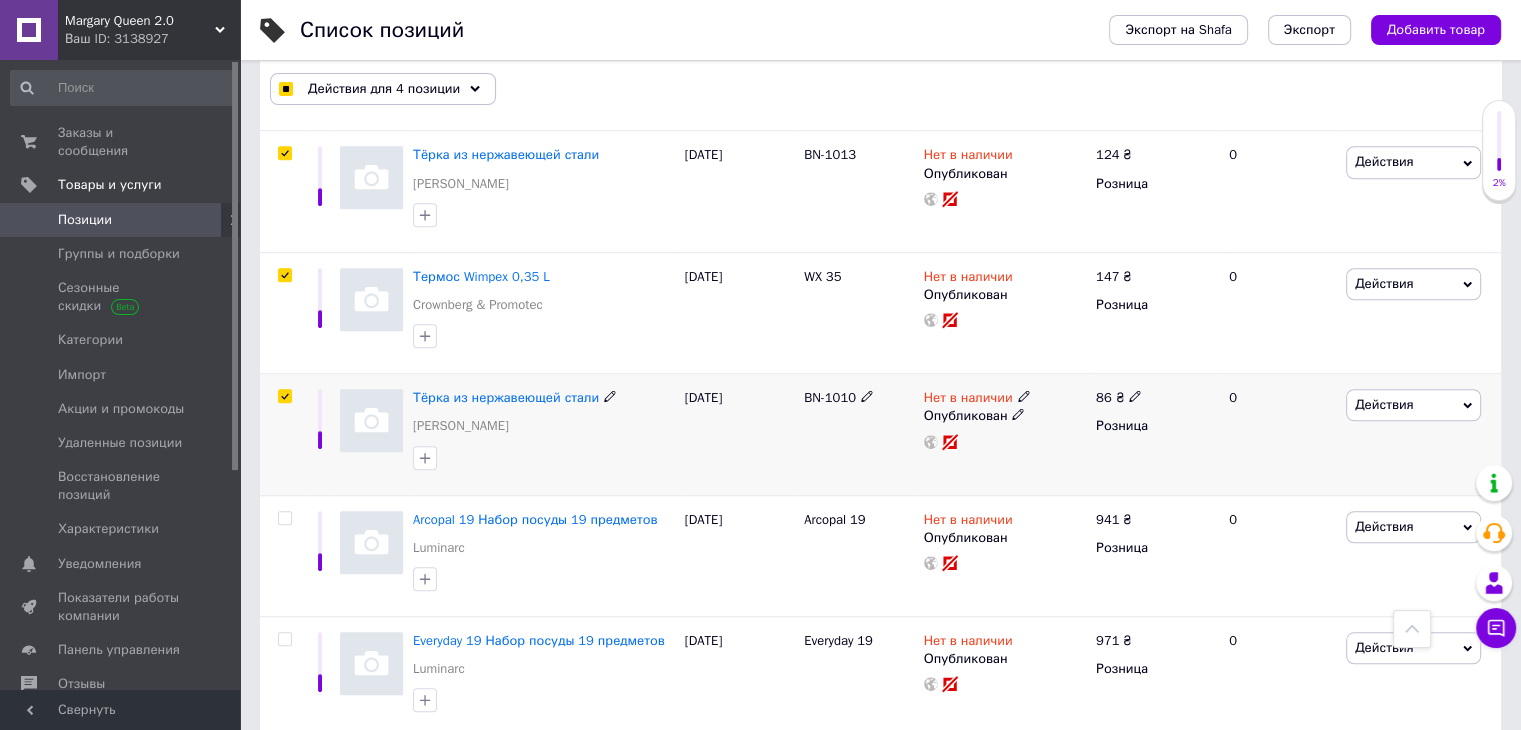 checkbox on "true" 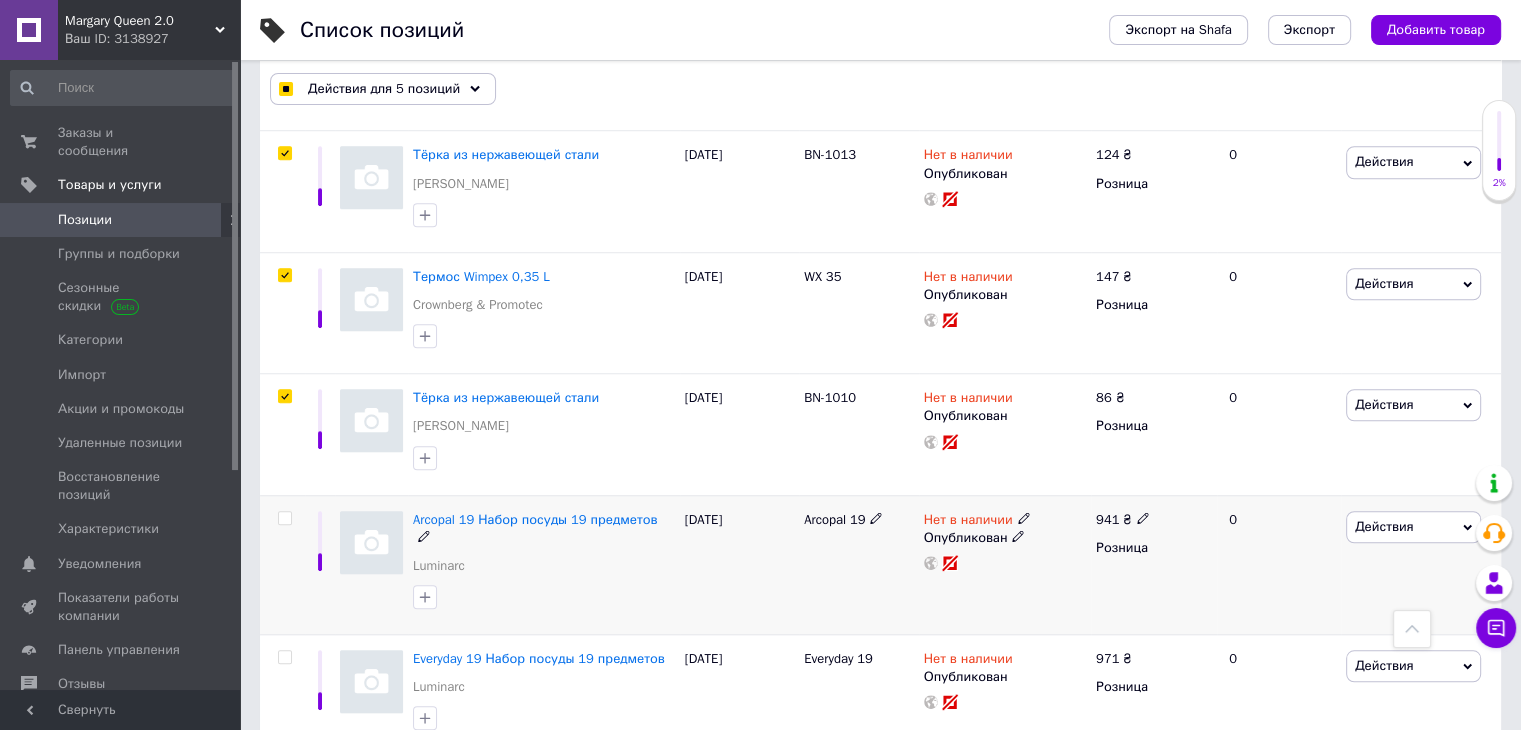 click at bounding box center [284, 518] 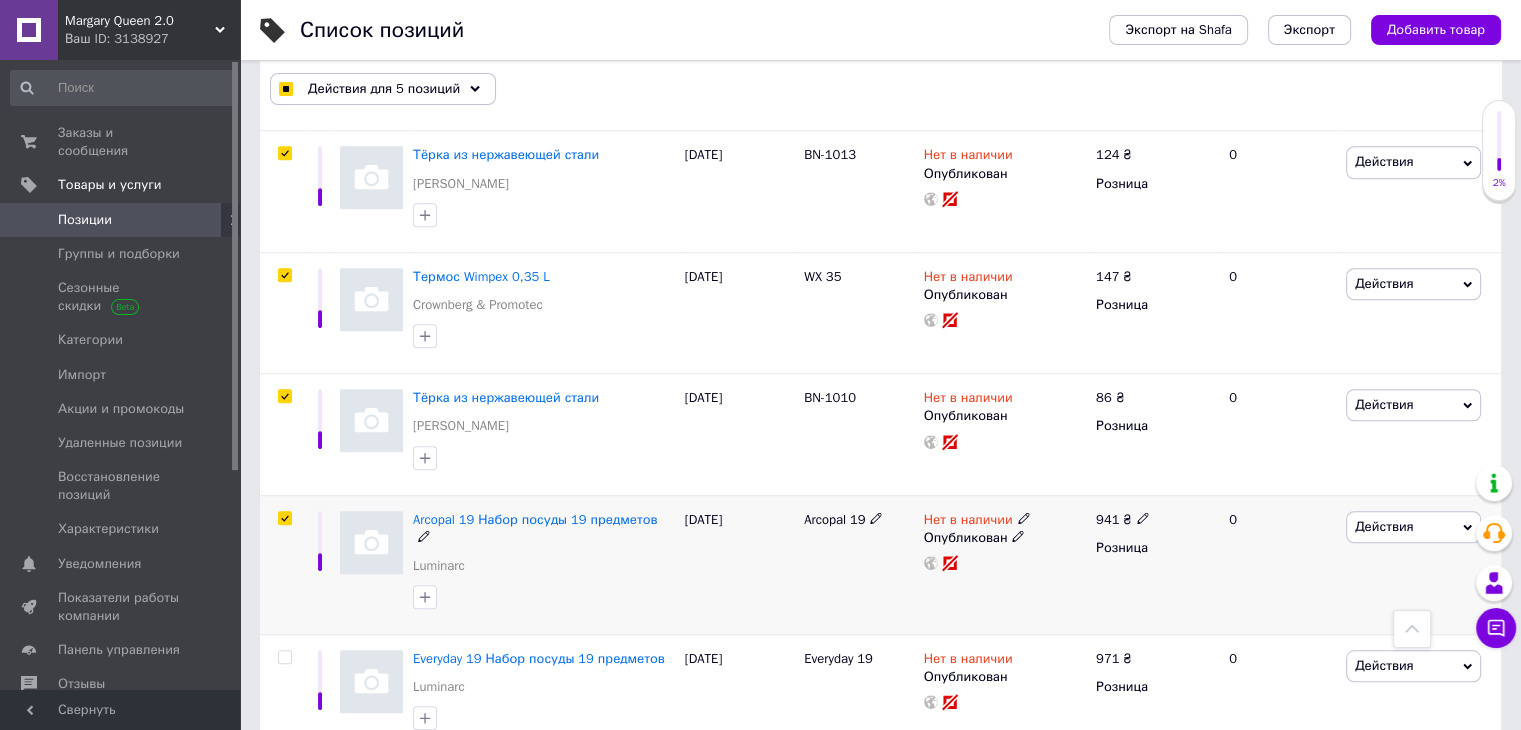 checkbox on "true" 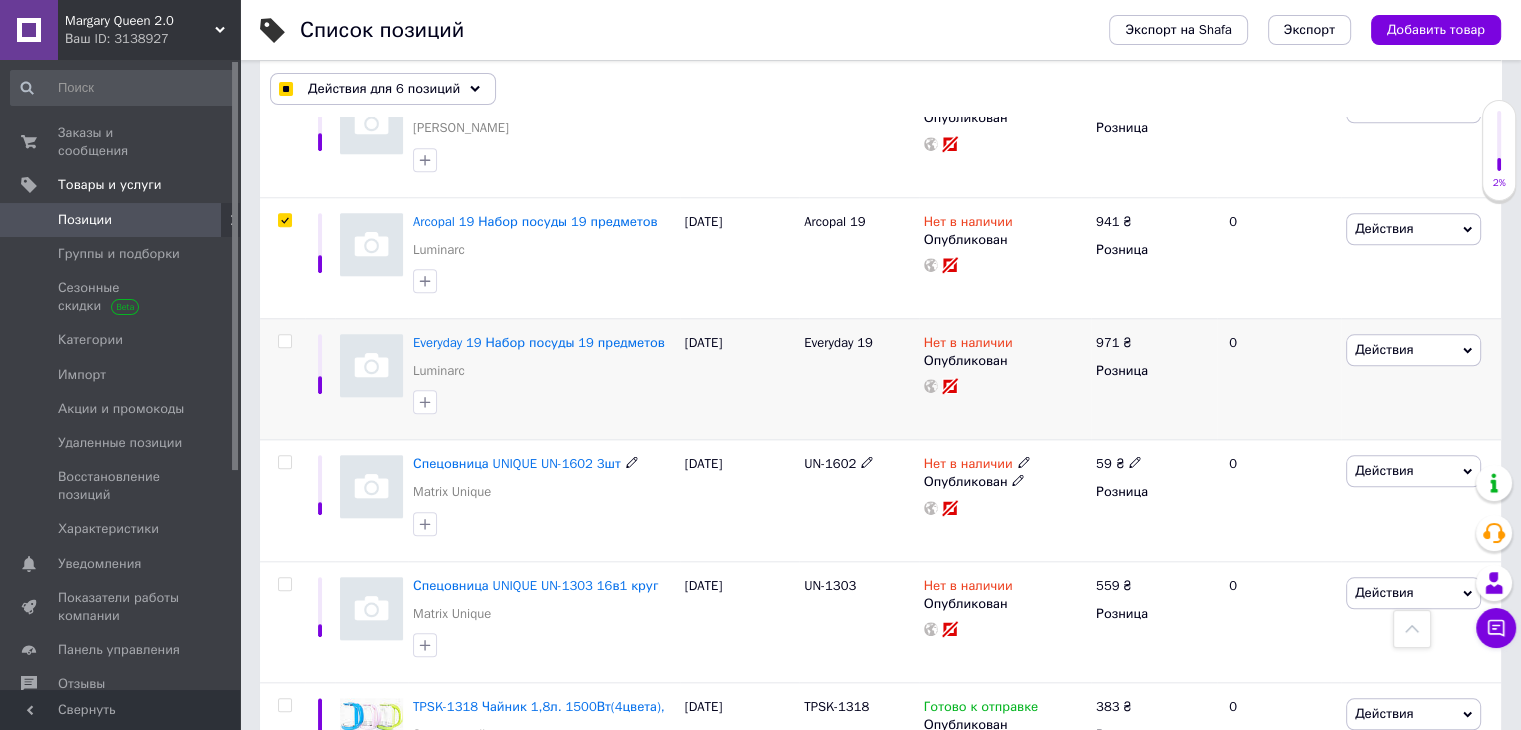 scroll, scrollTop: 1874, scrollLeft: 0, axis: vertical 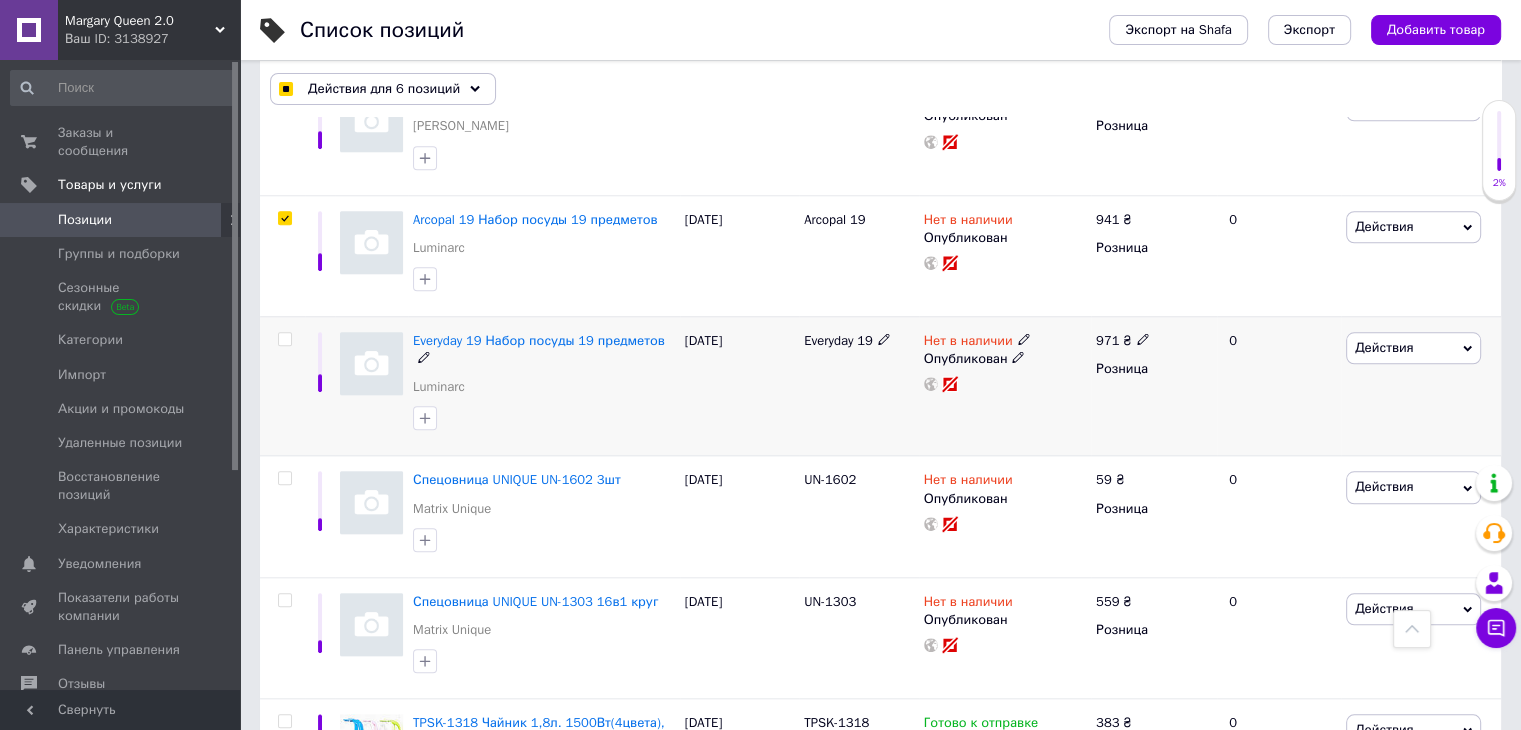 click at bounding box center [284, 339] 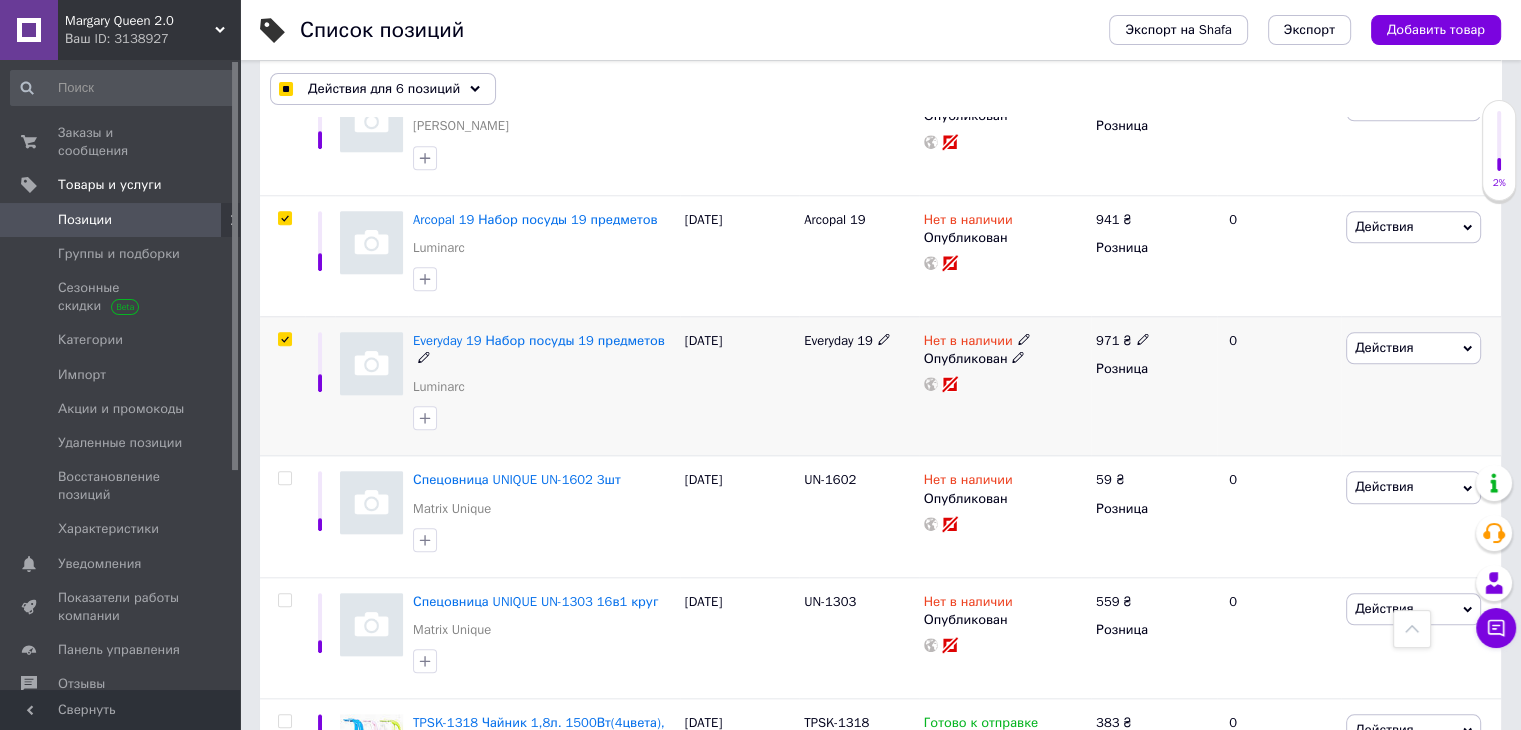 checkbox on "true" 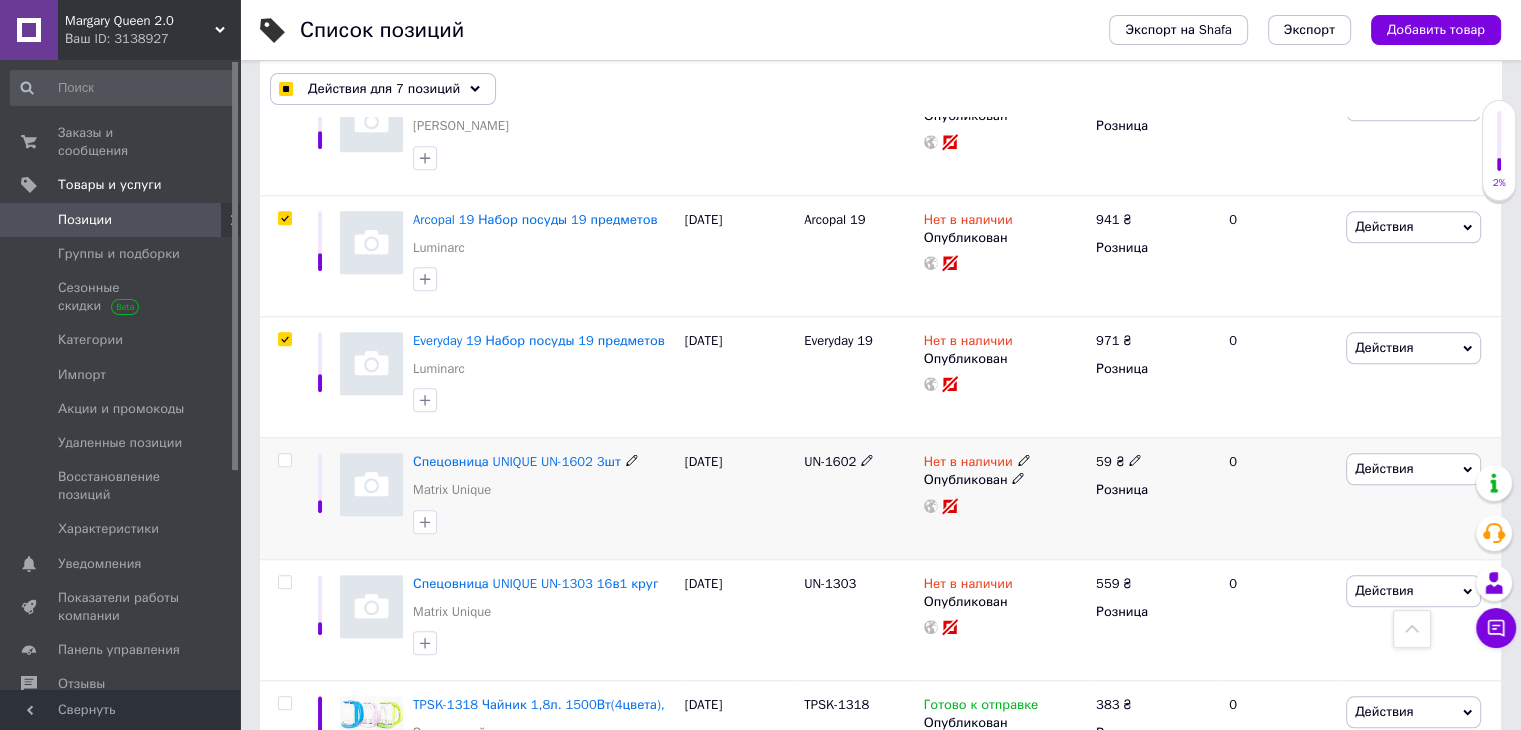 click at bounding box center [284, 460] 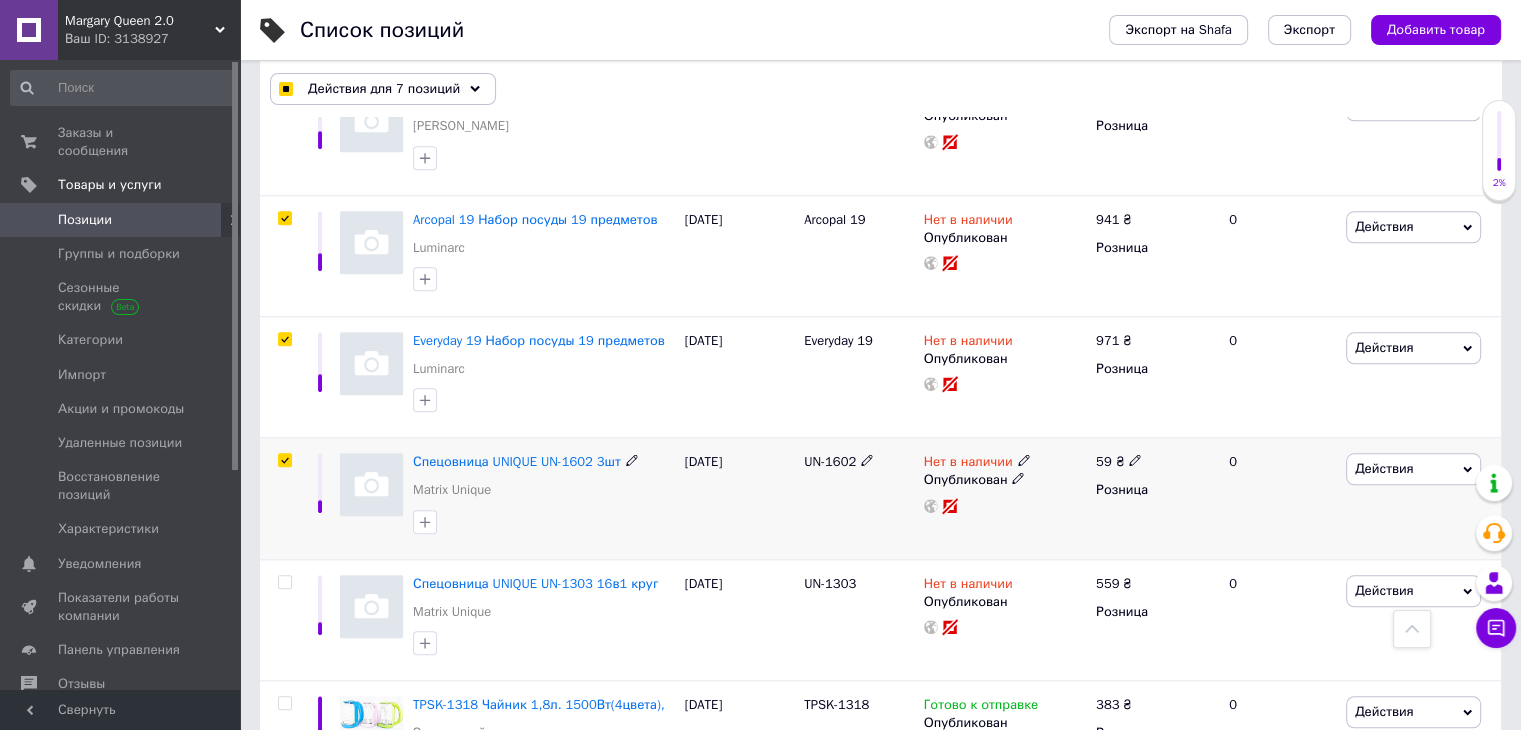 checkbox on "true" 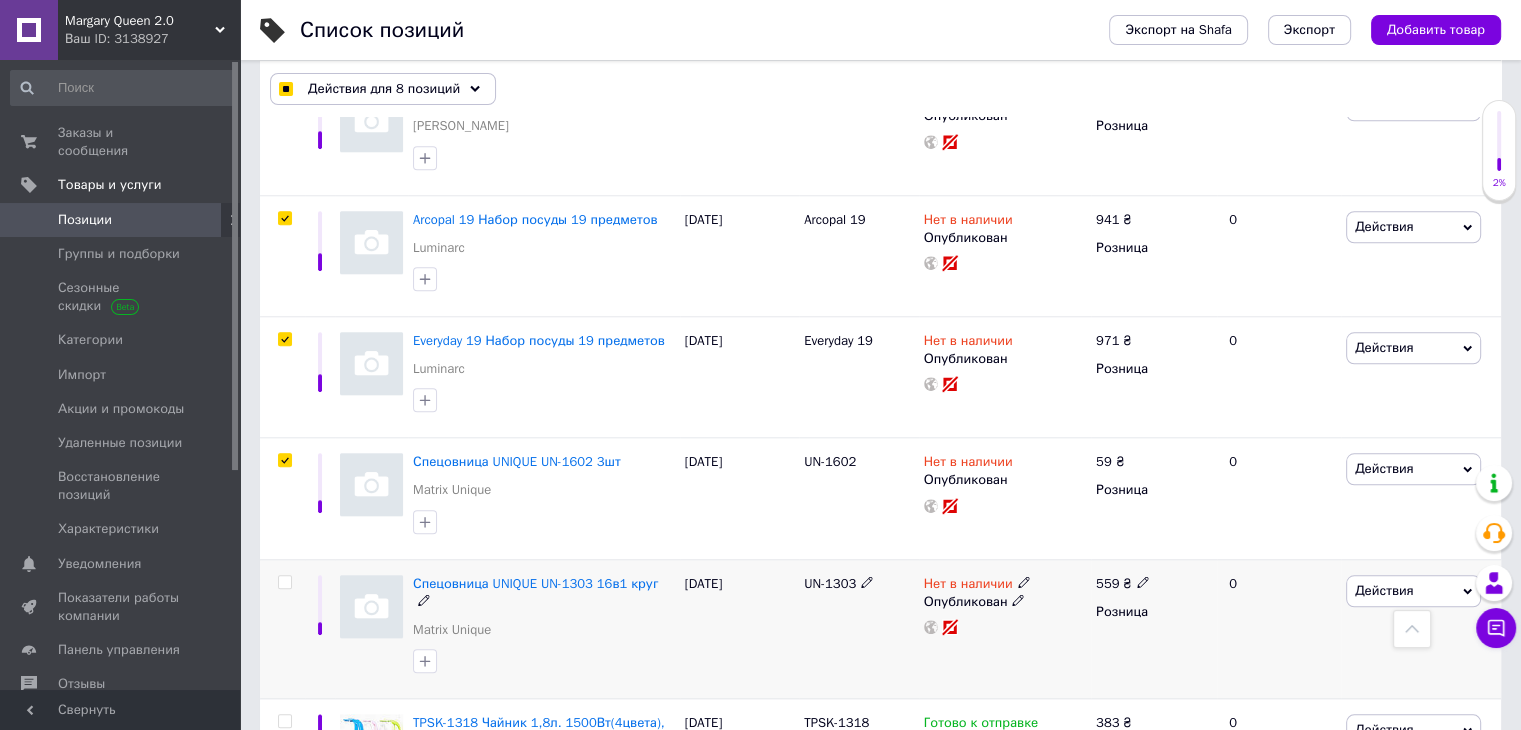 click at bounding box center (284, 582) 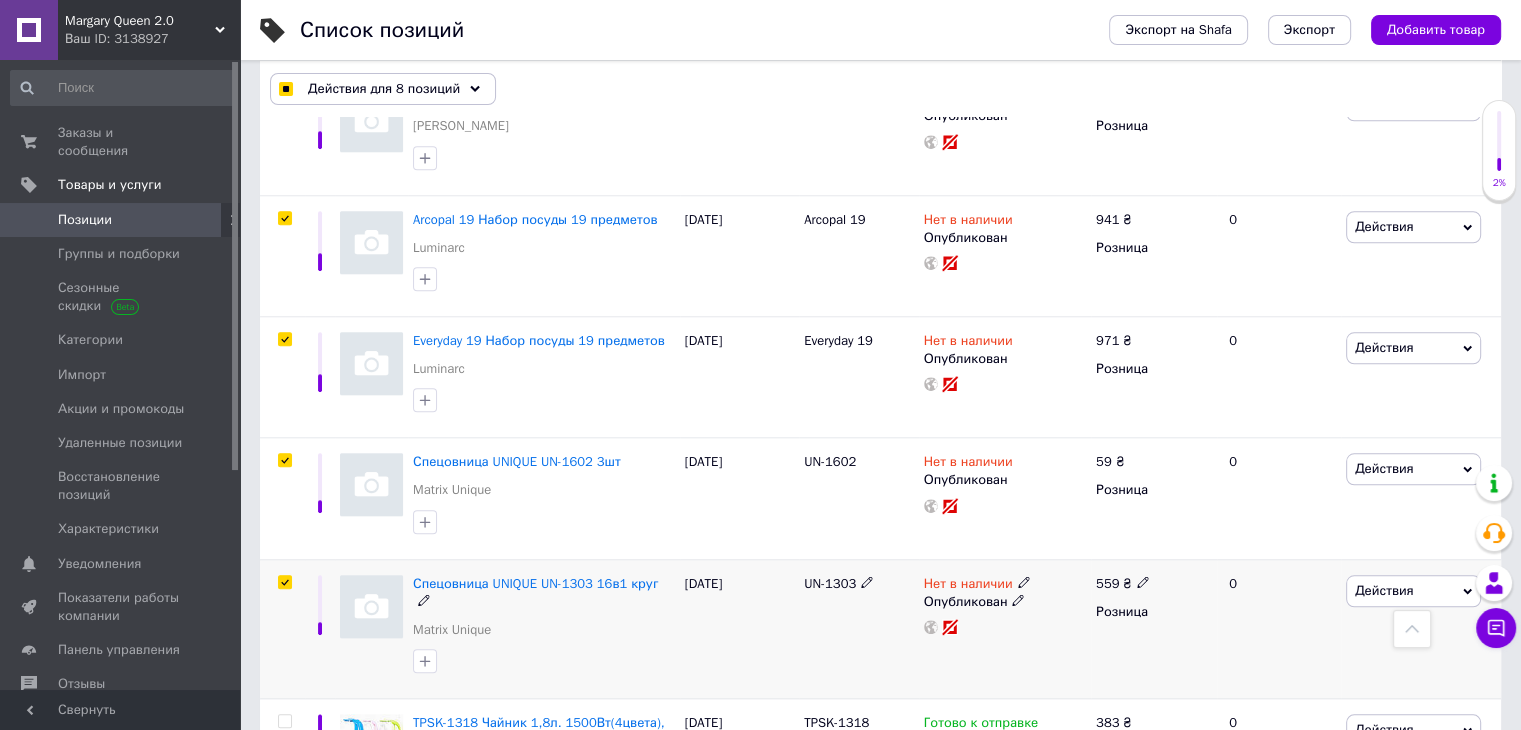 checkbox on "true" 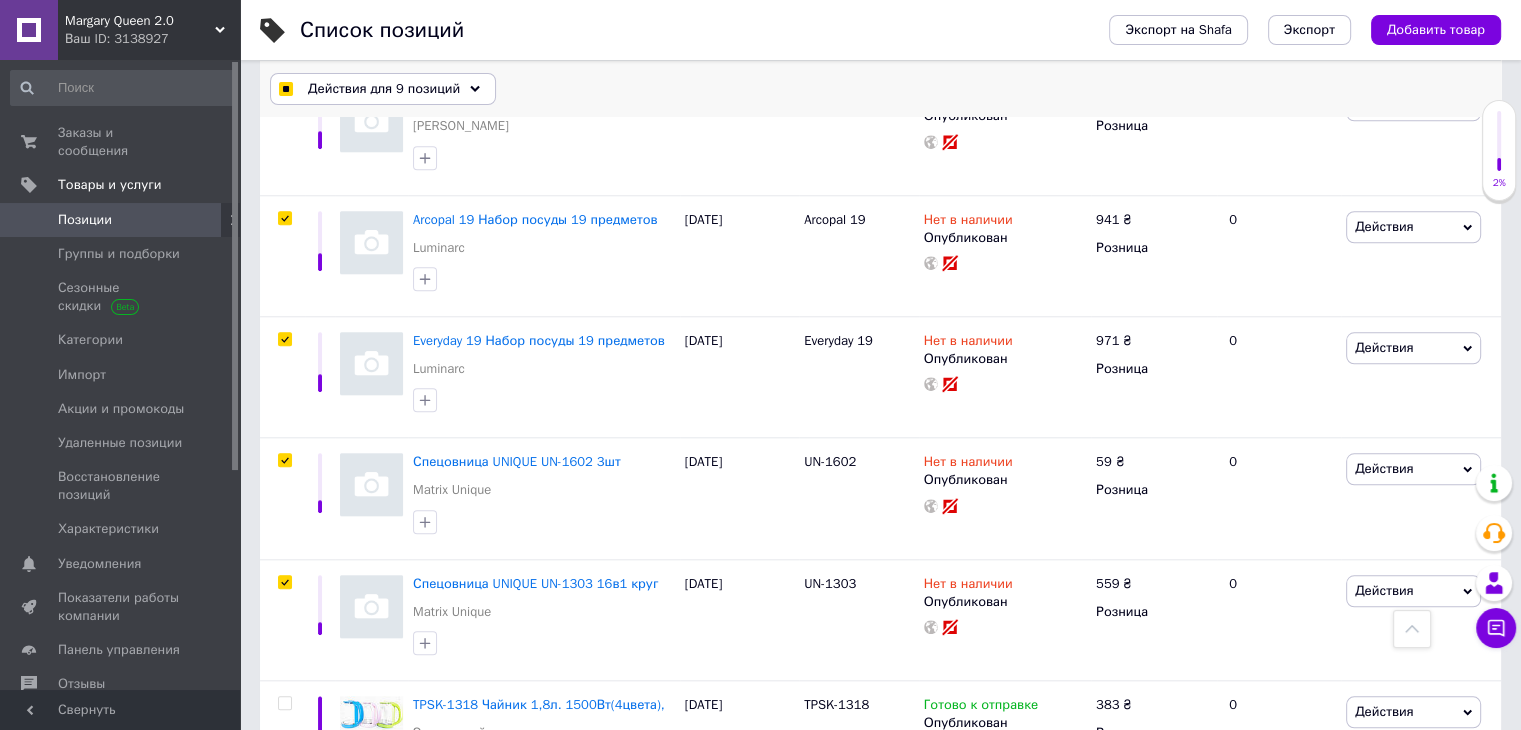 click on "Действия для 9 позиций" at bounding box center (384, 89) 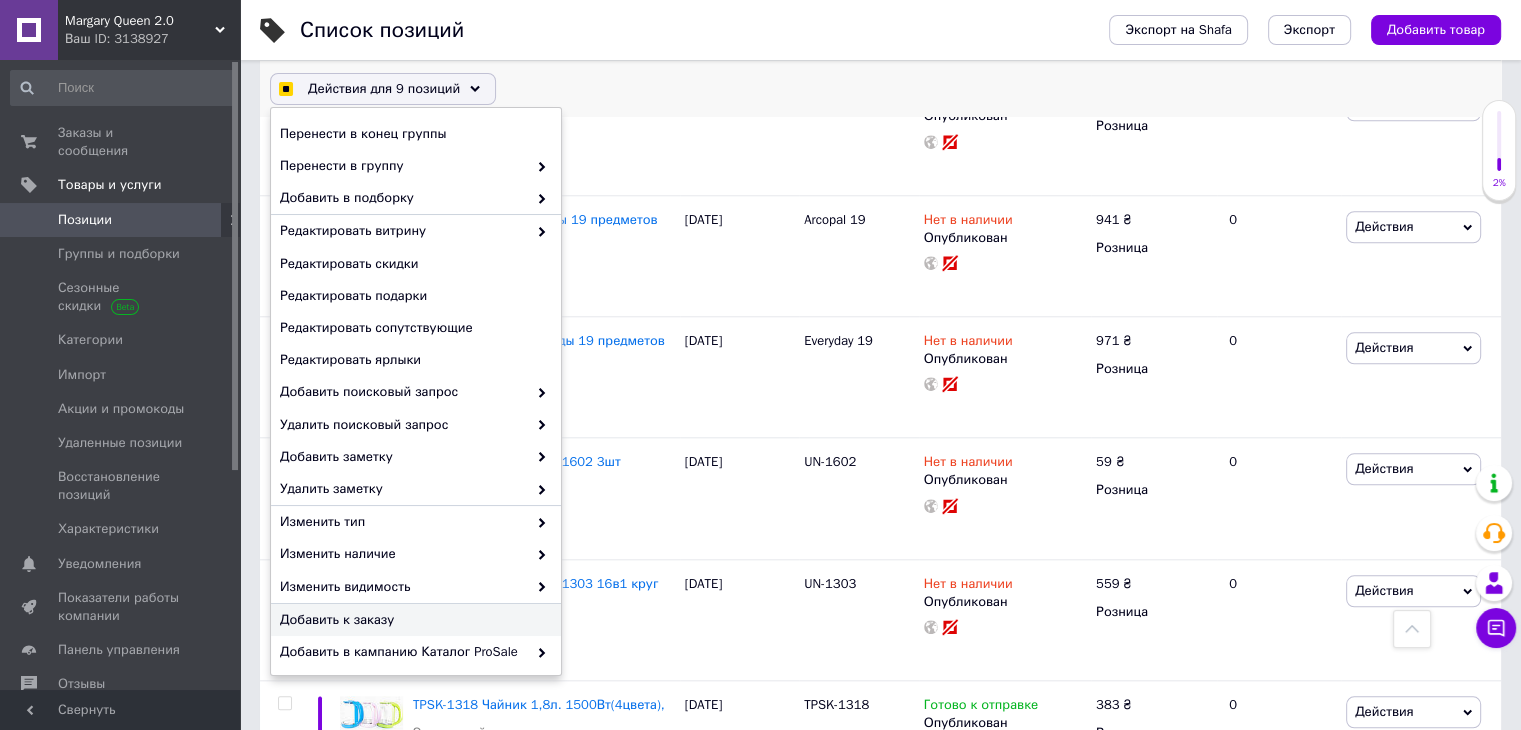 scroll, scrollTop: 132, scrollLeft: 0, axis: vertical 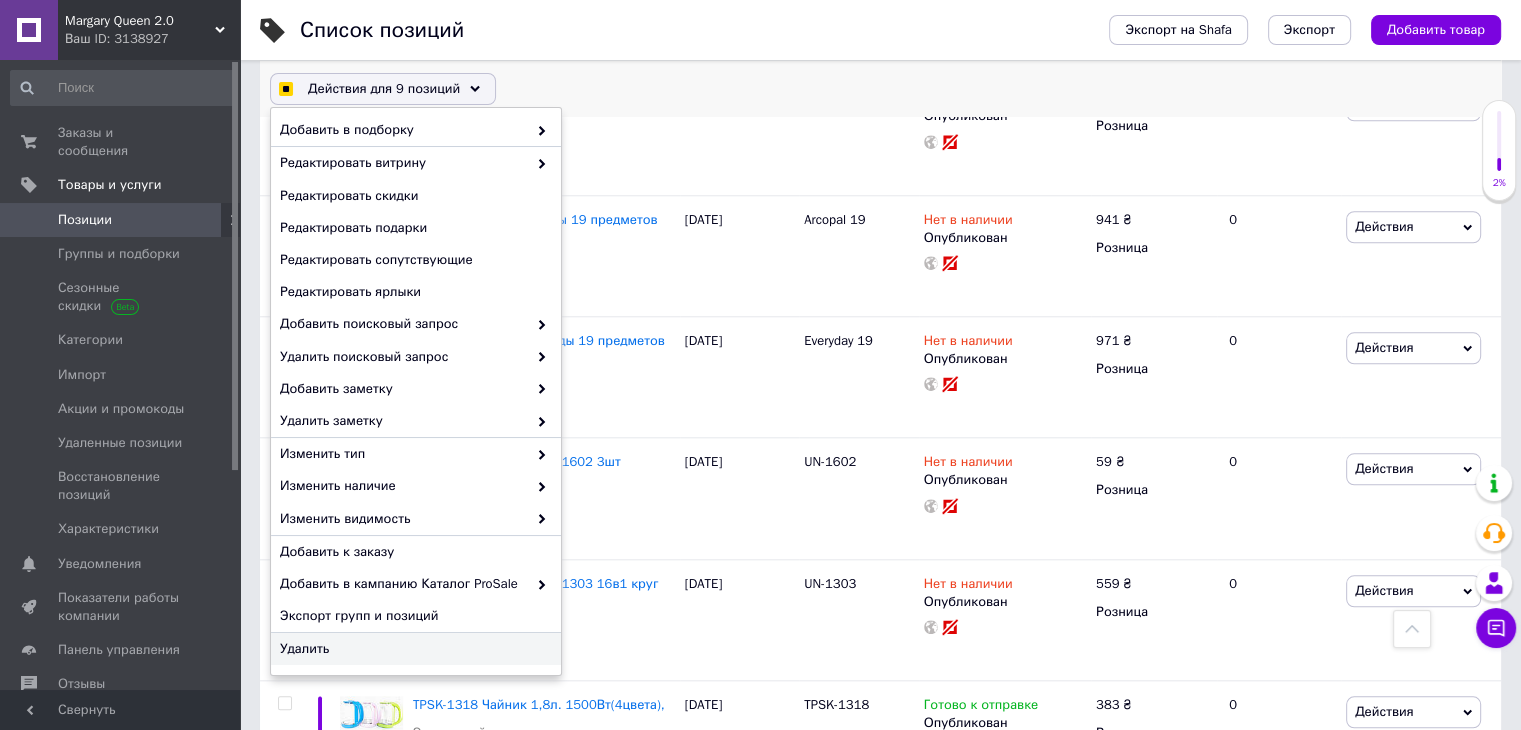 click on "Удалить" at bounding box center [413, 649] 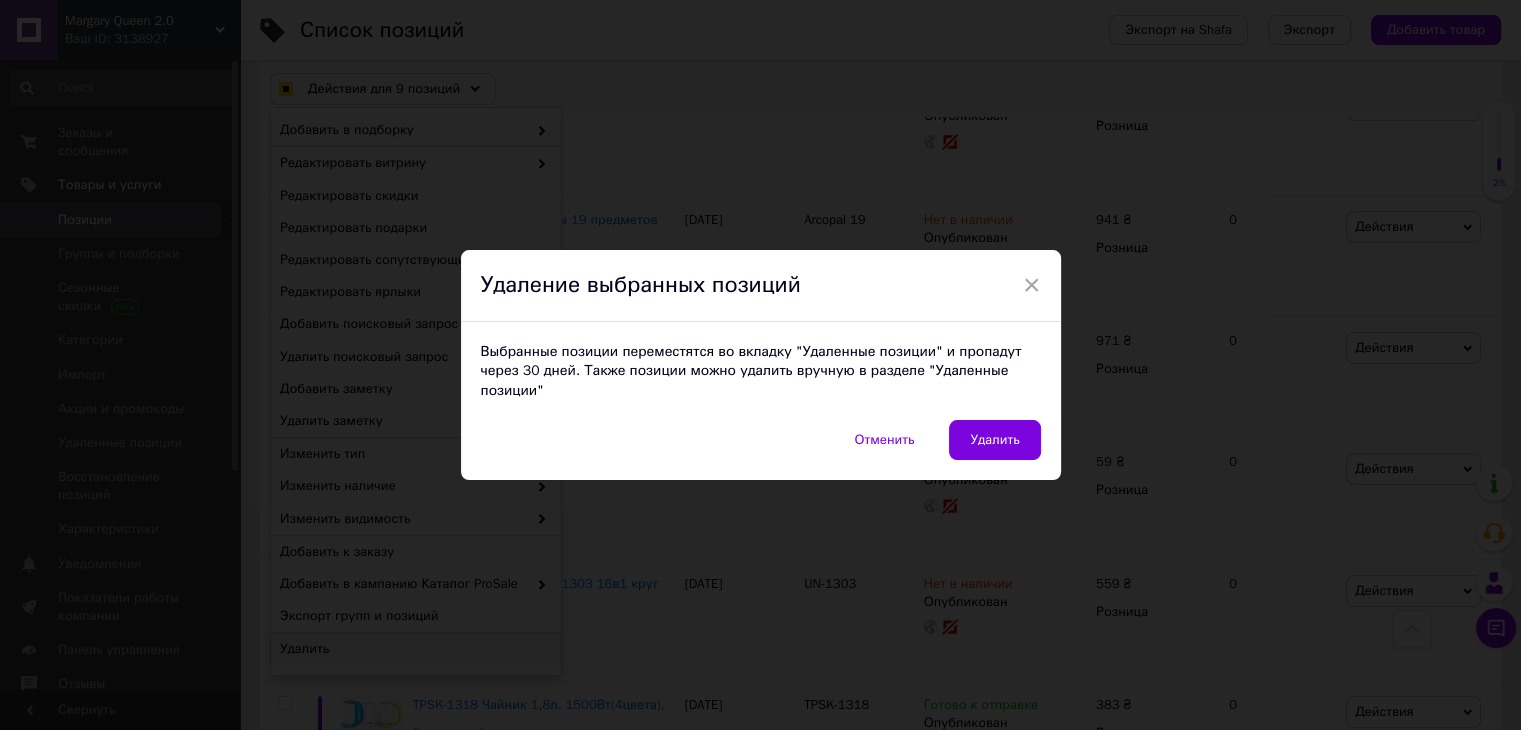 checkbox on "true" 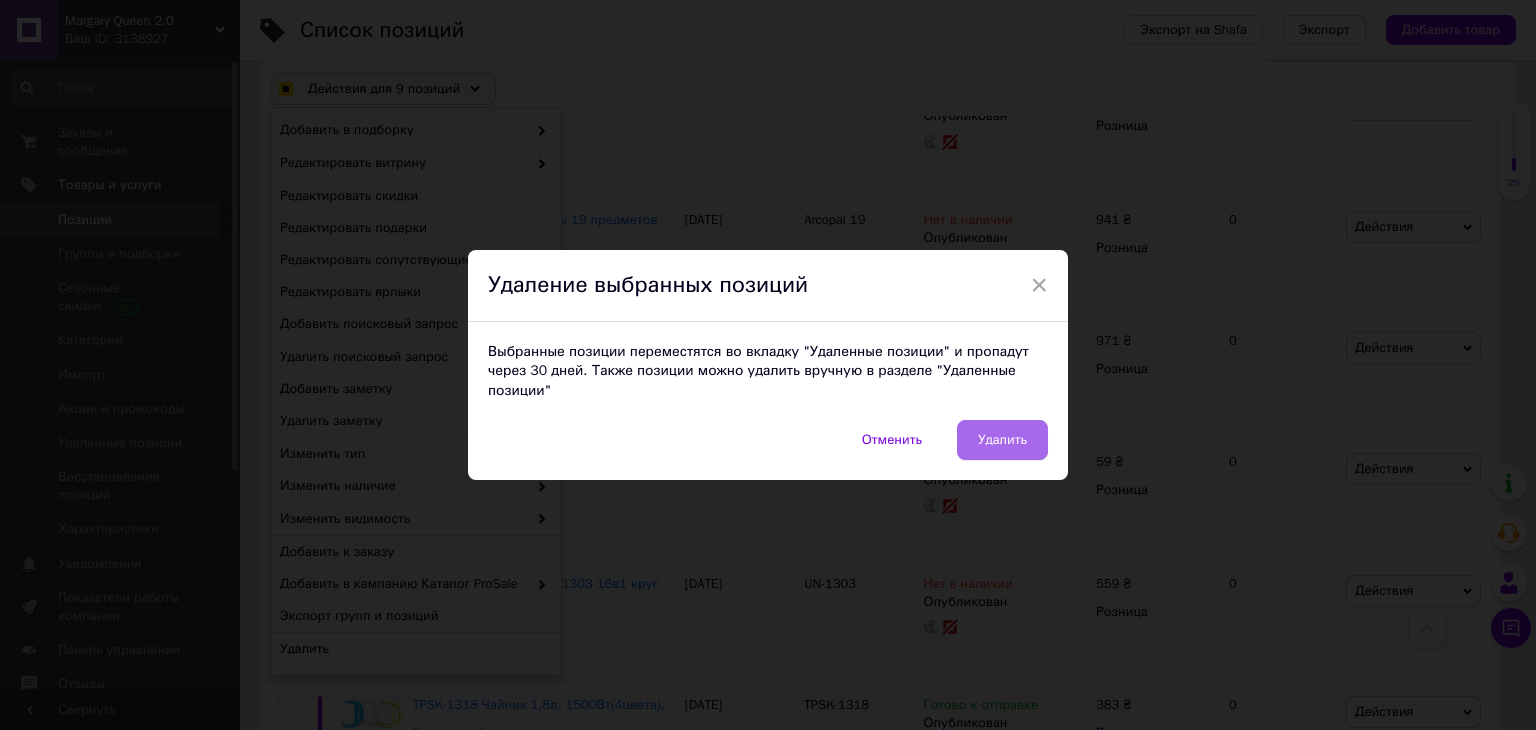 click on "Удалить" at bounding box center [1002, 440] 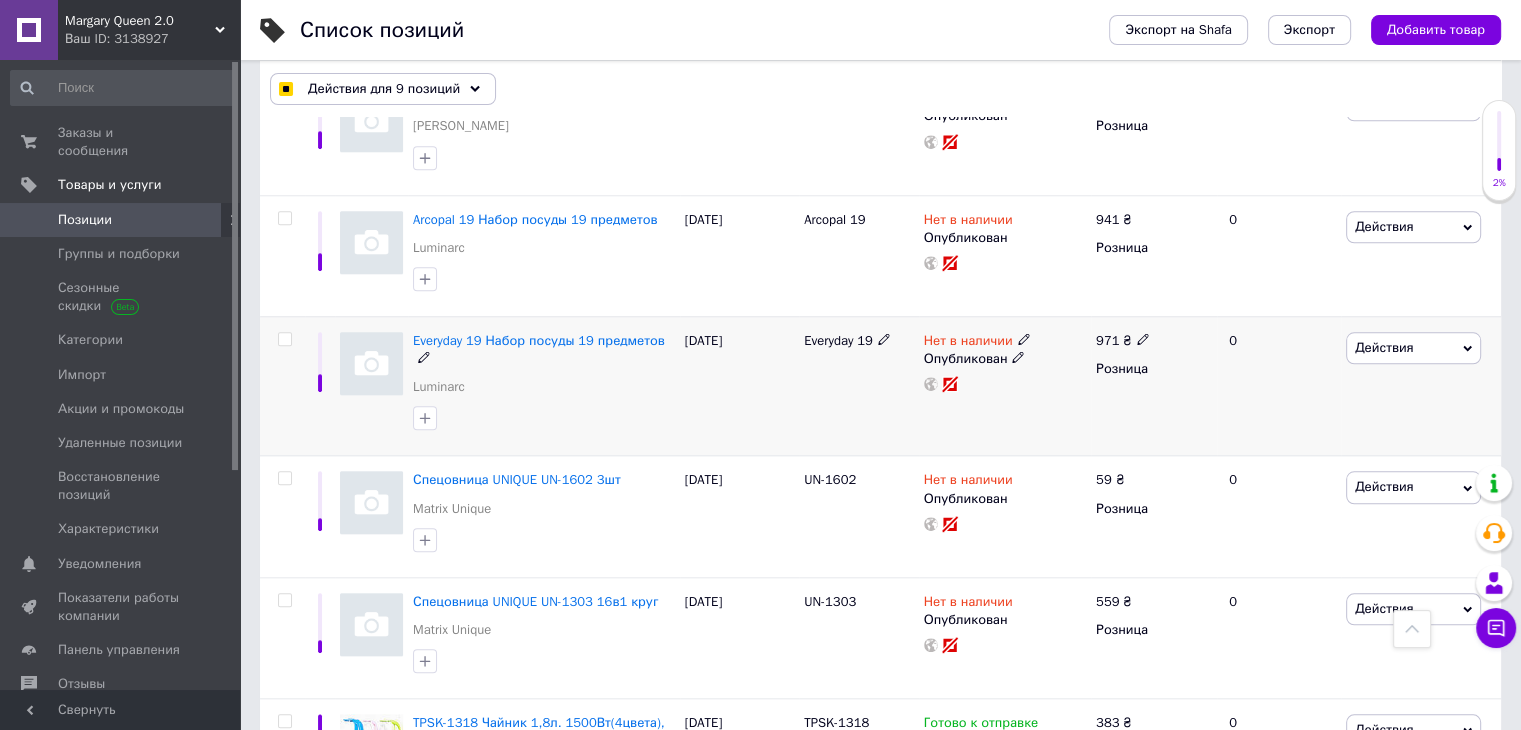 checkbox on "false" 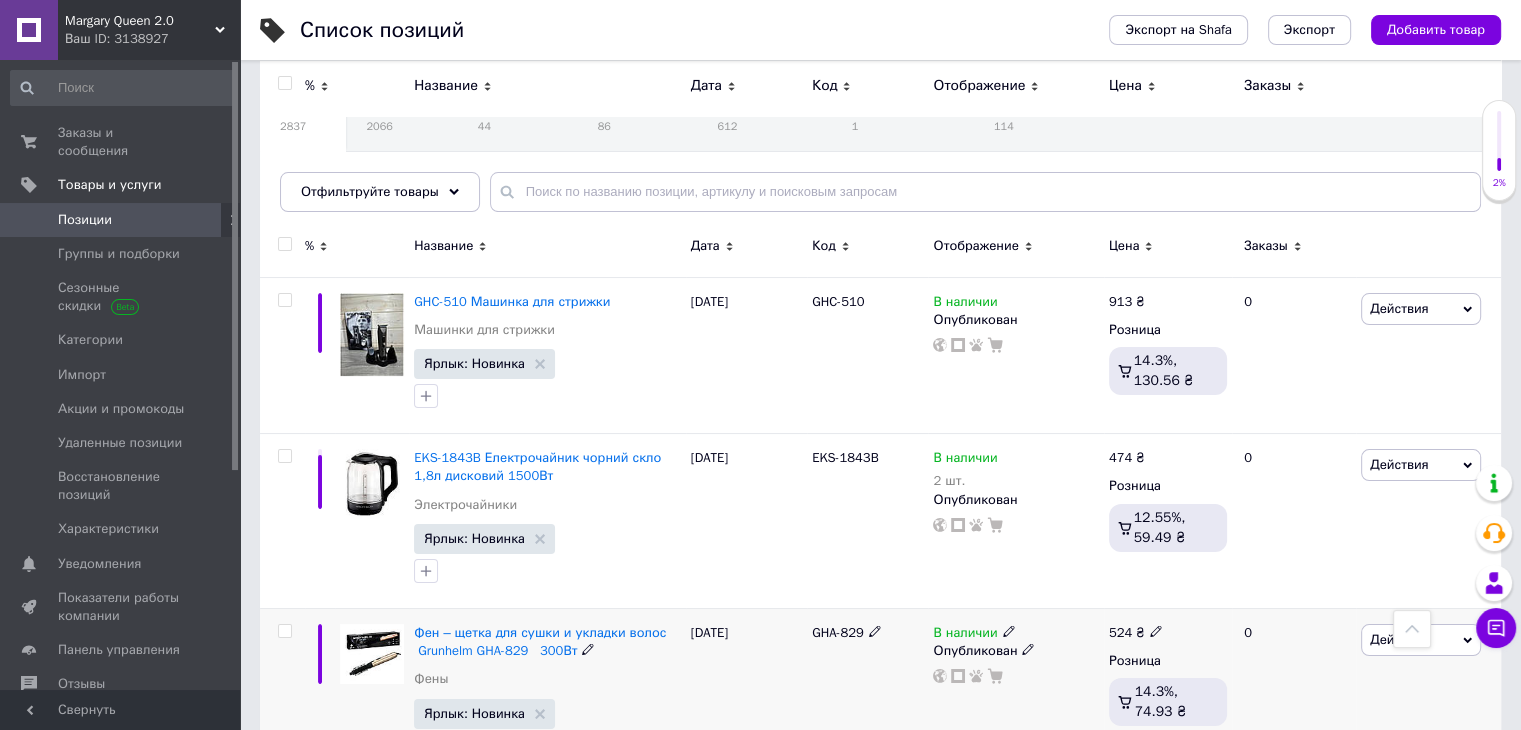 scroll, scrollTop: 0, scrollLeft: 0, axis: both 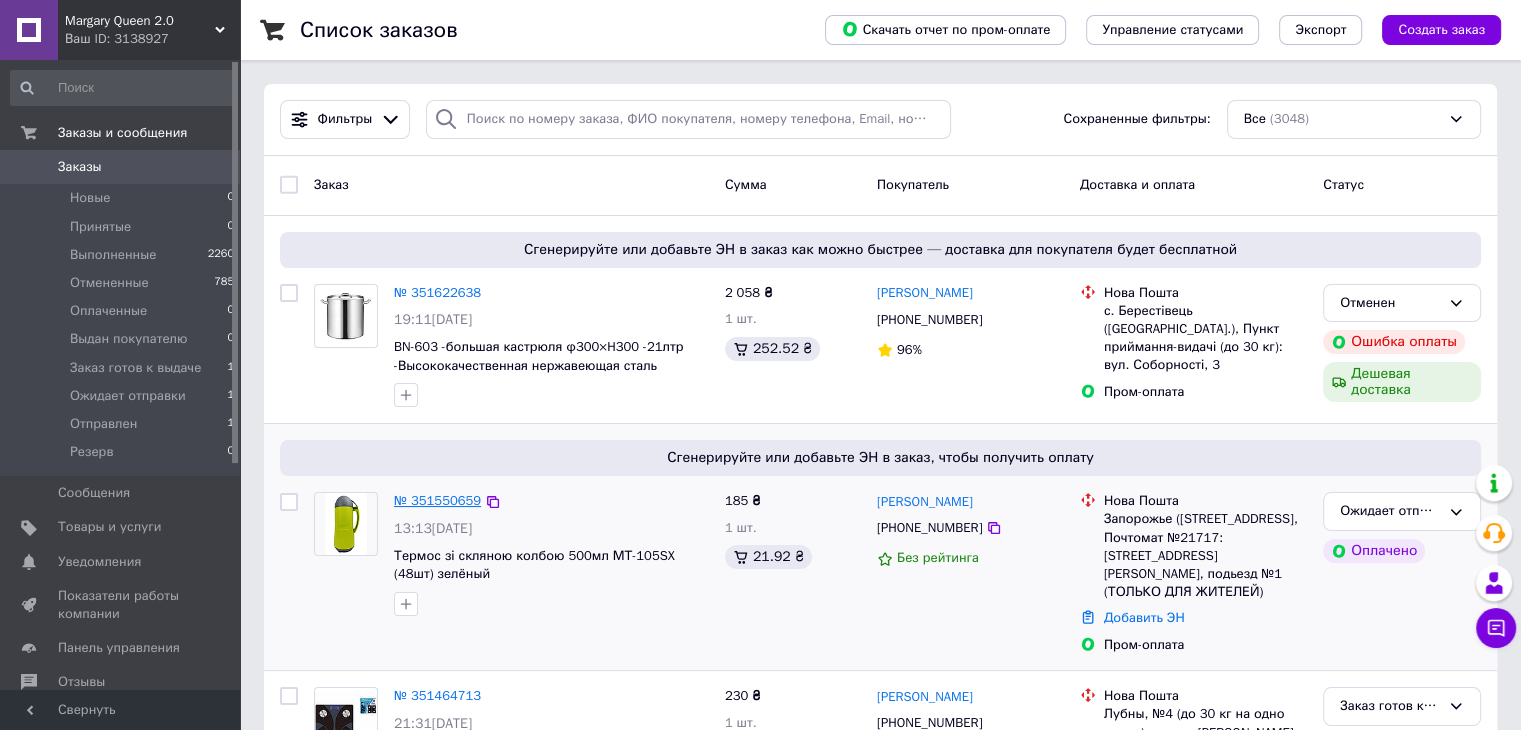 click on "№ 351550659" at bounding box center (437, 500) 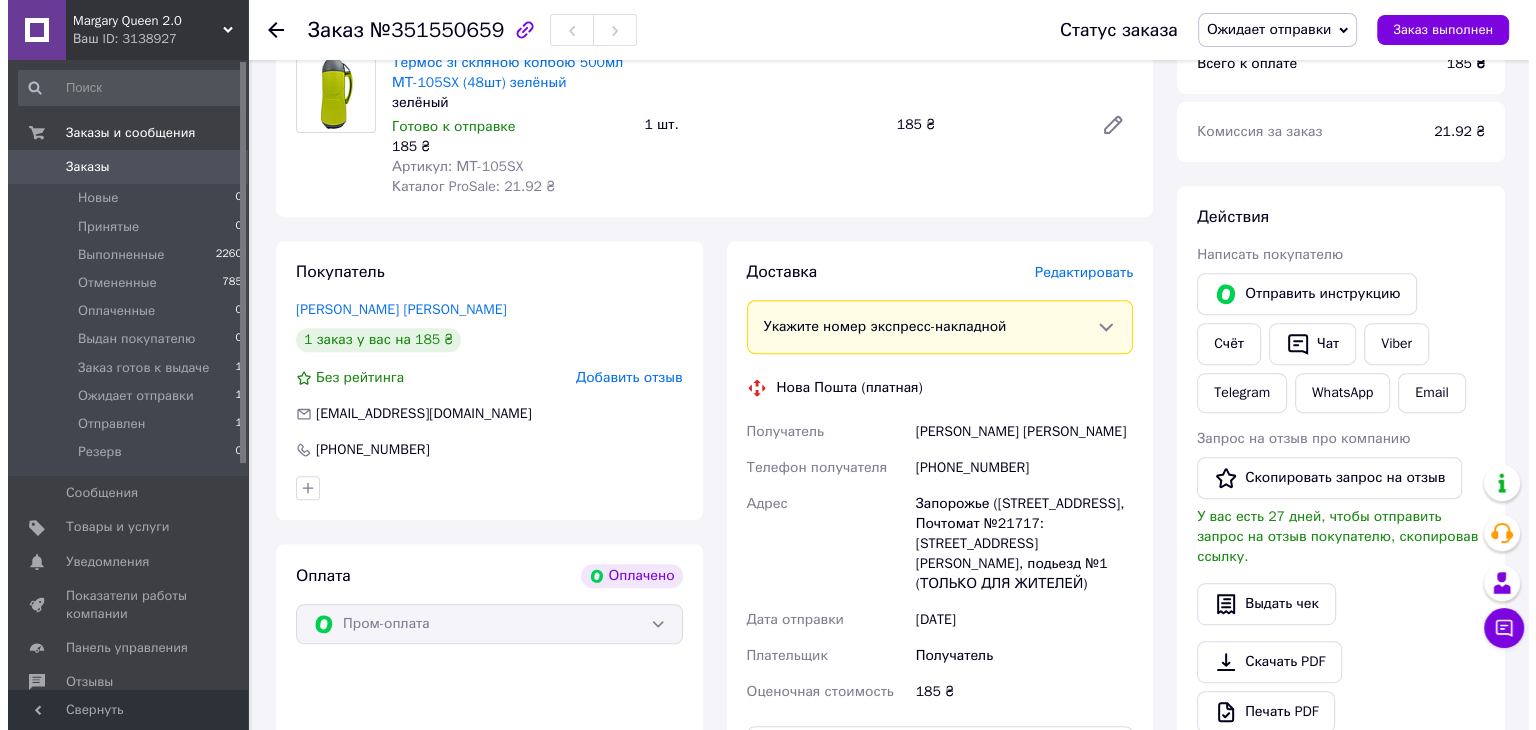 scroll, scrollTop: 800, scrollLeft: 0, axis: vertical 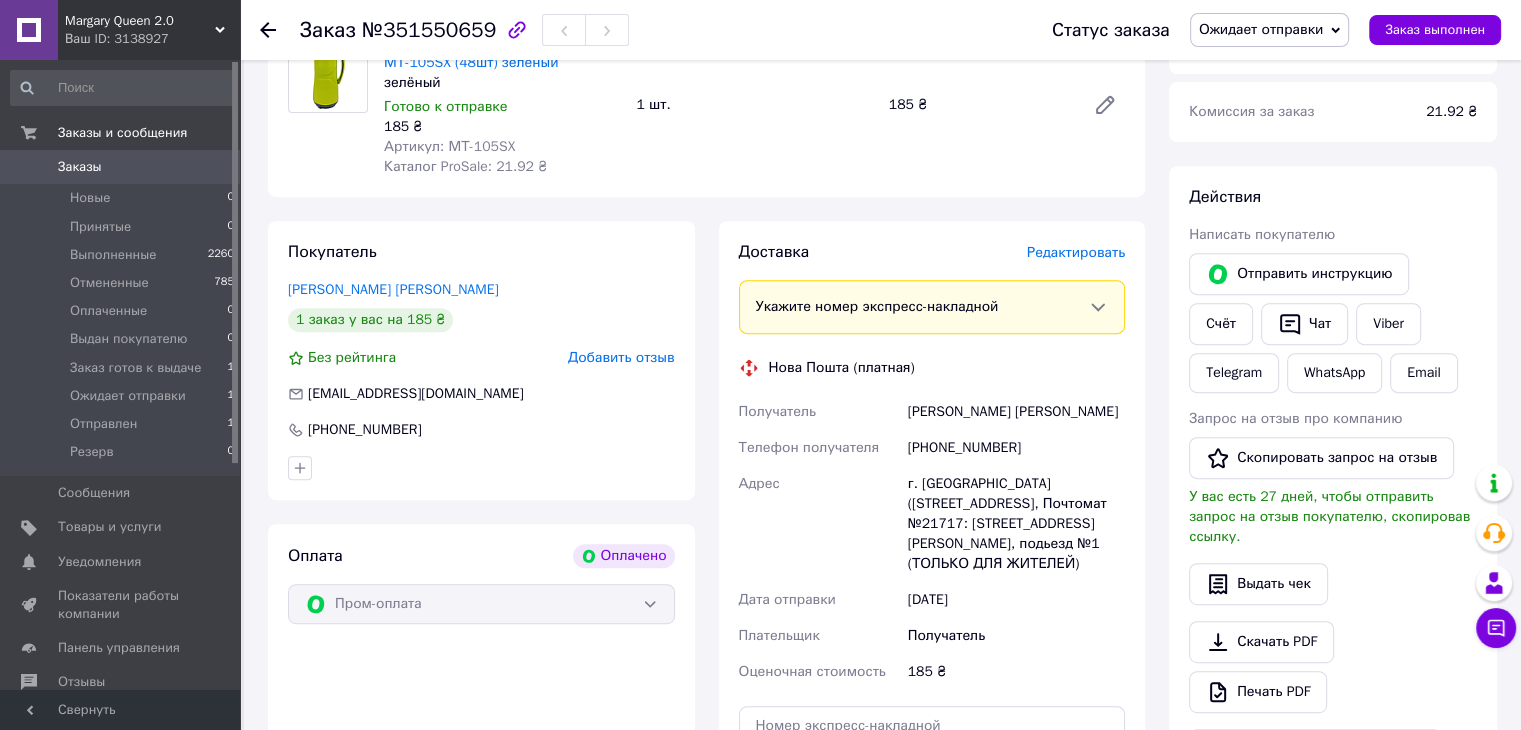 click on "Редактировать" at bounding box center (1076, 252) 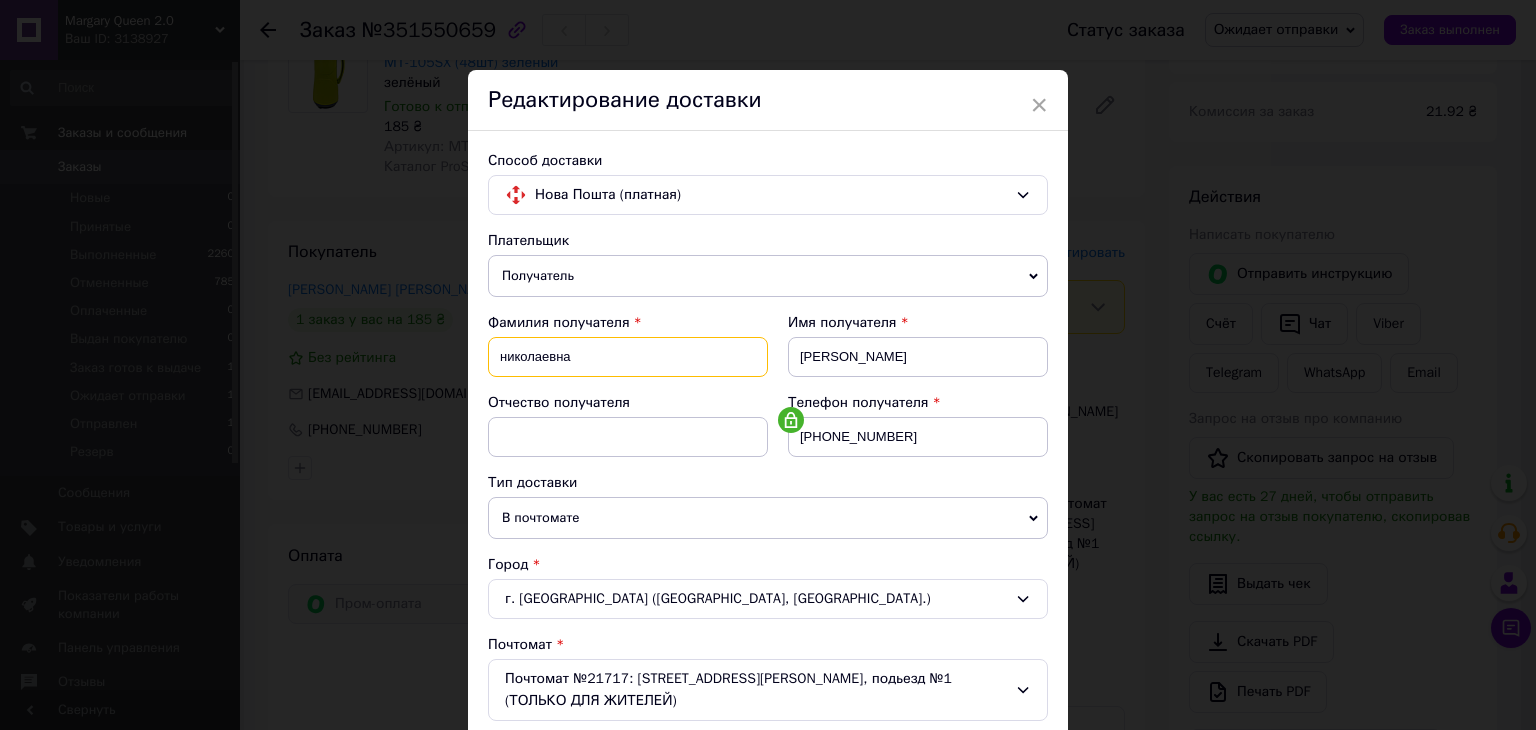 click on "николаевна" at bounding box center (628, 357) 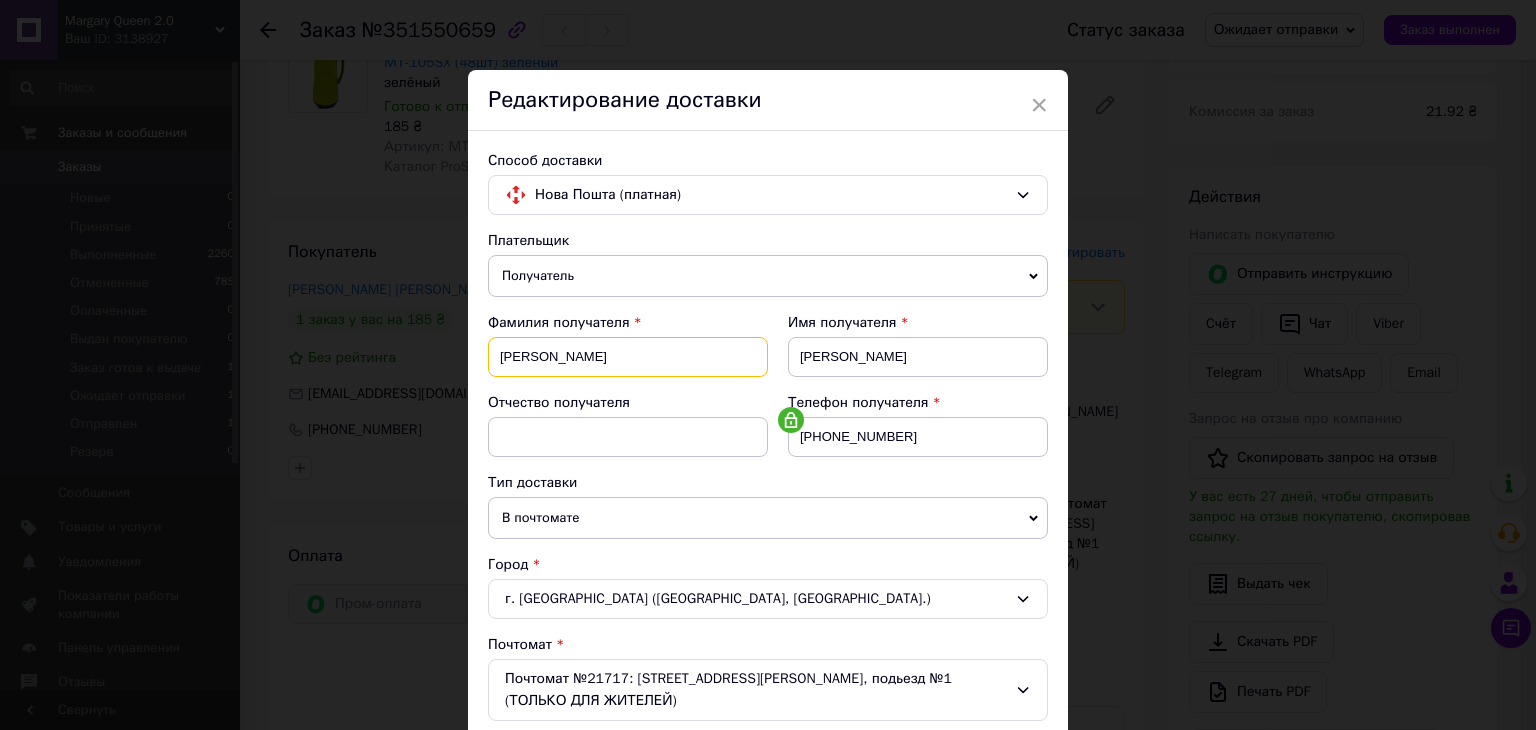 type on "Николаевна" 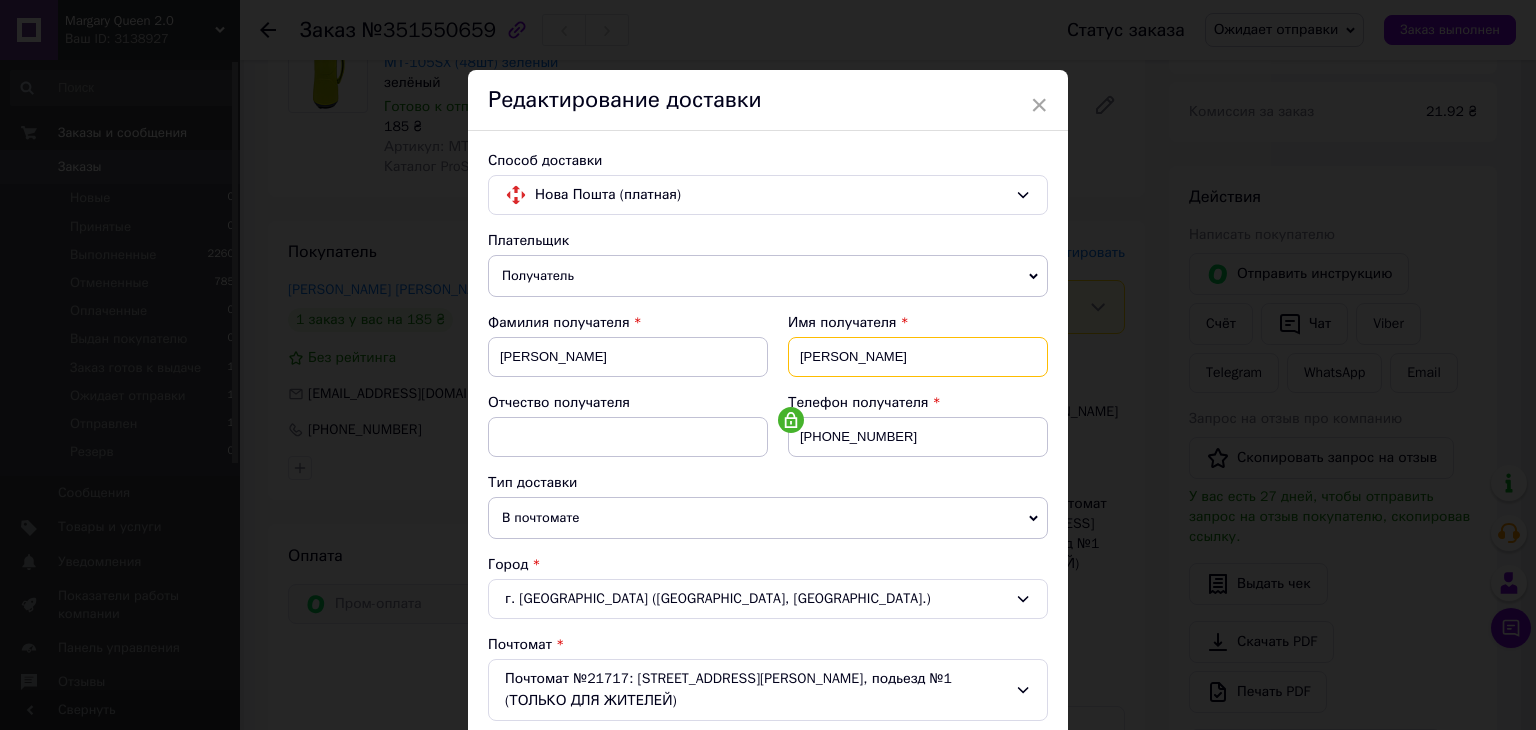 click on "елена" at bounding box center (918, 357) 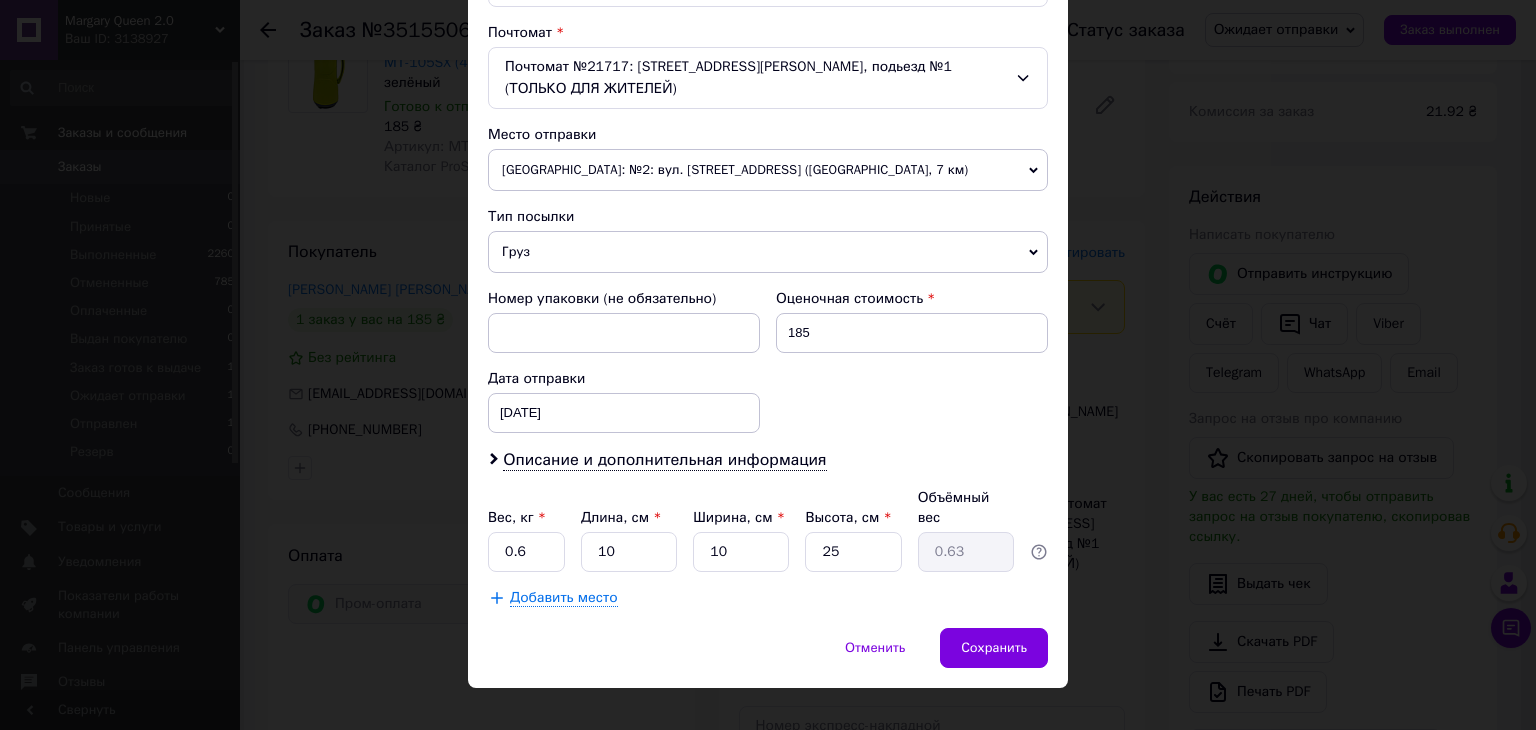 scroll, scrollTop: 615, scrollLeft: 0, axis: vertical 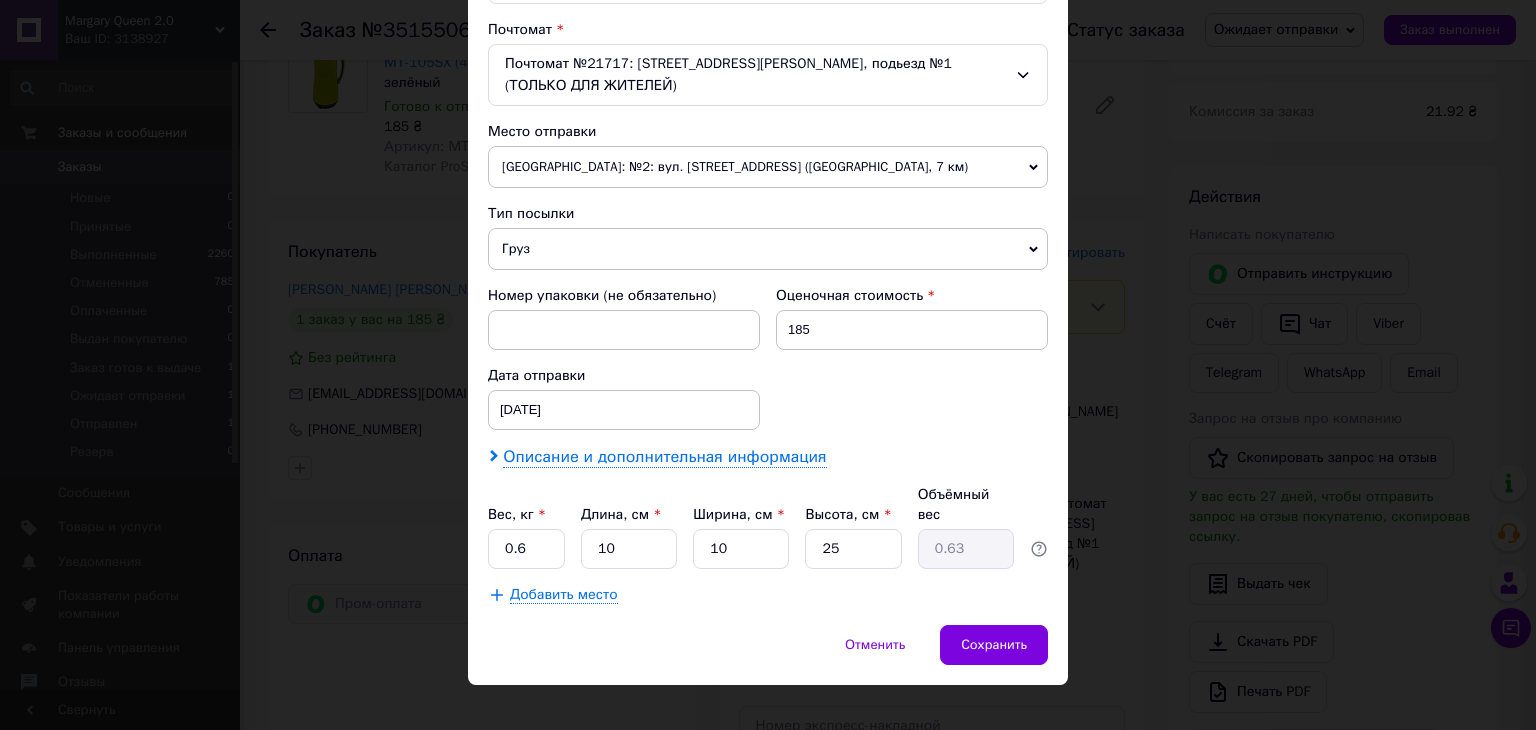 click on "Описание и дополнительная информация" at bounding box center (664, 457) 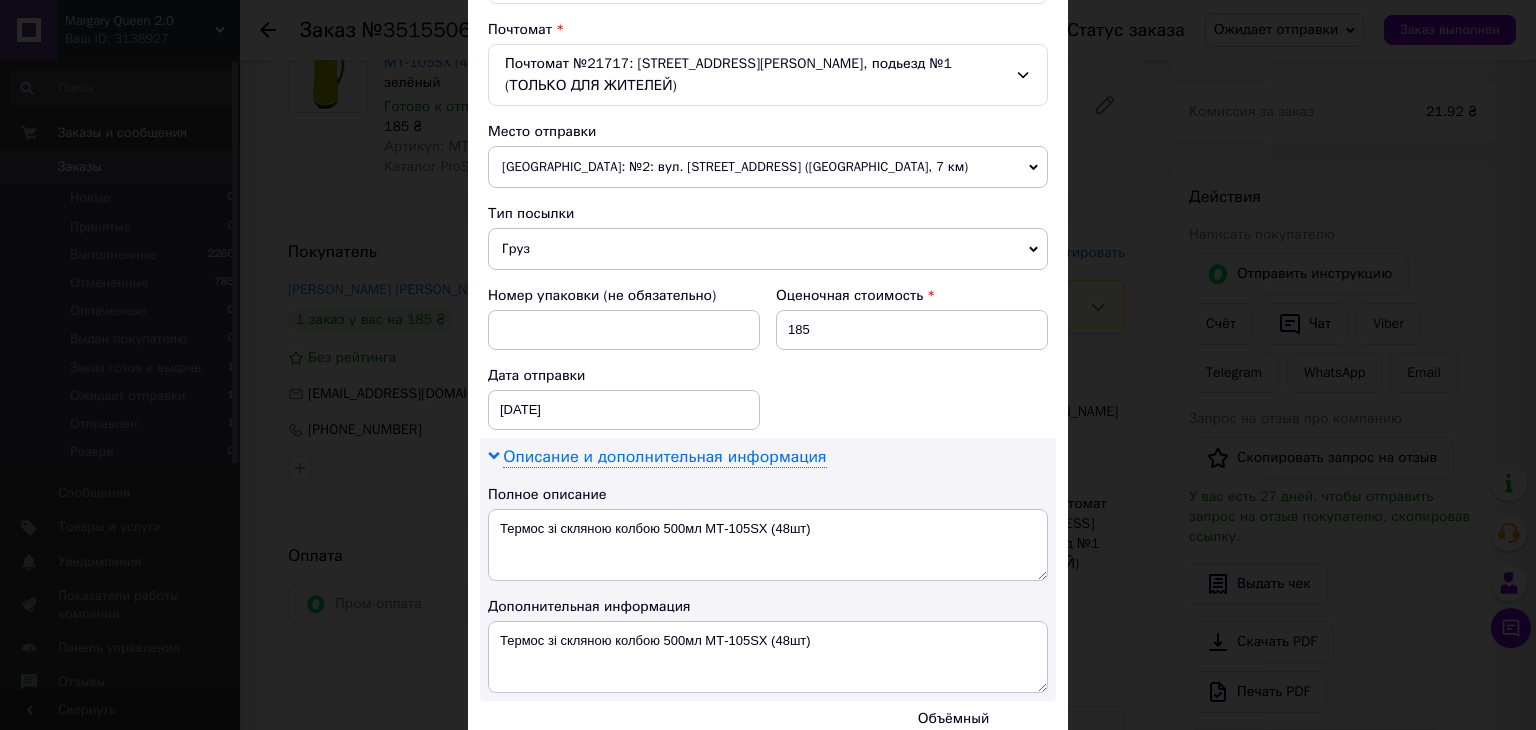 click on "Описание и дополнительная информация" at bounding box center (664, 457) 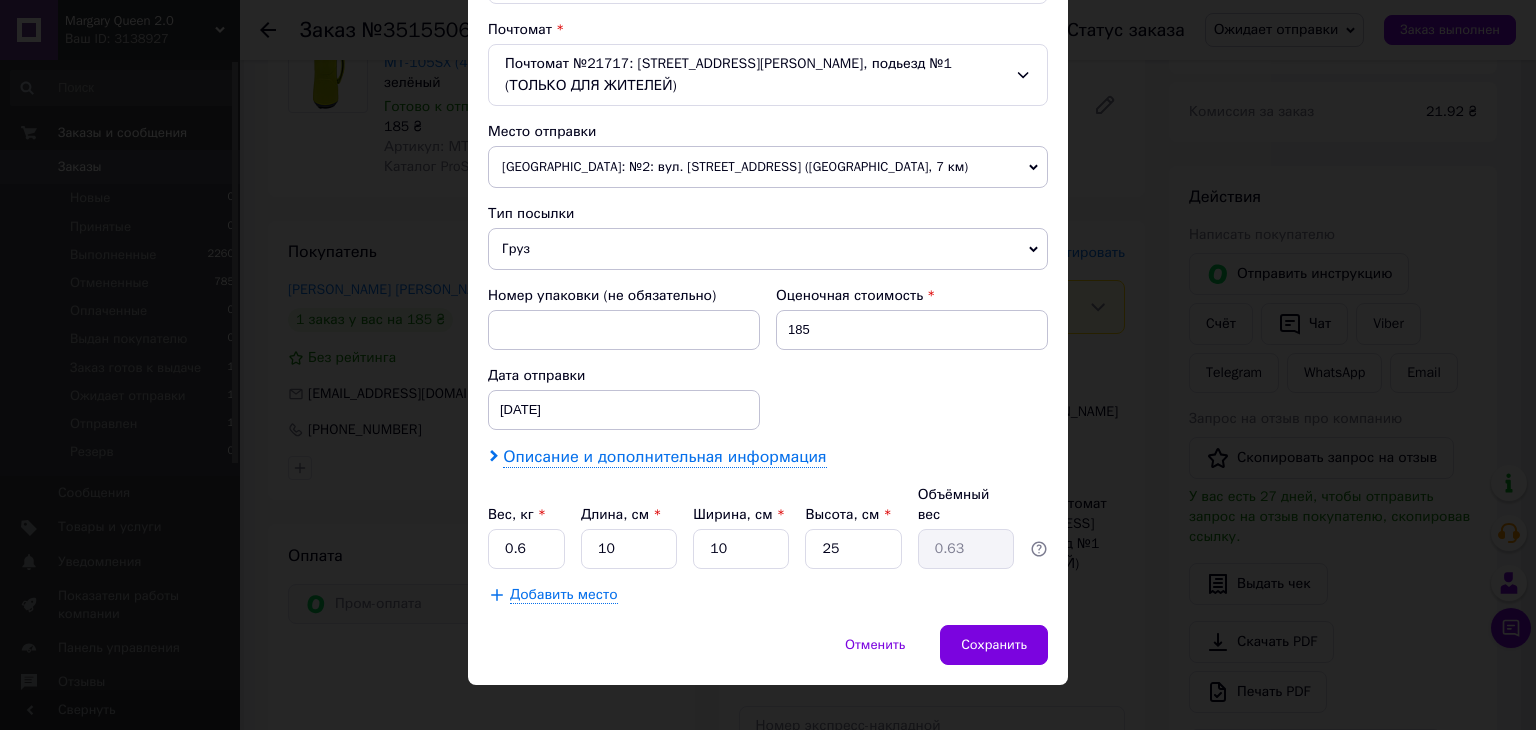 click on "Описание и дополнительная информация" at bounding box center [664, 457] 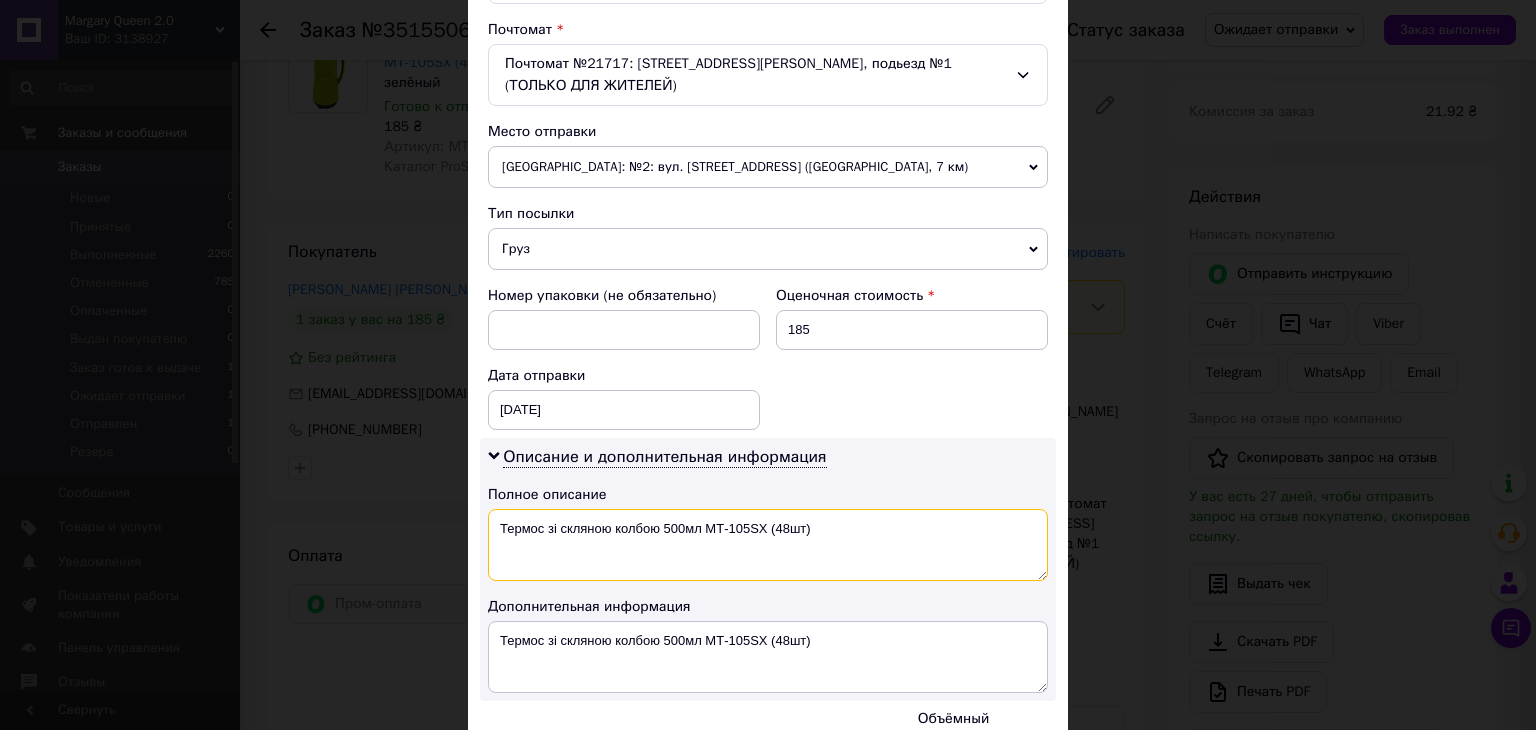 drag, startPoint x: 789, startPoint y: 528, endPoint x: 773, endPoint y: 527, distance: 16.03122 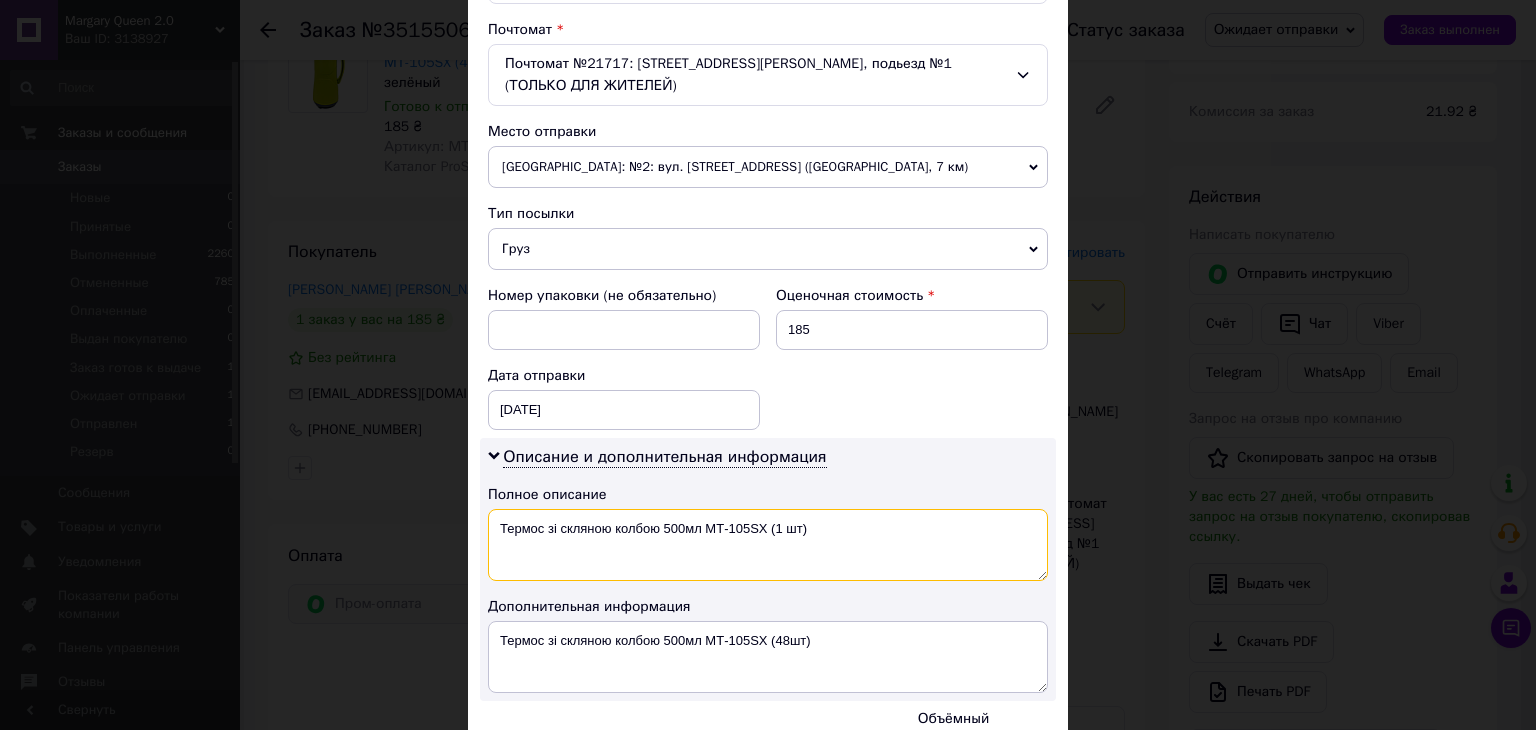 type on "Термос зі скляною колбою 500мл МТ-105SX (1 шт)" 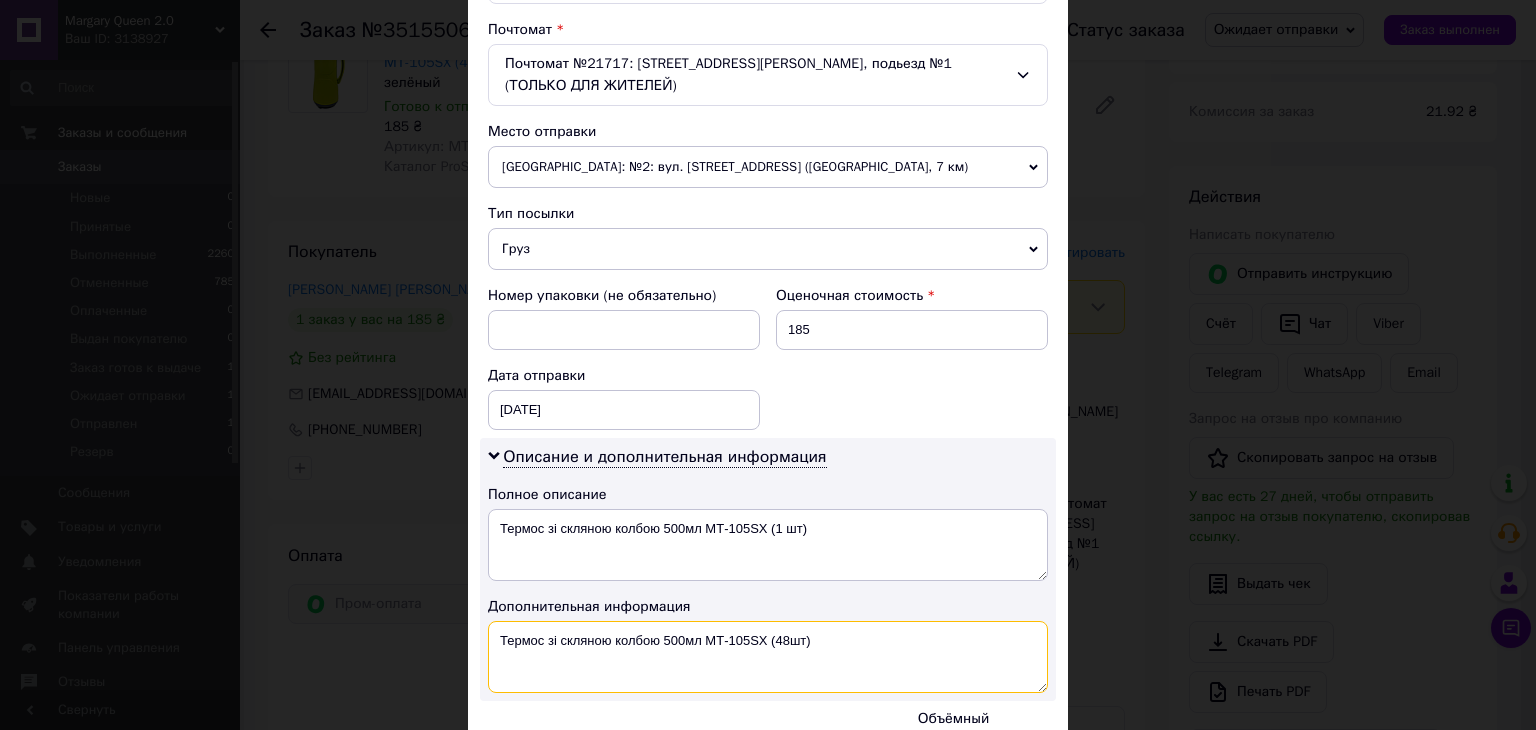 drag, startPoint x: 786, startPoint y: 640, endPoint x: 771, endPoint y: 637, distance: 15.297058 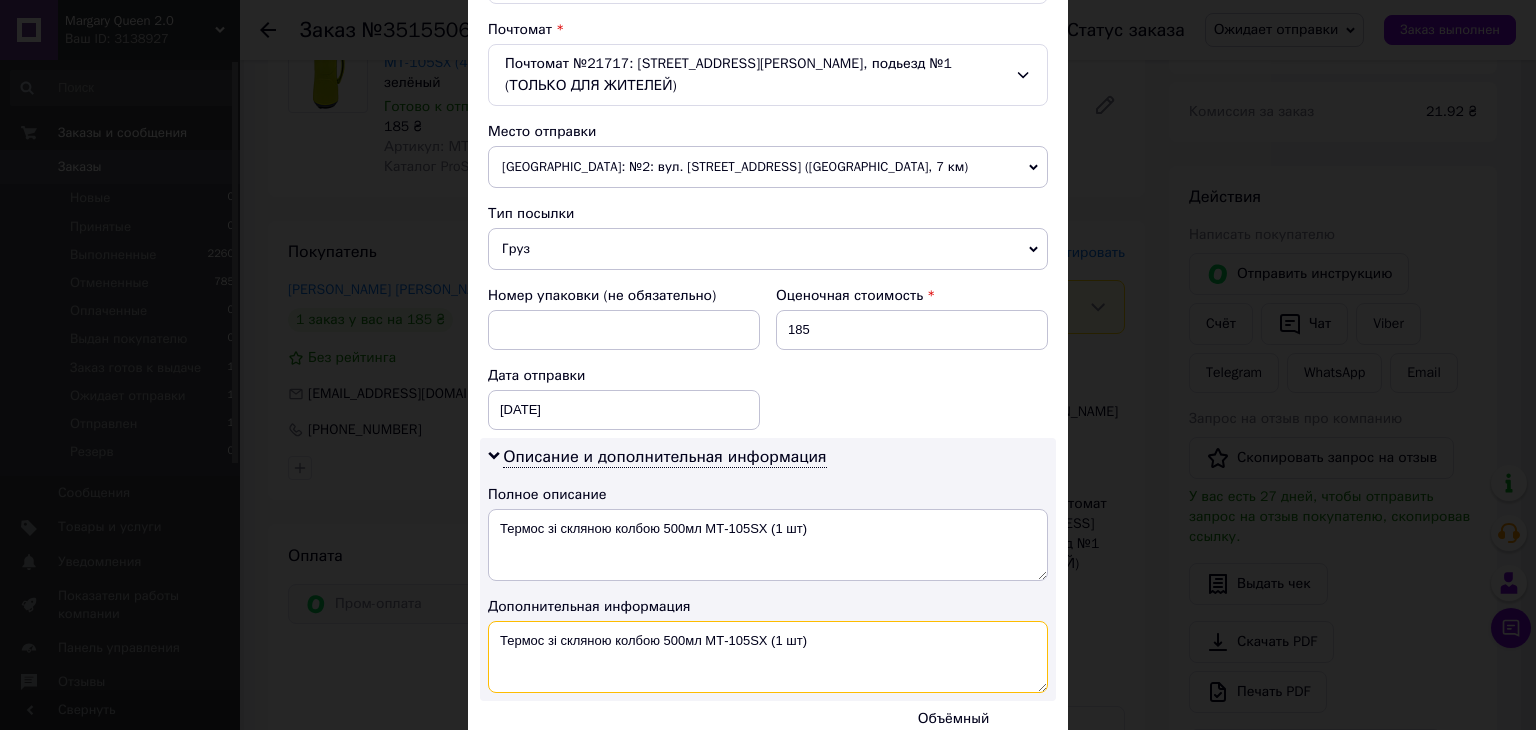 click on "Термос зі скляною колбою 500мл МТ-105SX (1 шт)" at bounding box center (768, 657) 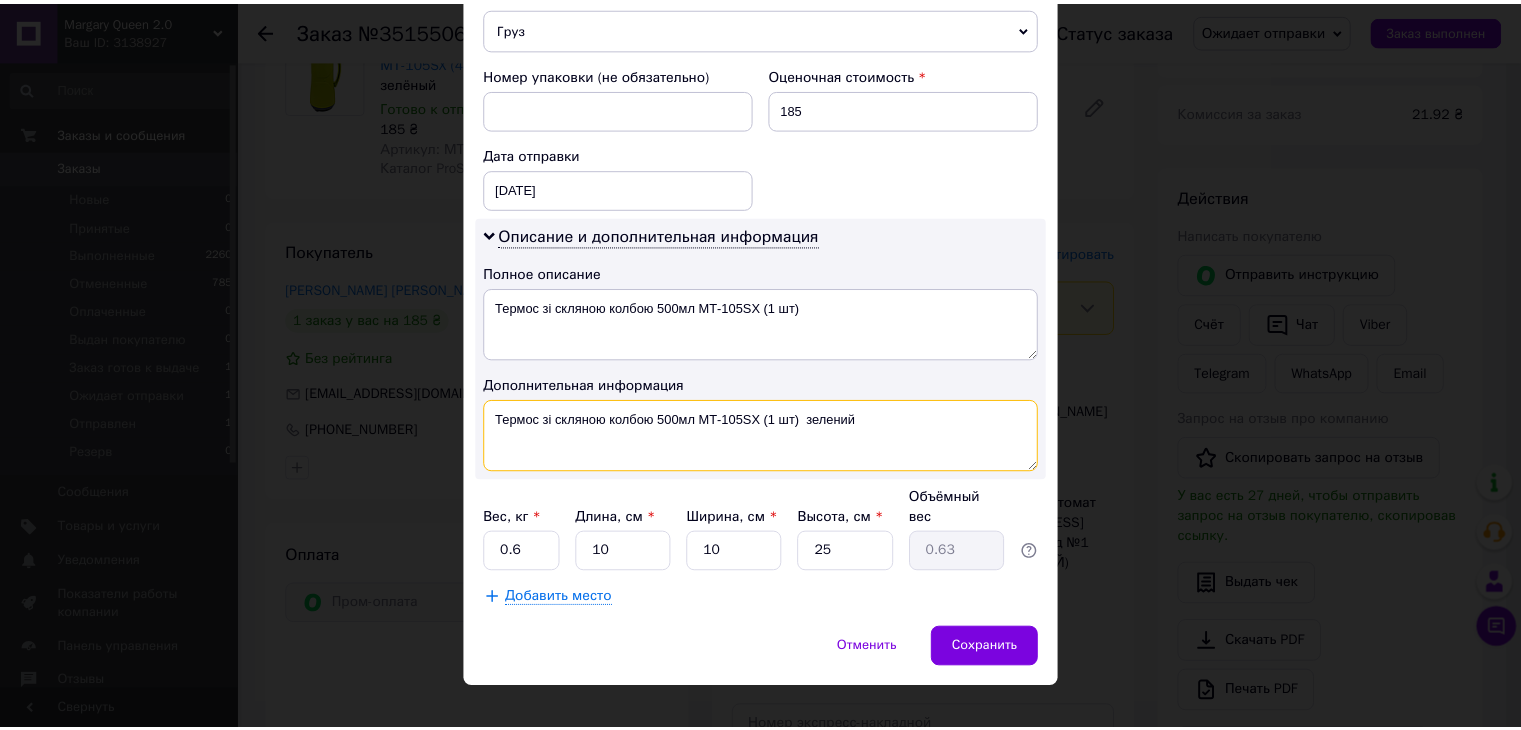 scroll, scrollTop: 838, scrollLeft: 0, axis: vertical 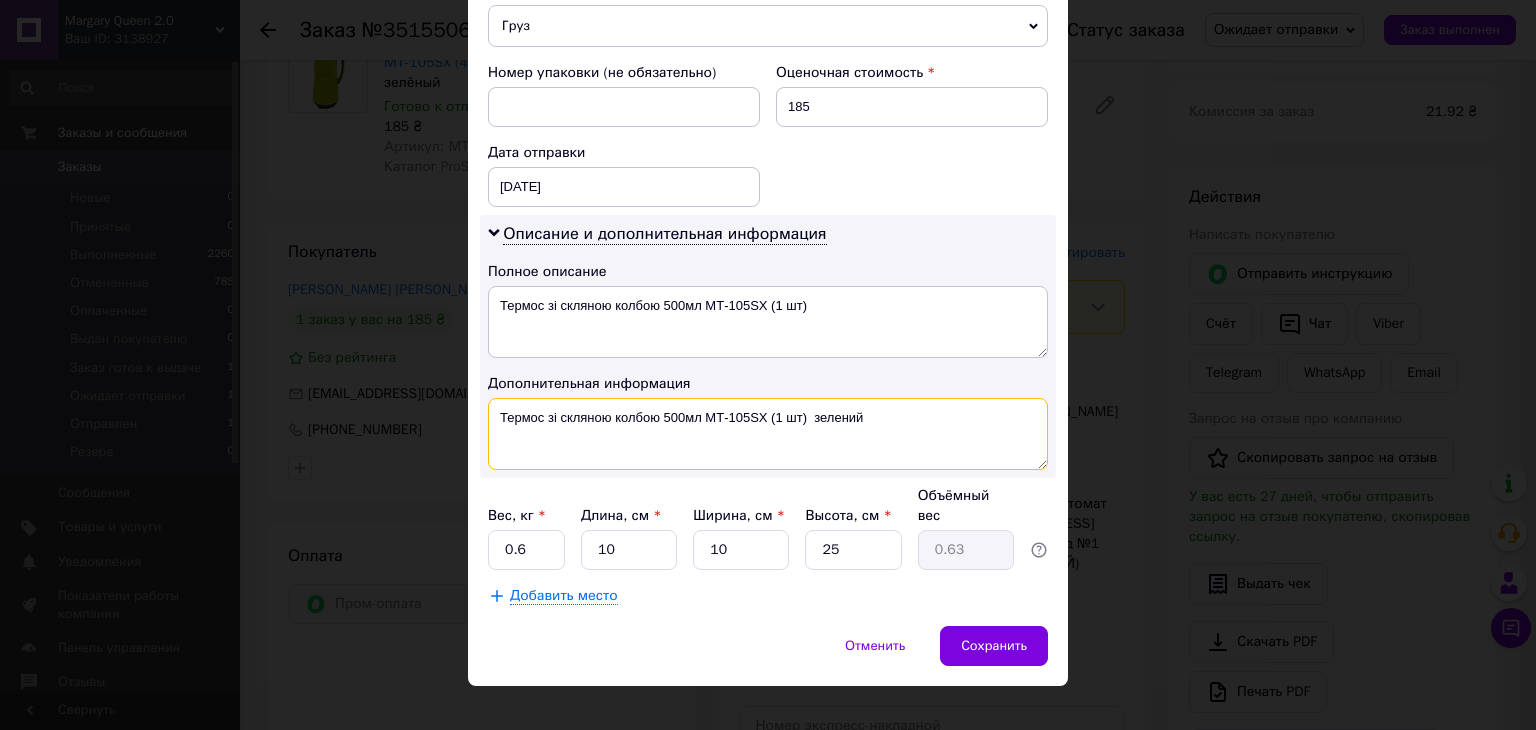 type on "Термос зі скляною колбою 500мл МТ-105SX (1 шт)  зелений" 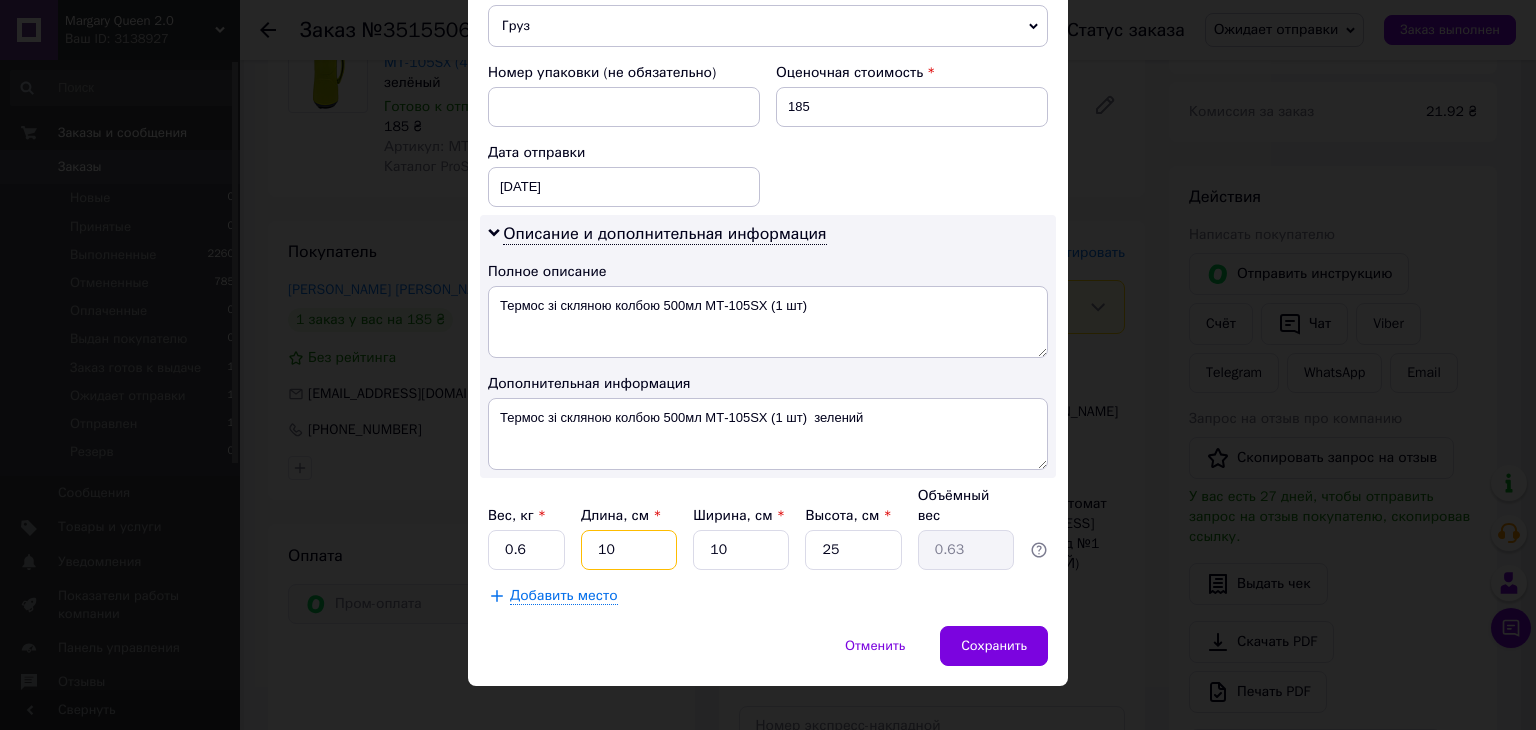 drag, startPoint x: 656, startPoint y: 534, endPoint x: 592, endPoint y: 528, distance: 64.28063 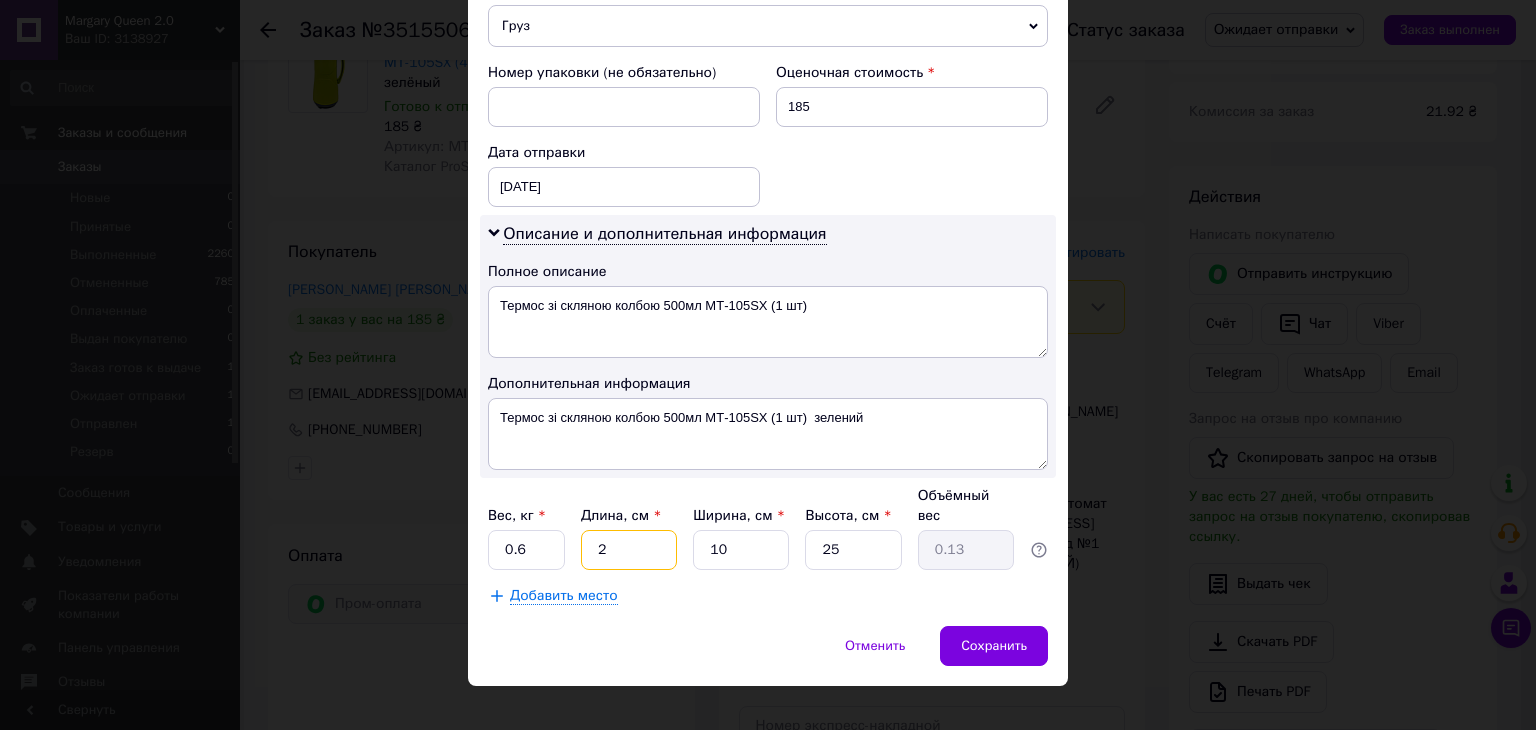 type on "27" 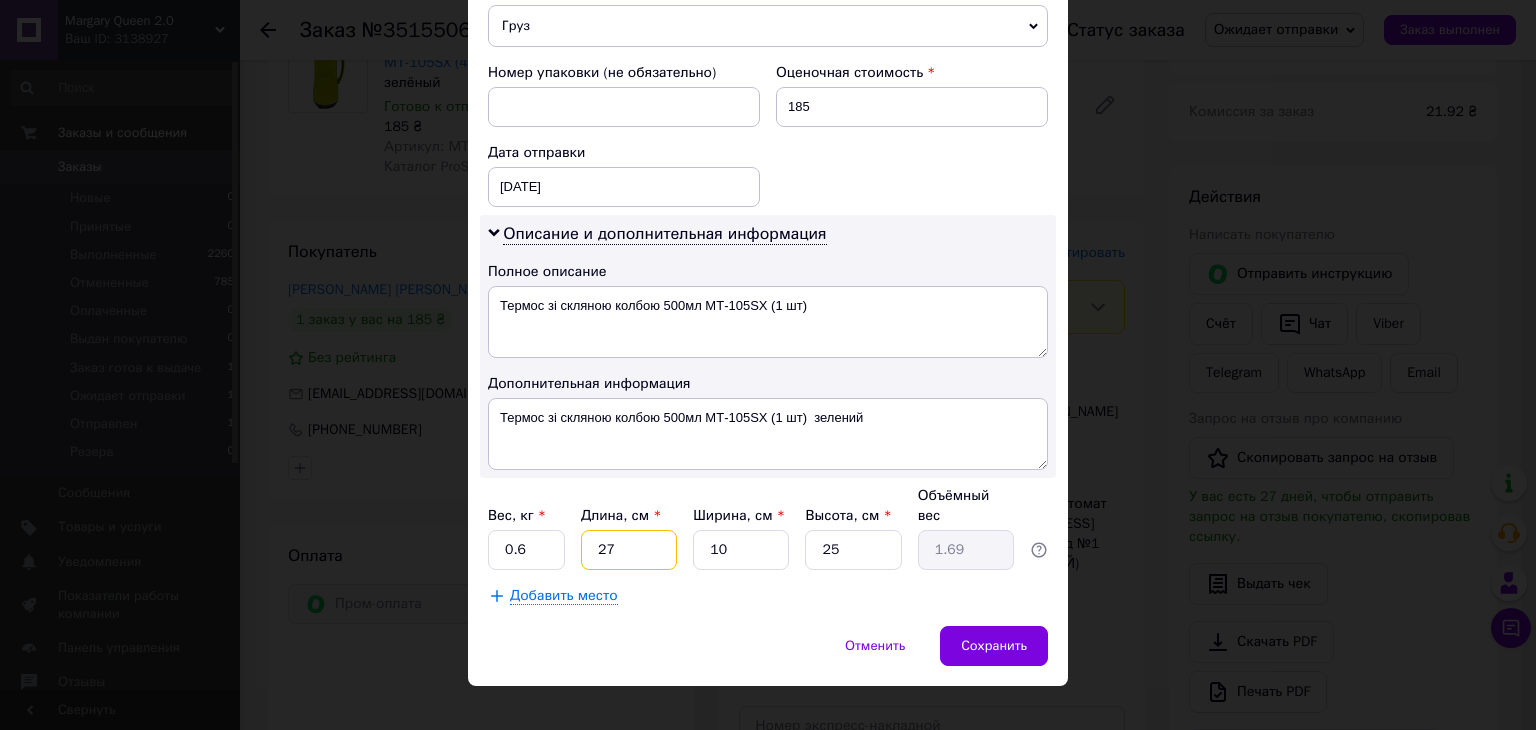 type on "27" 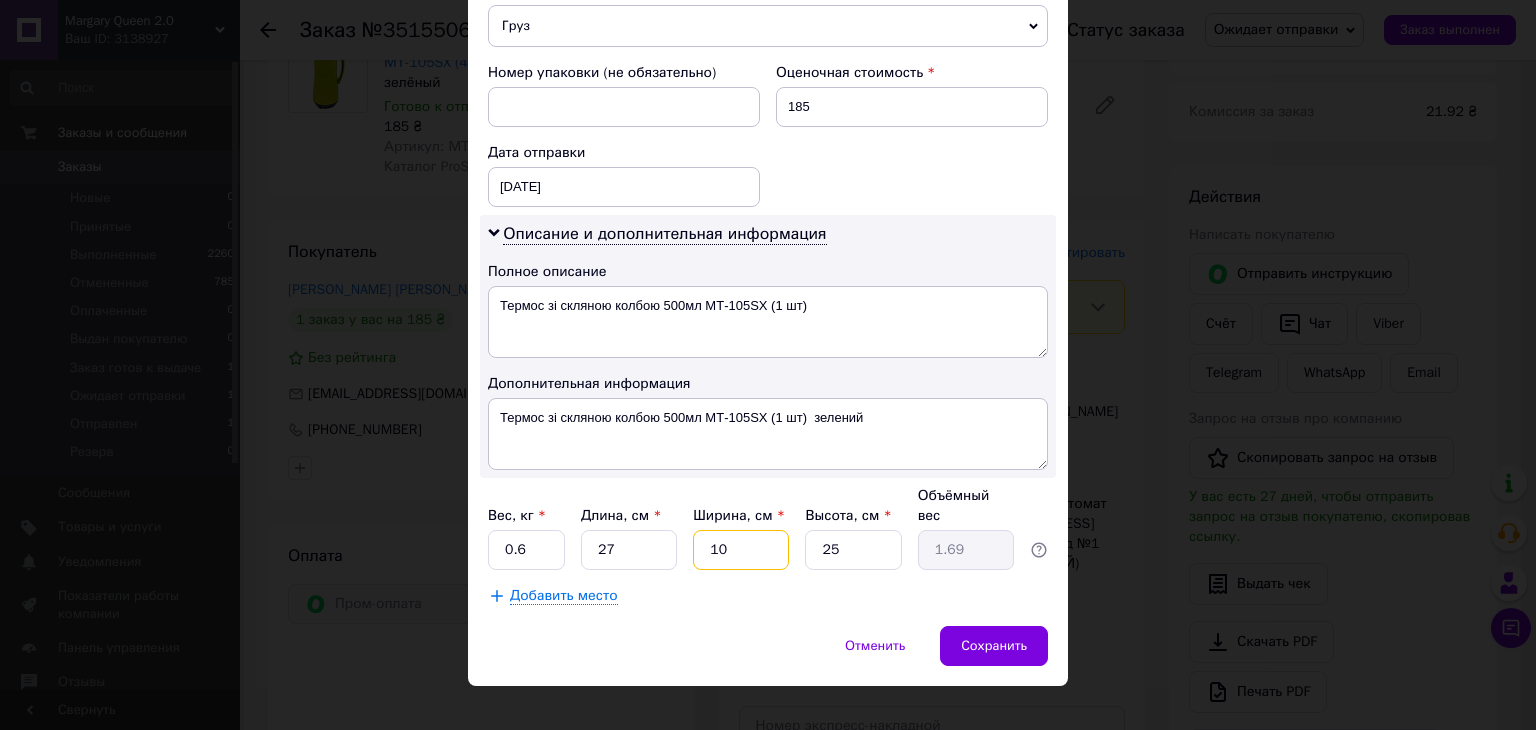 click on "10" at bounding box center (741, 550) 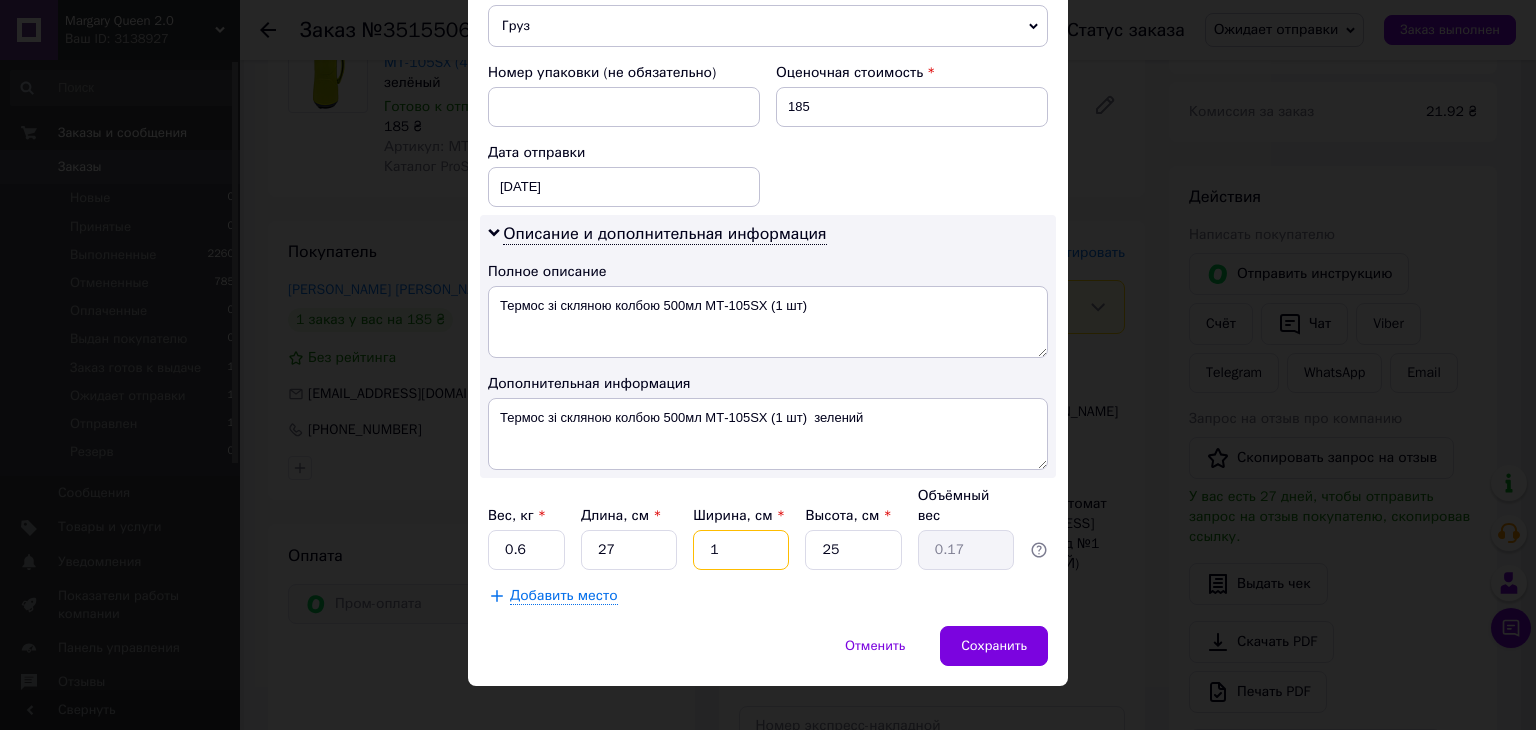 type on "12" 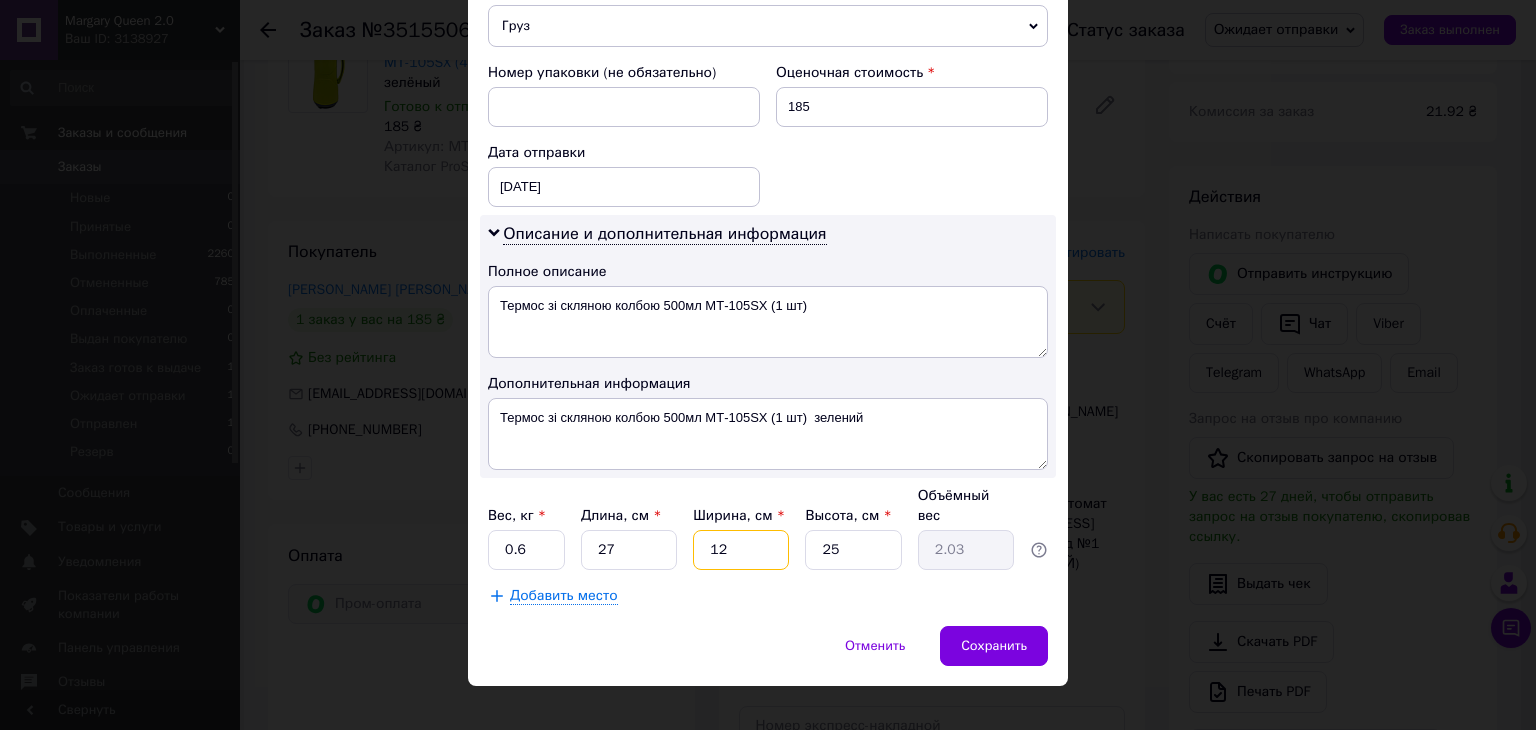 type on "12" 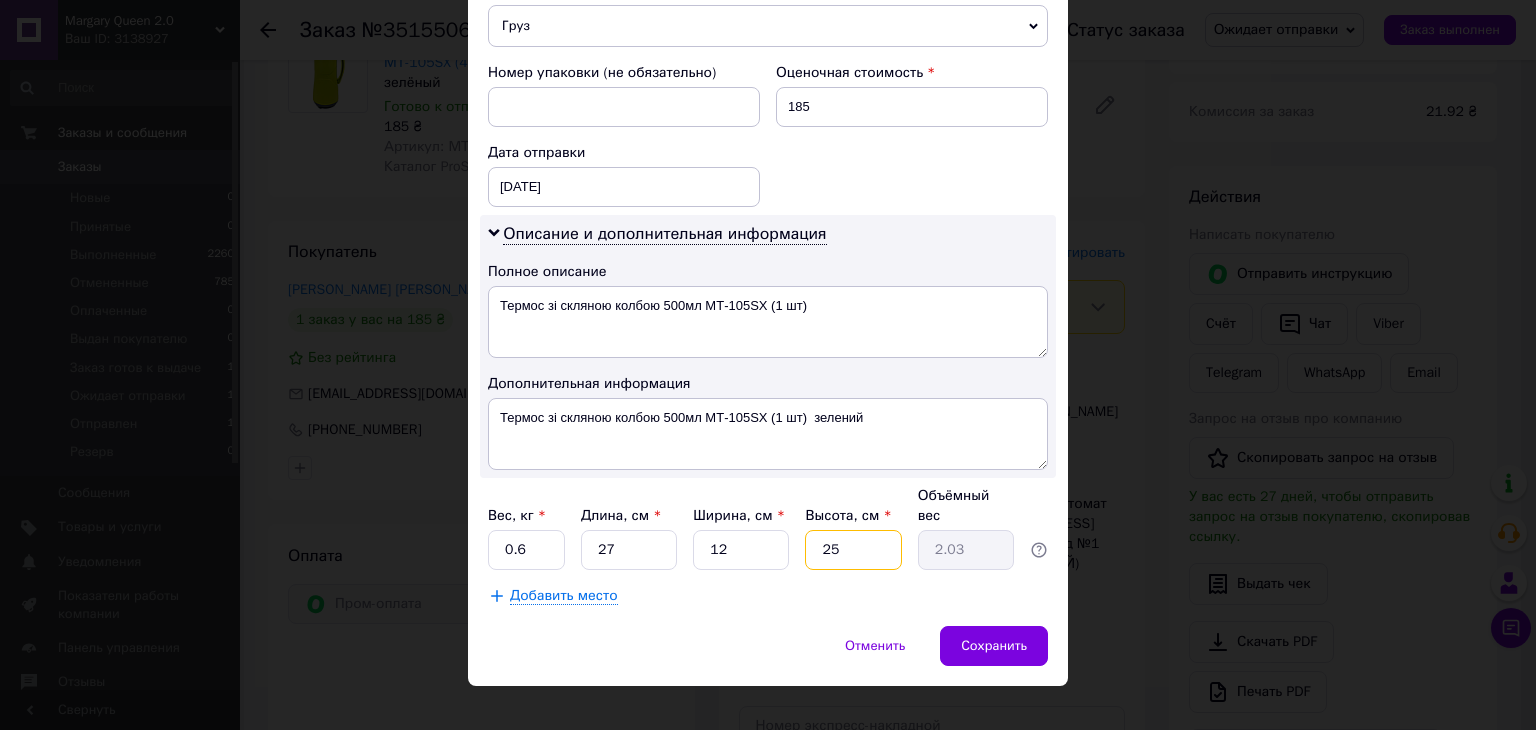 click on "25" at bounding box center [853, 550] 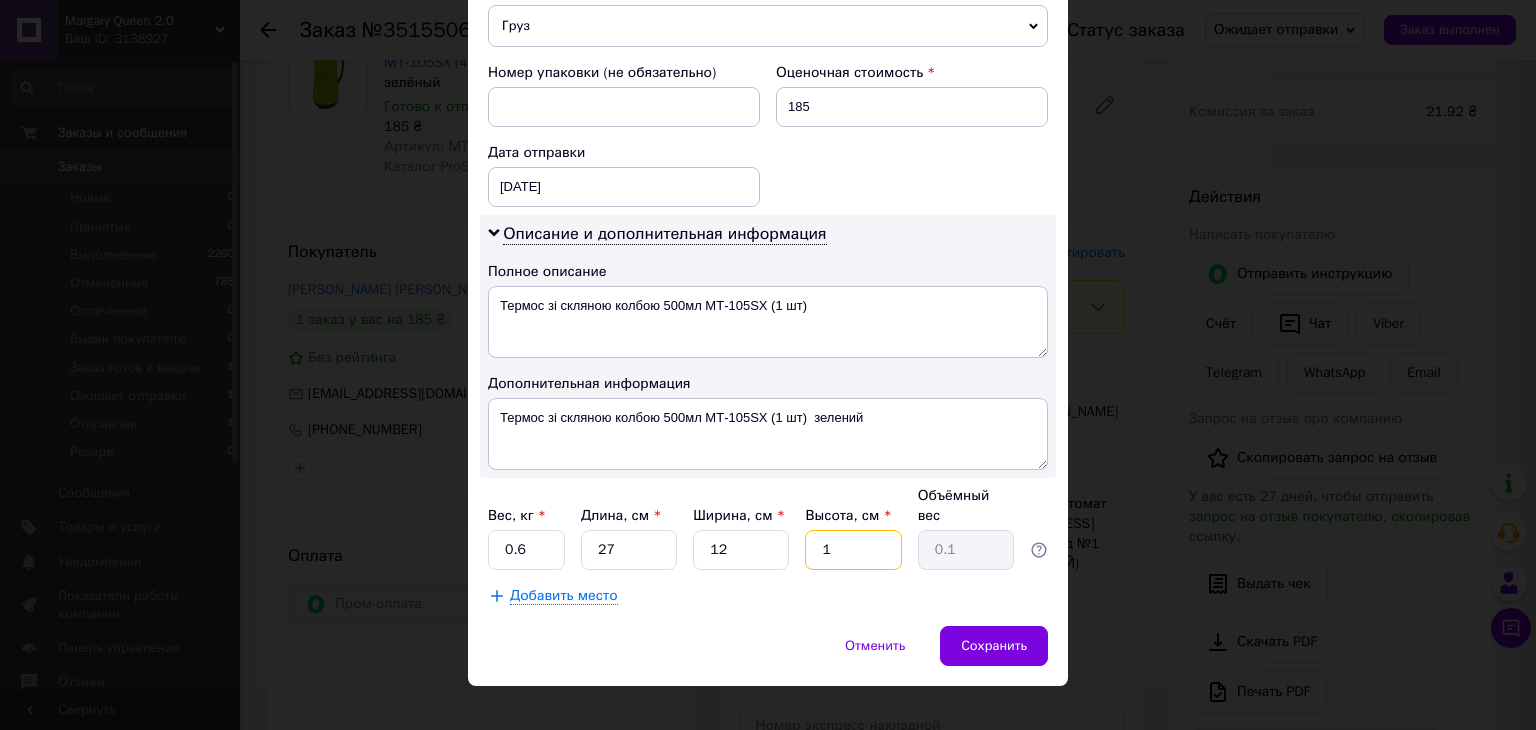 type on "12" 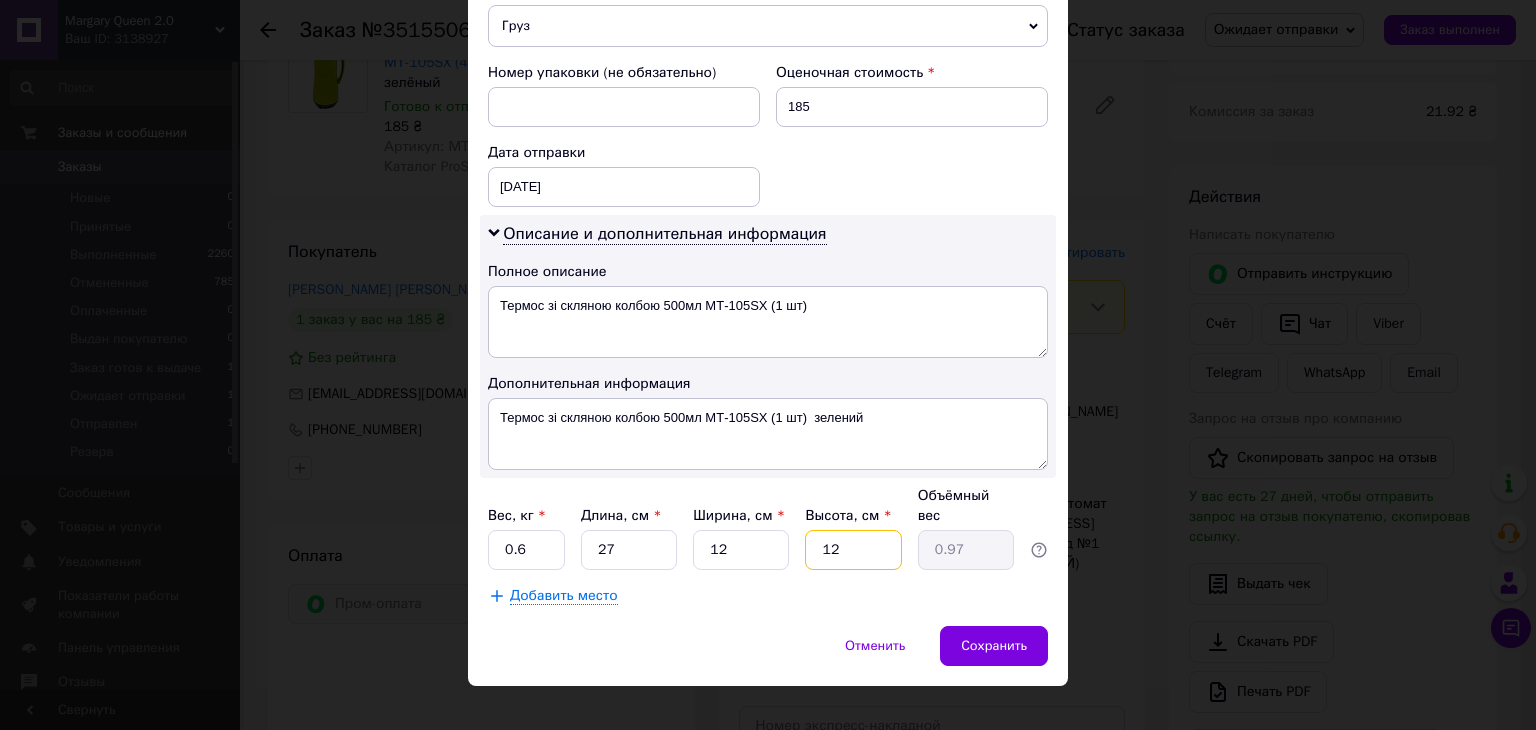 type on "12" 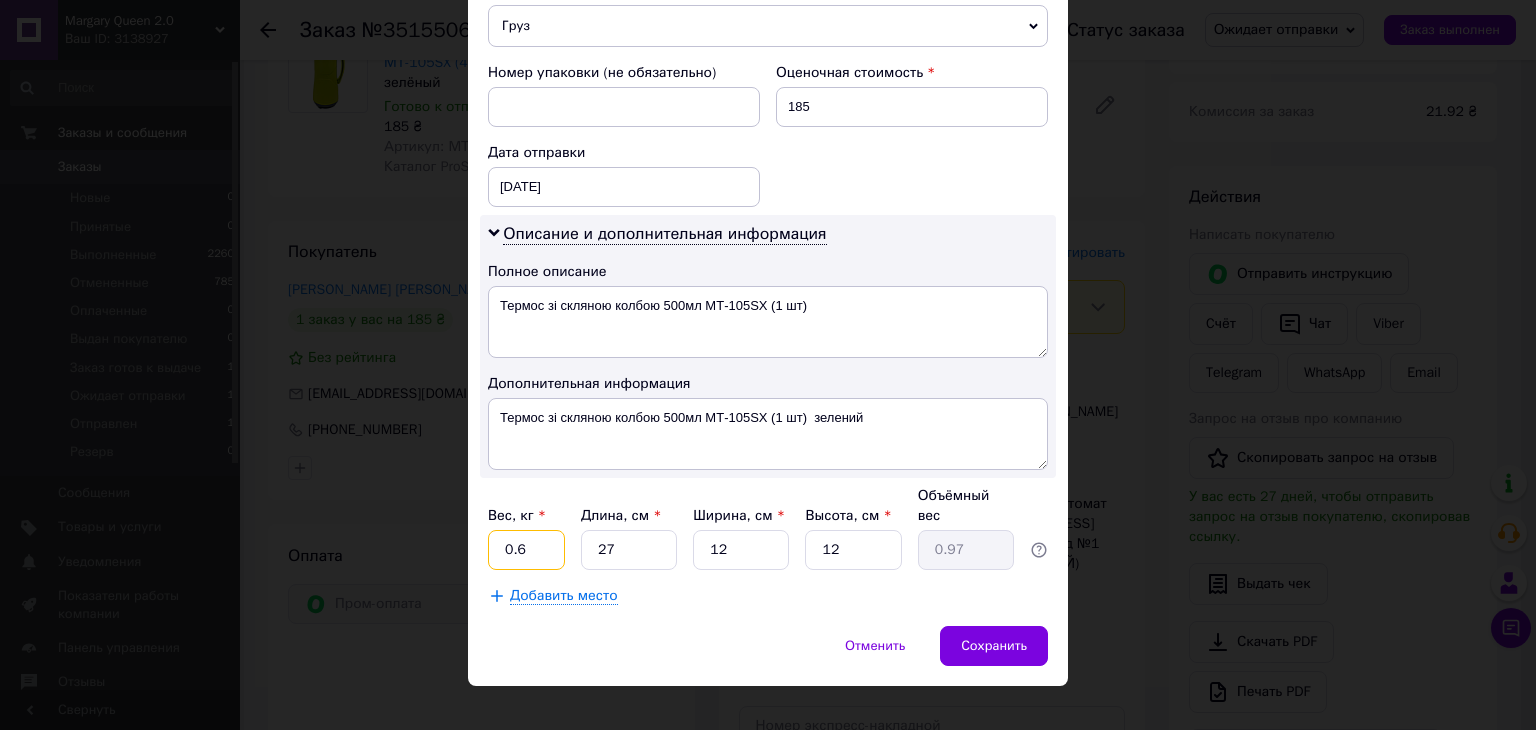 drag, startPoint x: 560, startPoint y: 534, endPoint x: 504, endPoint y: 528, distance: 56.32051 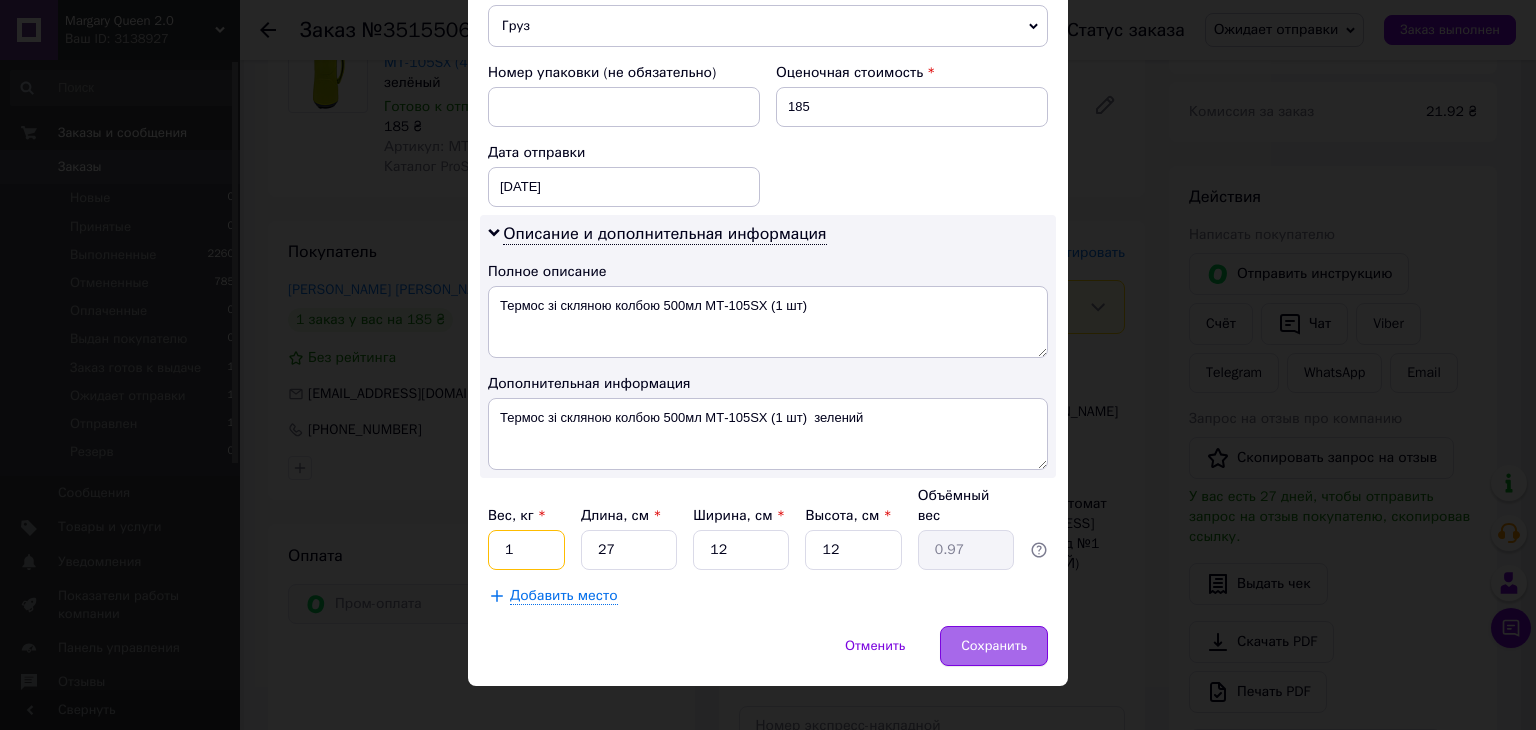 type on "1" 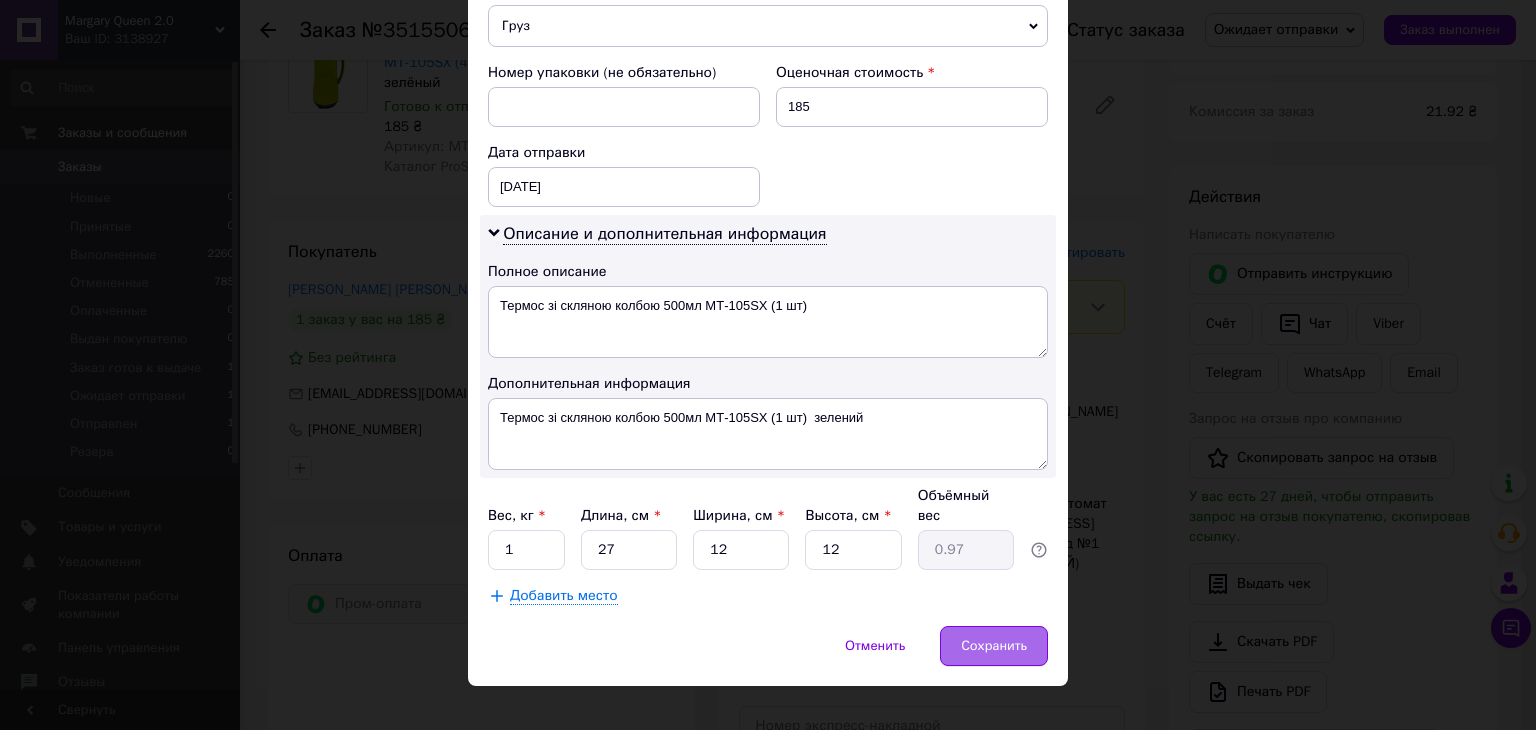 click on "Сохранить" at bounding box center (994, 646) 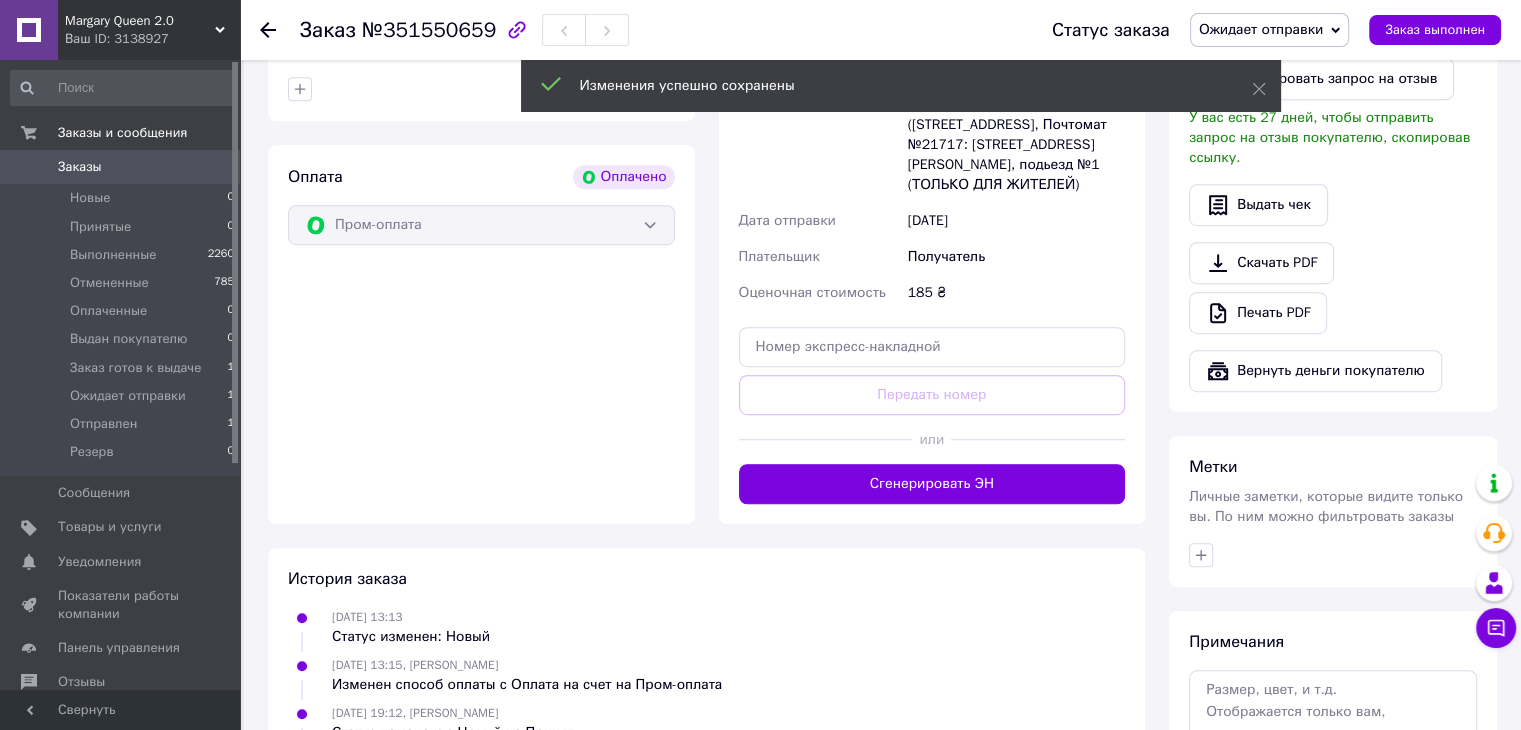 scroll, scrollTop: 1200, scrollLeft: 0, axis: vertical 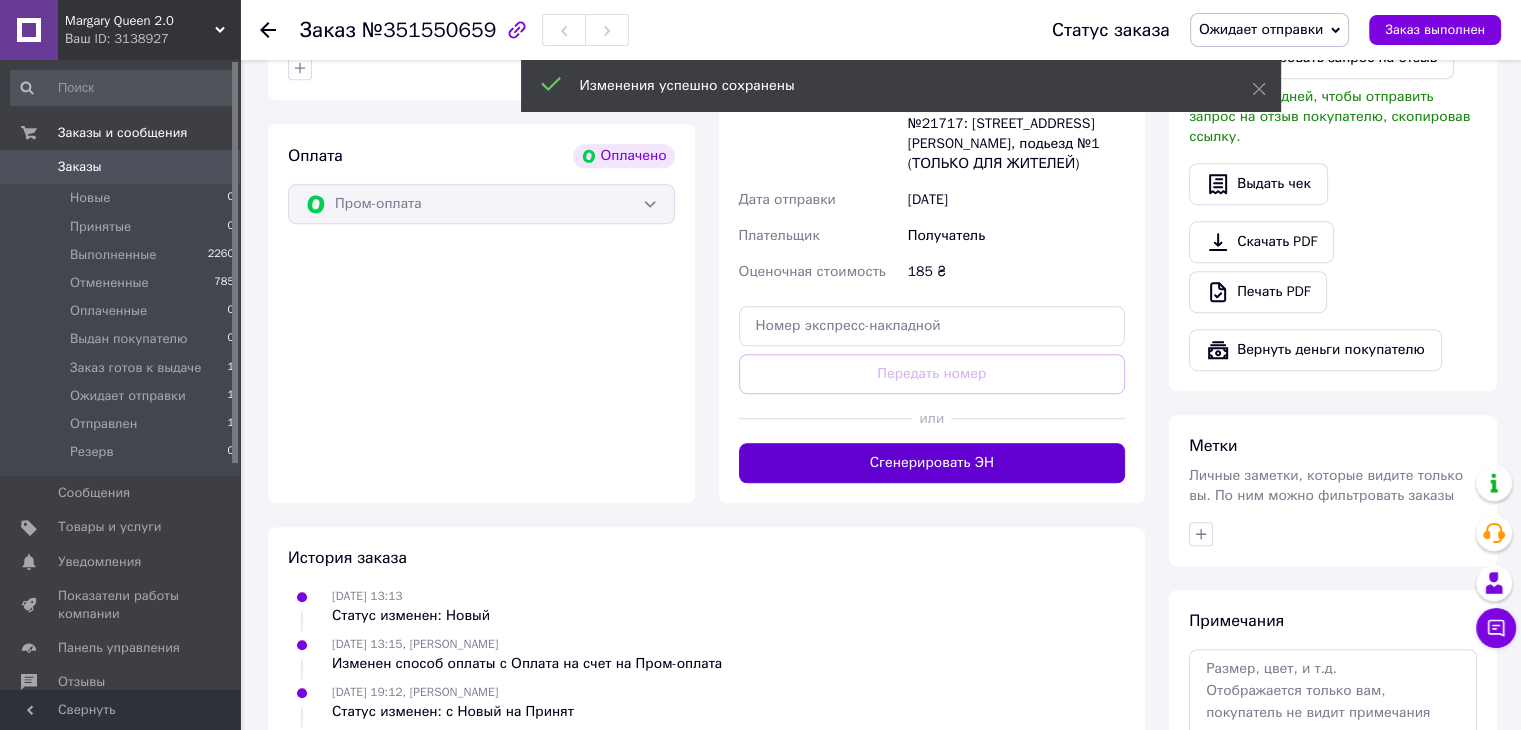 click on "Сгенерировать ЭН" at bounding box center (932, 463) 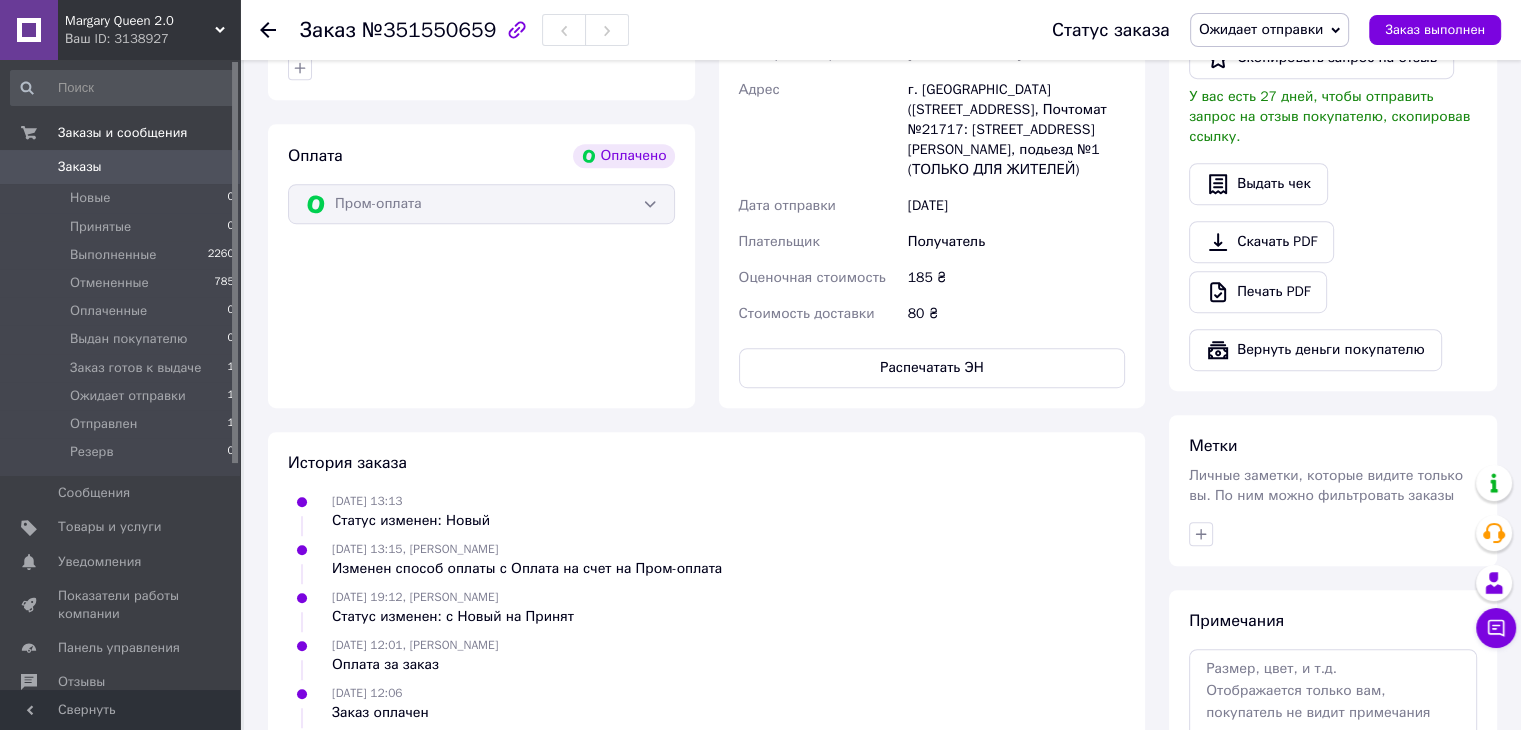 scroll, scrollTop: 35, scrollLeft: 0, axis: vertical 